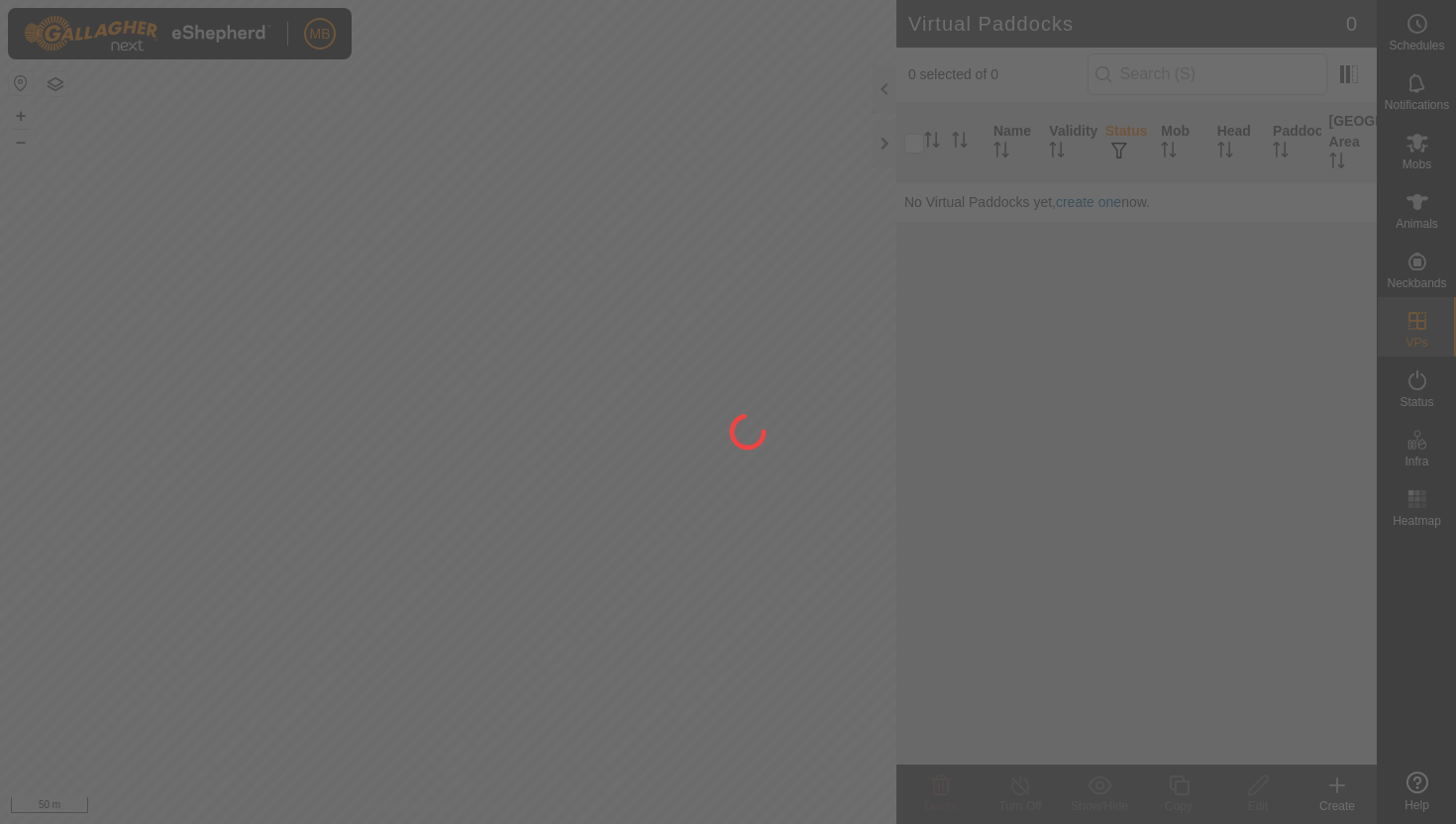 scroll, scrollTop: 0, scrollLeft: 0, axis: both 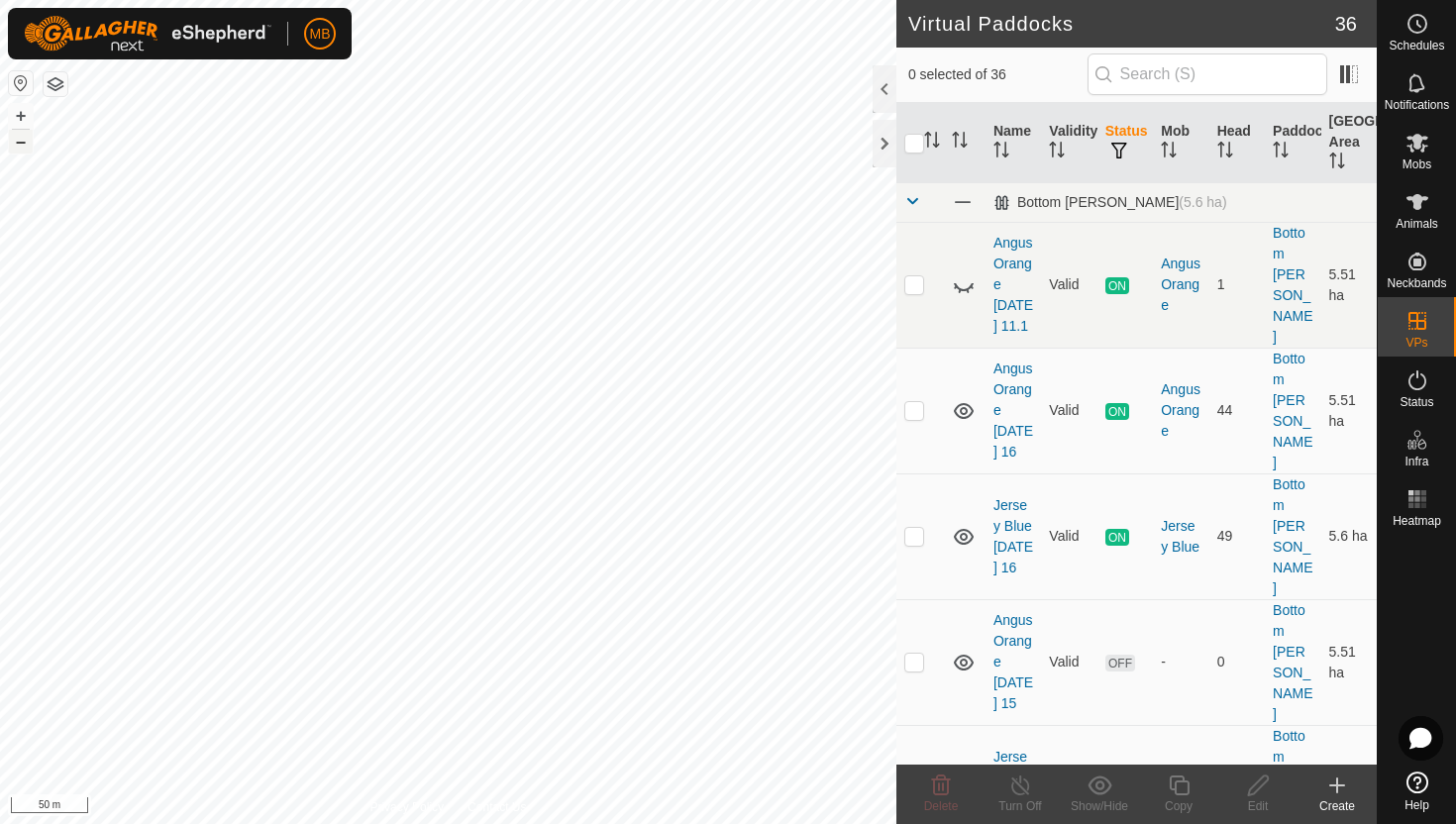 click on "–" at bounding box center [21, 142] 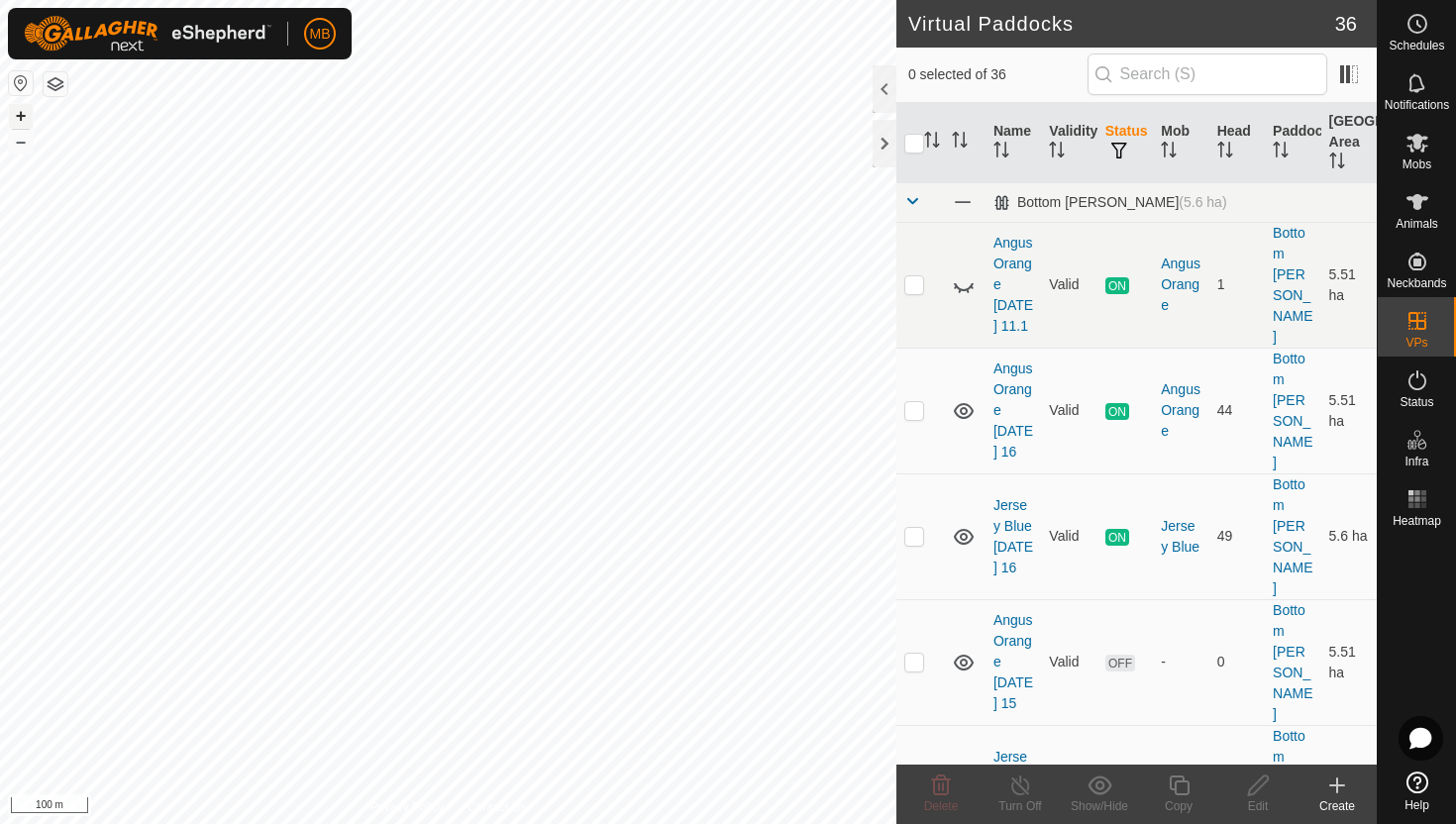 click on "+" at bounding box center (21, 116) 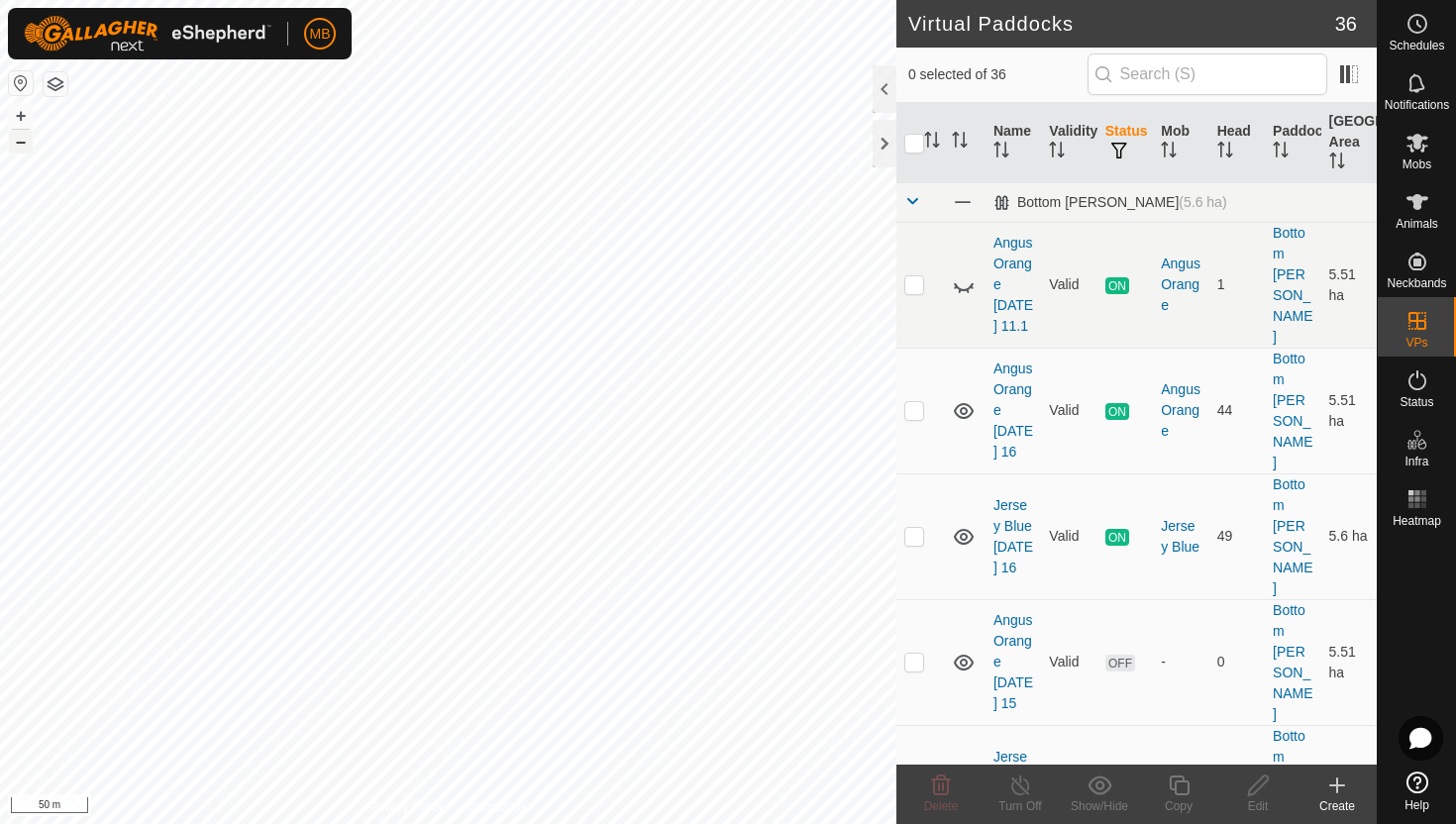 click on "–" at bounding box center [21, 142] 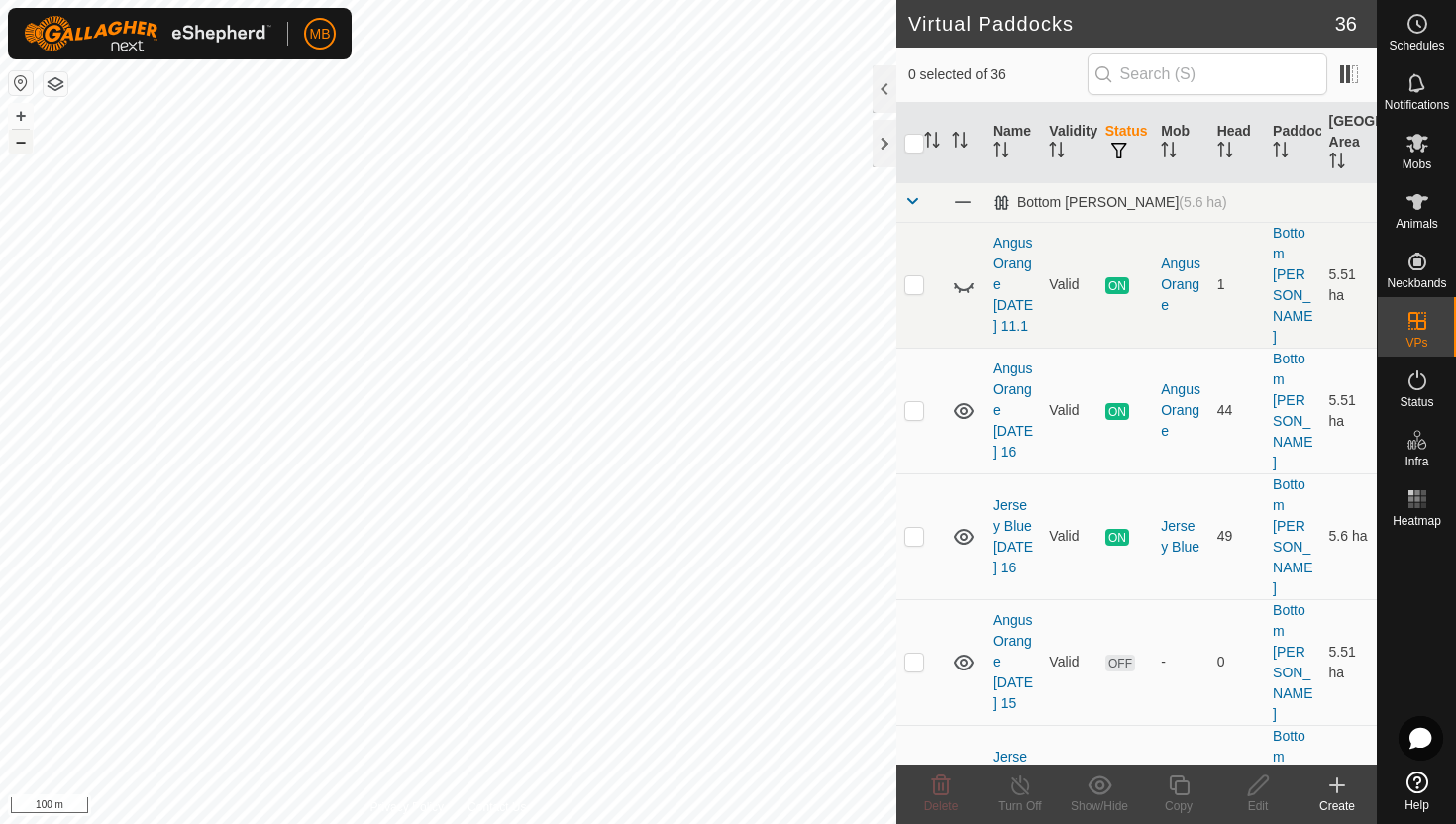 click on "–" at bounding box center [21, 142] 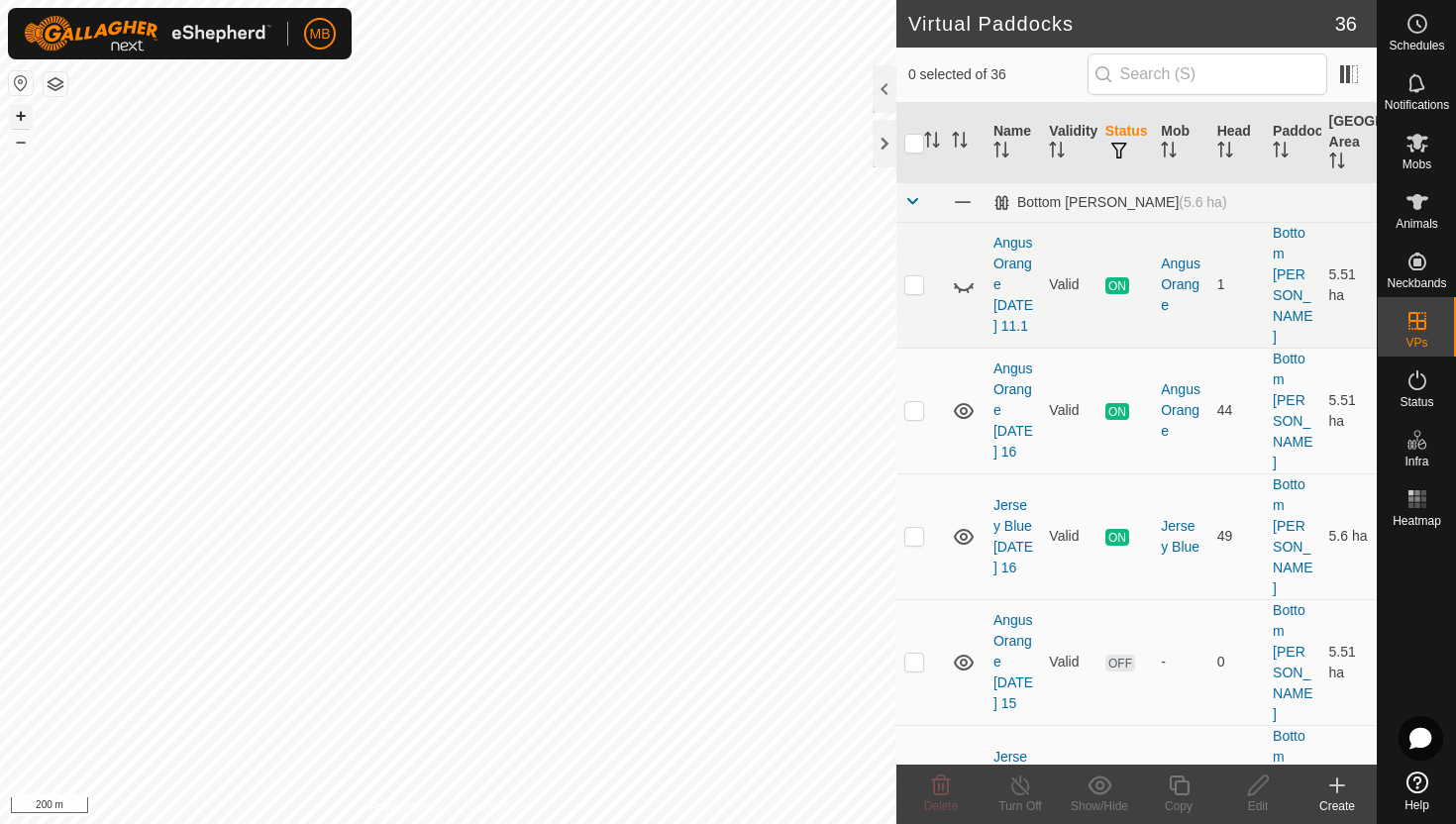 click on "+" at bounding box center (21, 116) 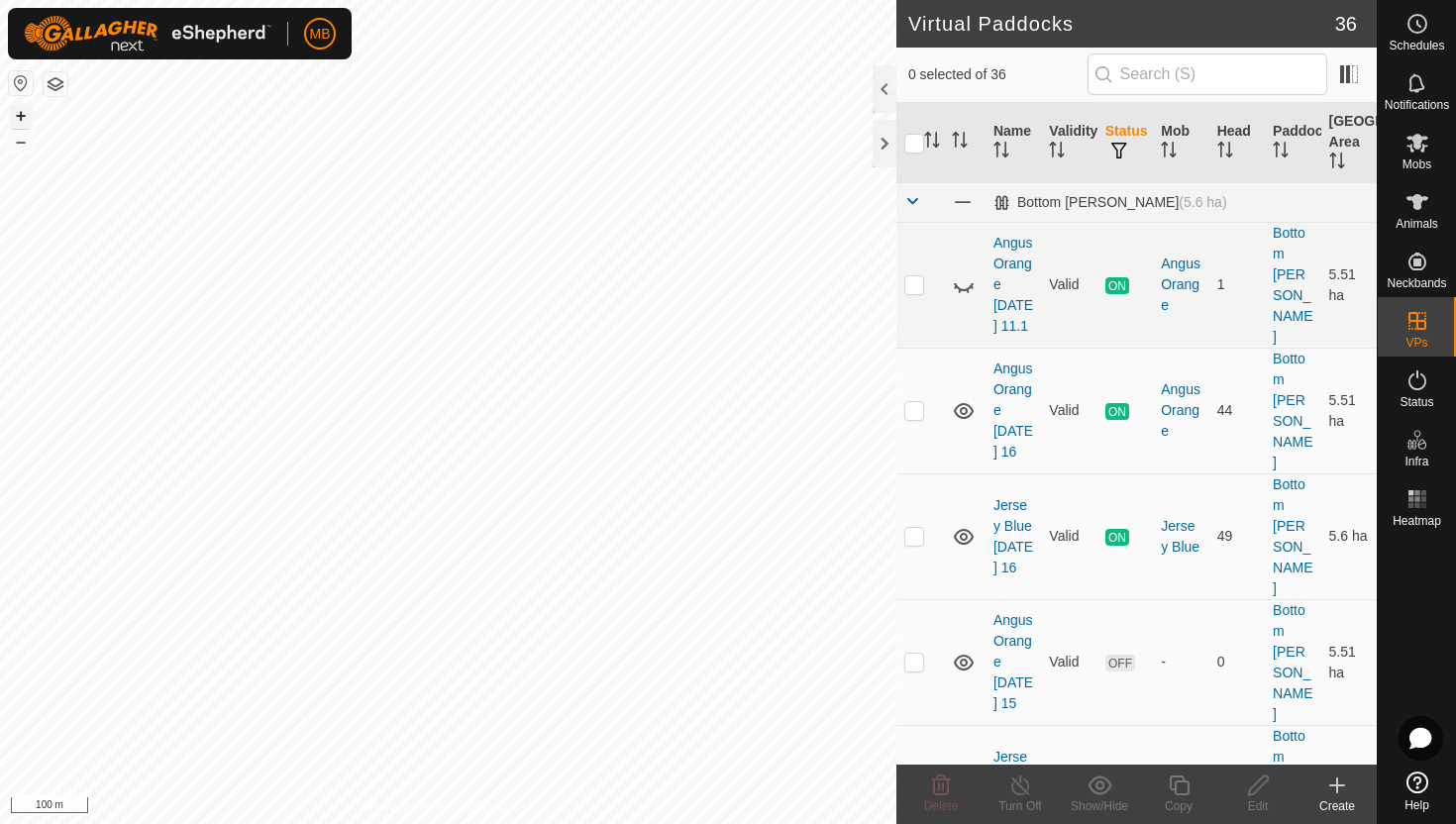 click on "+" at bounding box center [21, 116] 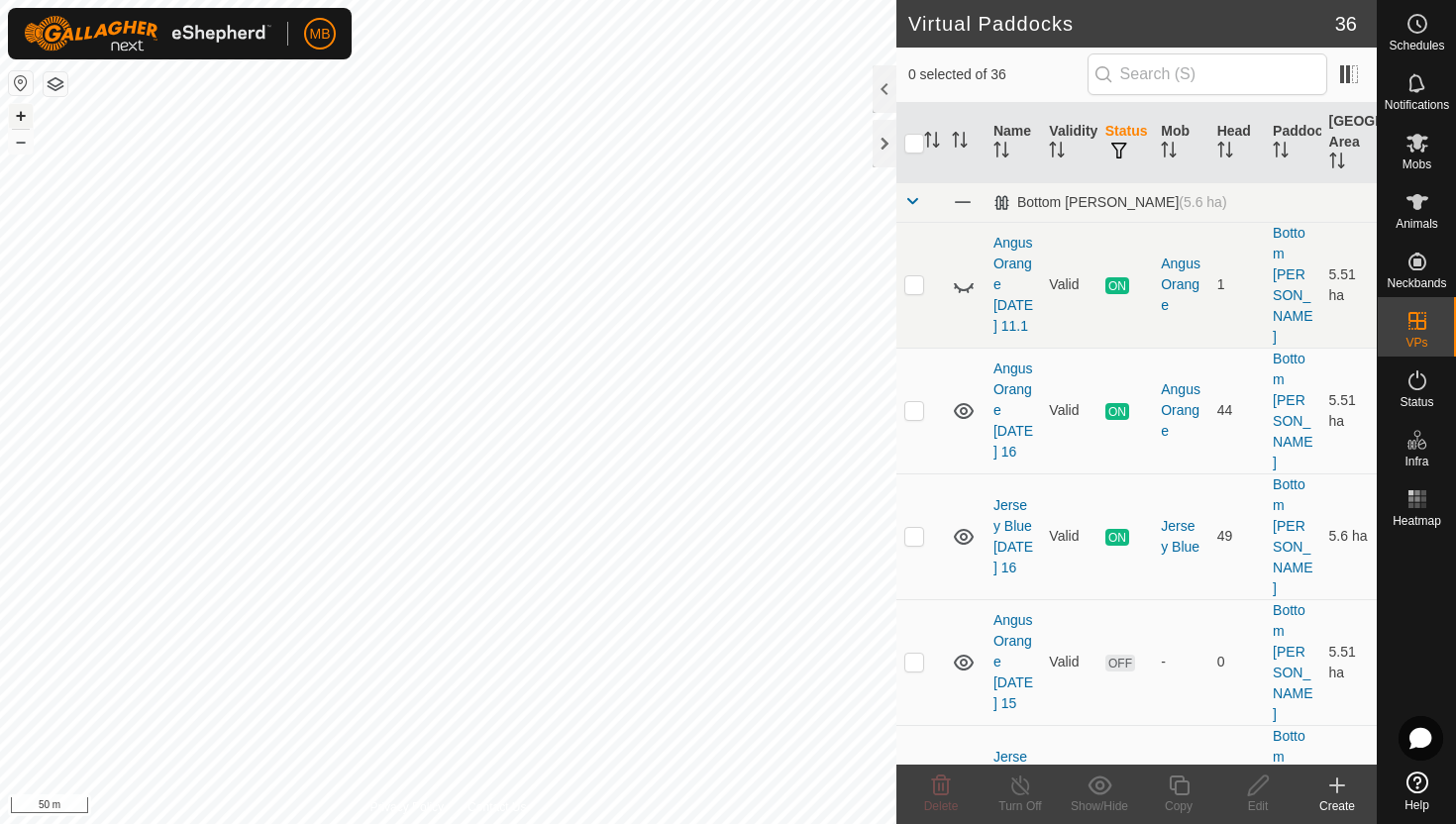 click on "+" at bounding box center (21, 116) 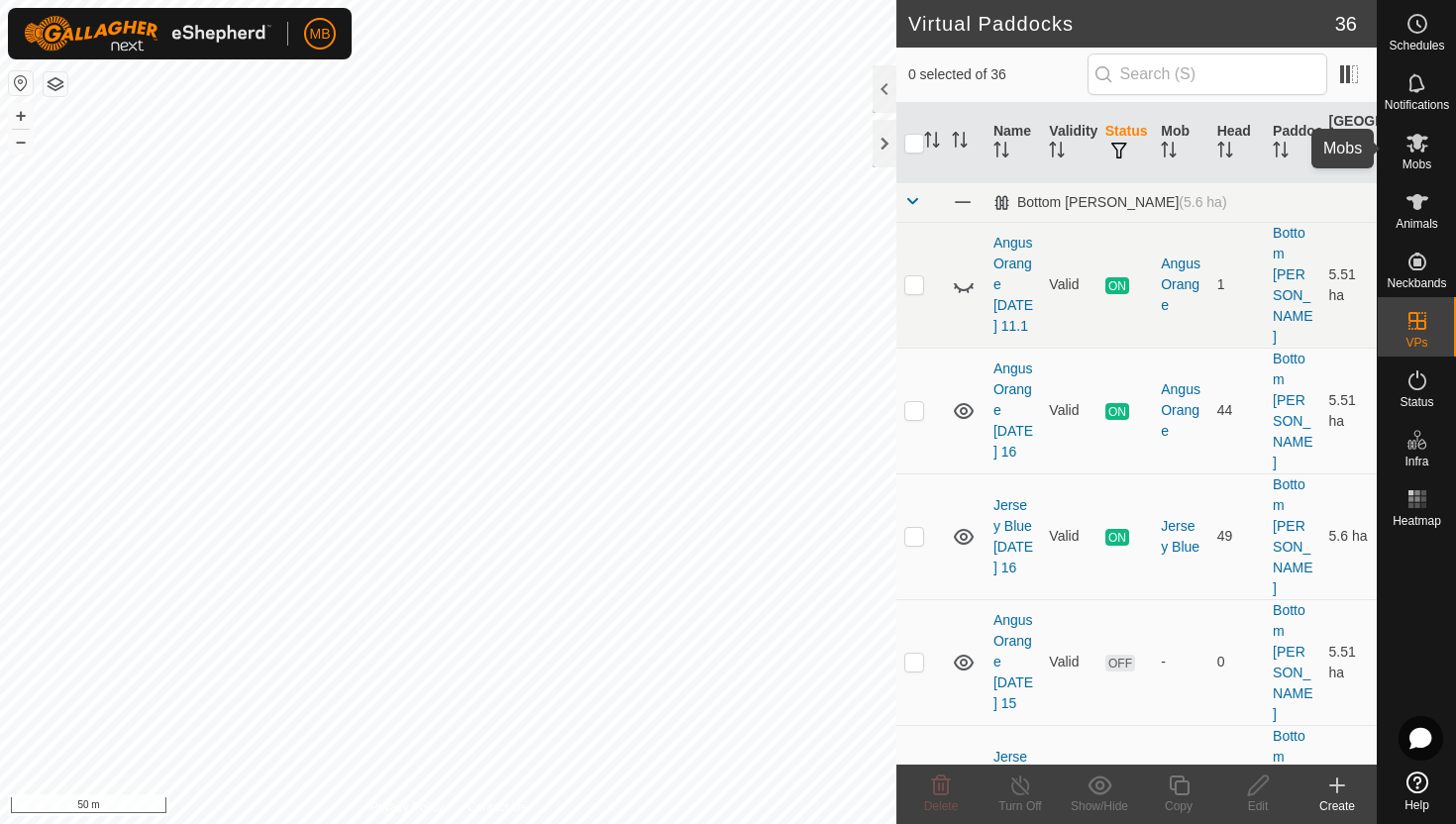 click at bounding box center (1417, 143) 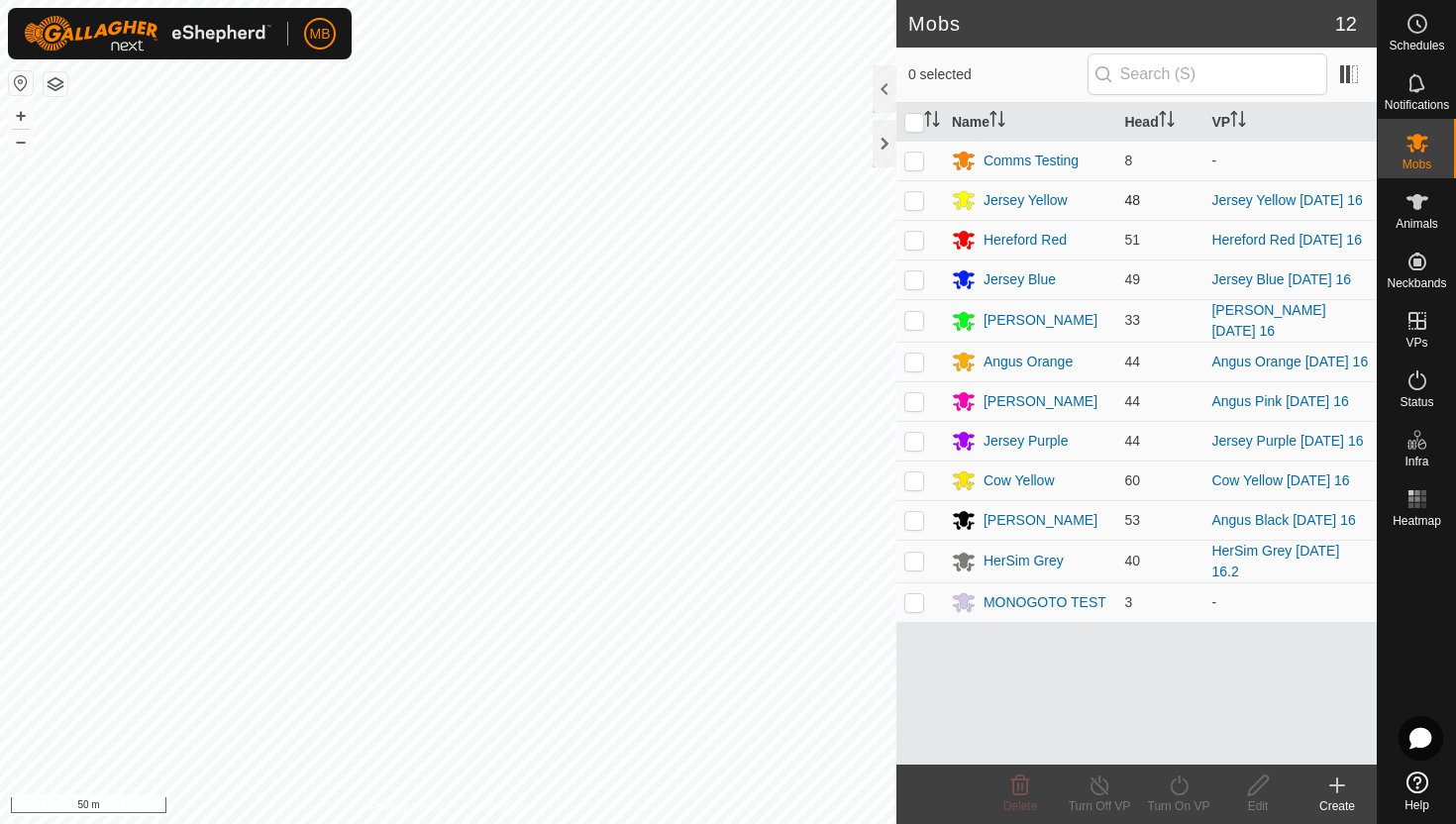 click at bounding box center [914, 200] 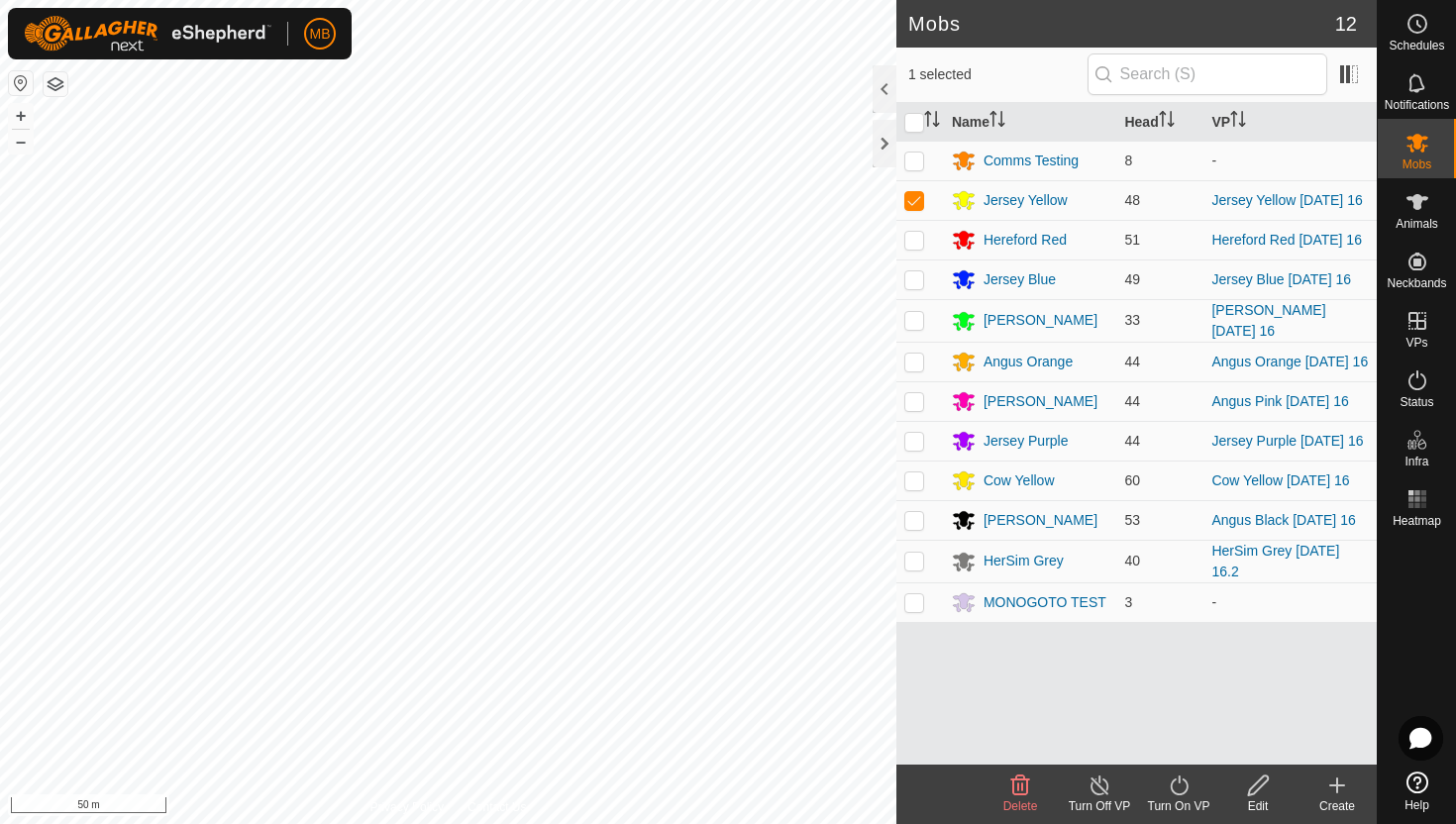 click 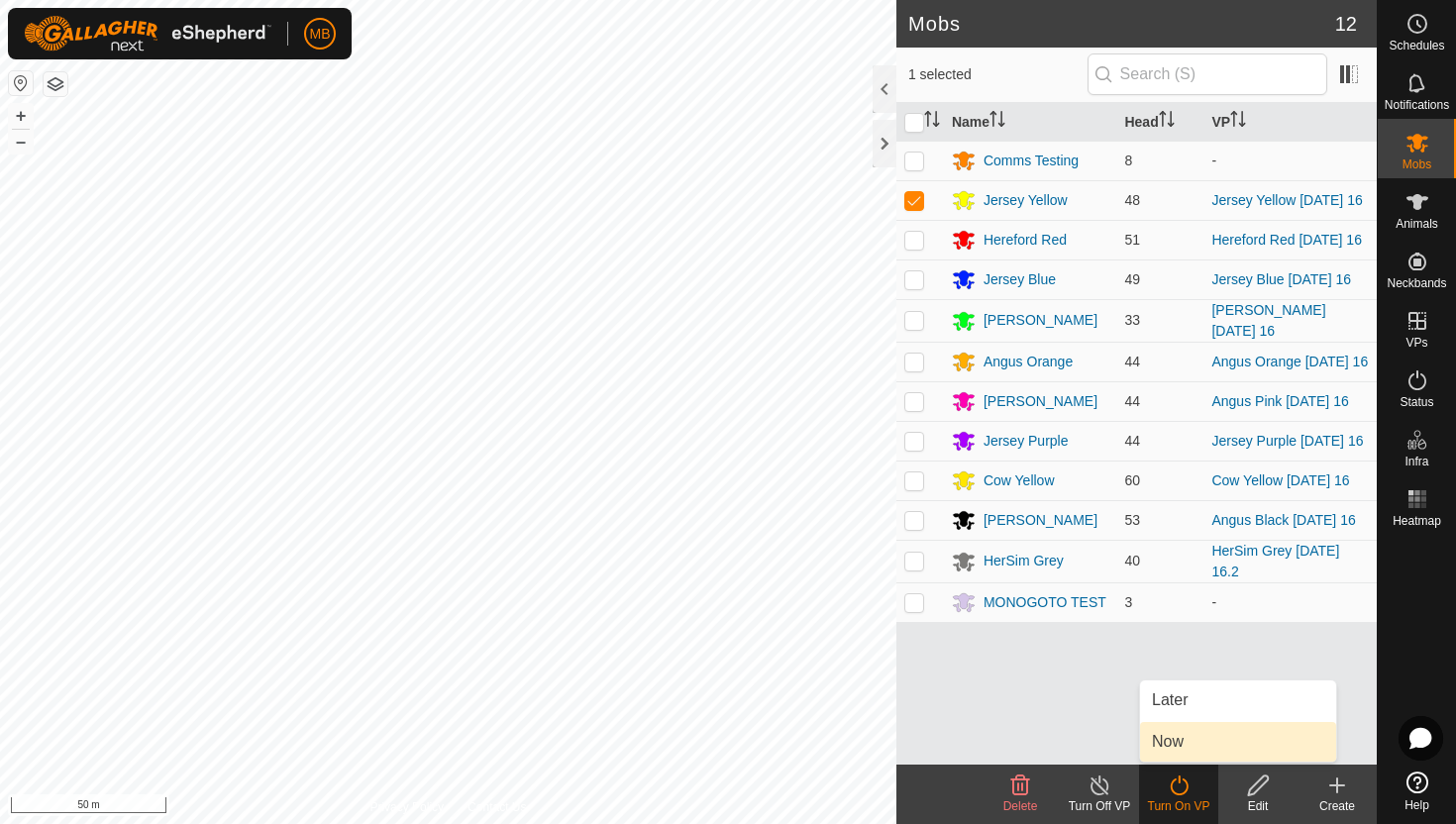 click on "Now" at bounding box center (1238, 742) 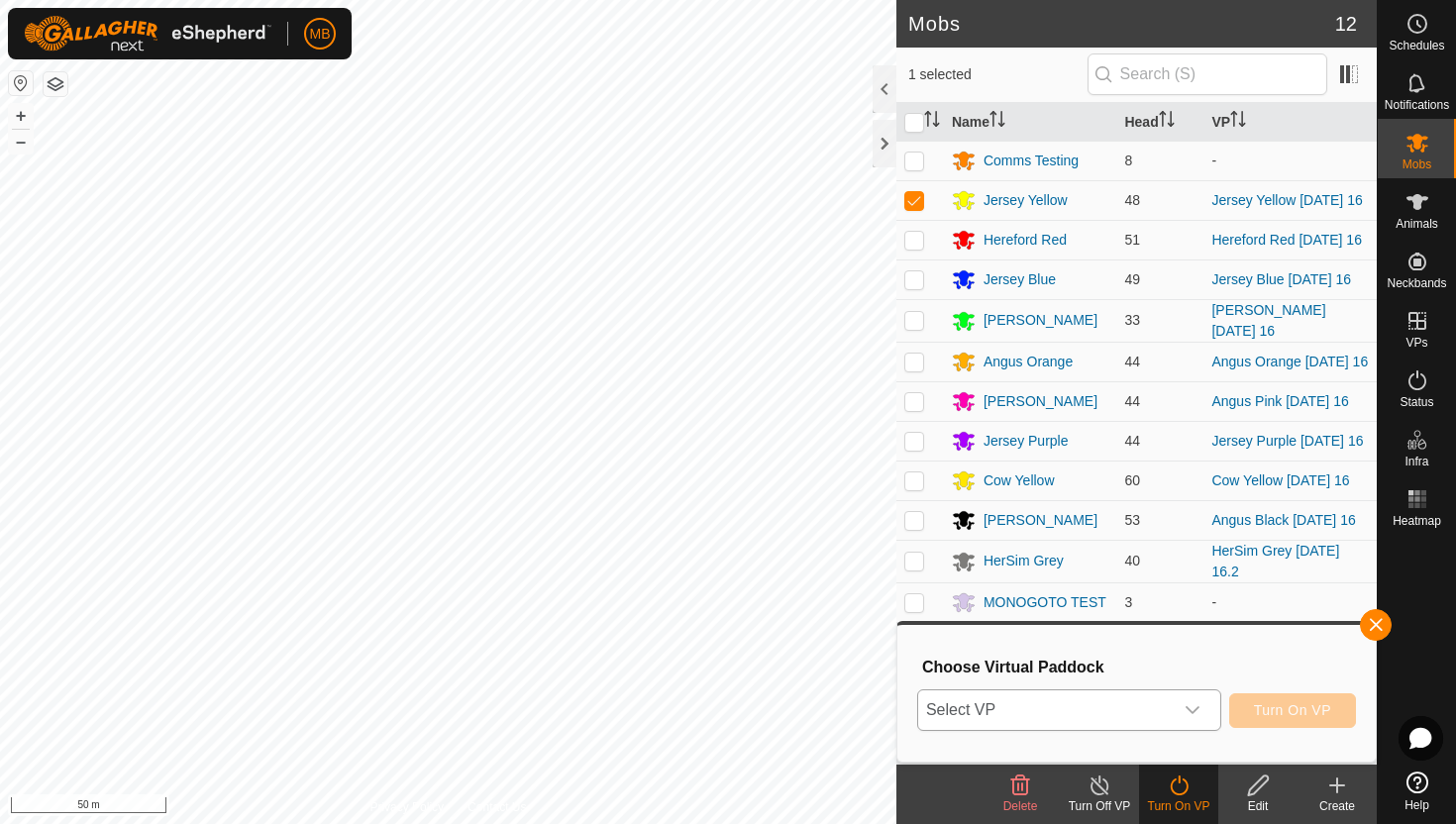click 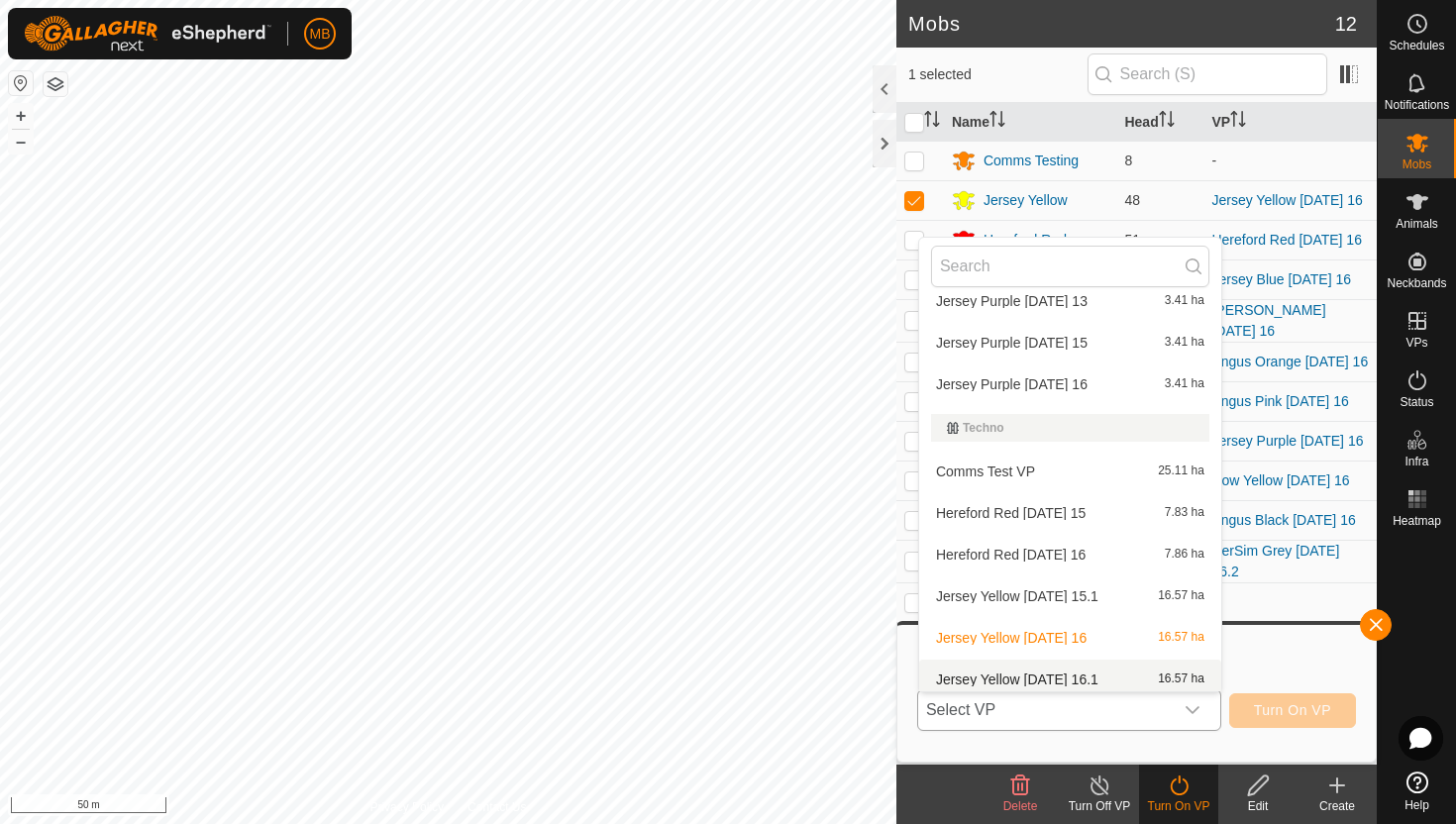 scroll, scrollTop: 957, scrollLeft: 0, axis: vertical 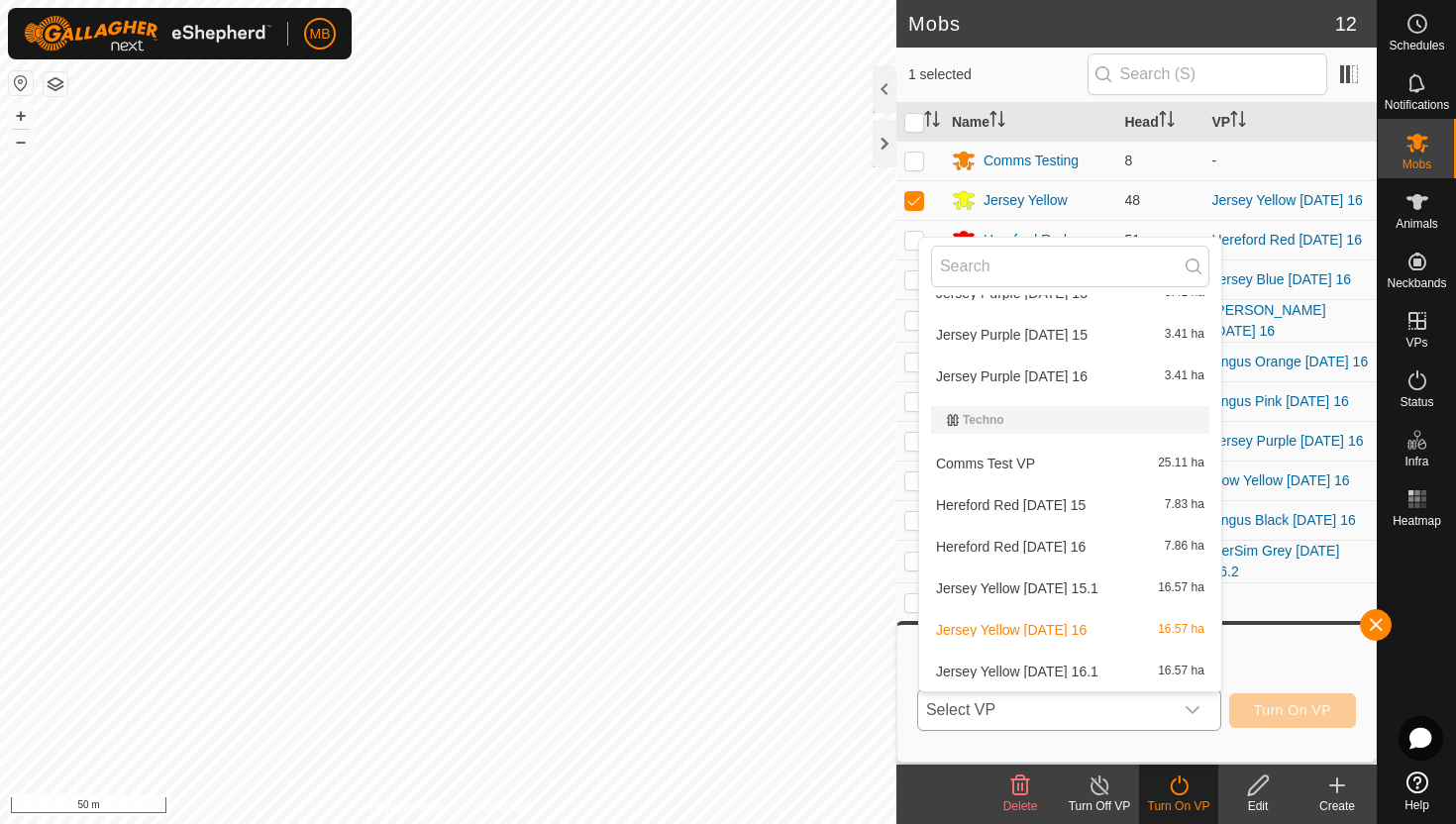 click on "Jersey Yellow Wednesday 16.1  16.57 ha" at bounding box center (1070, 671) 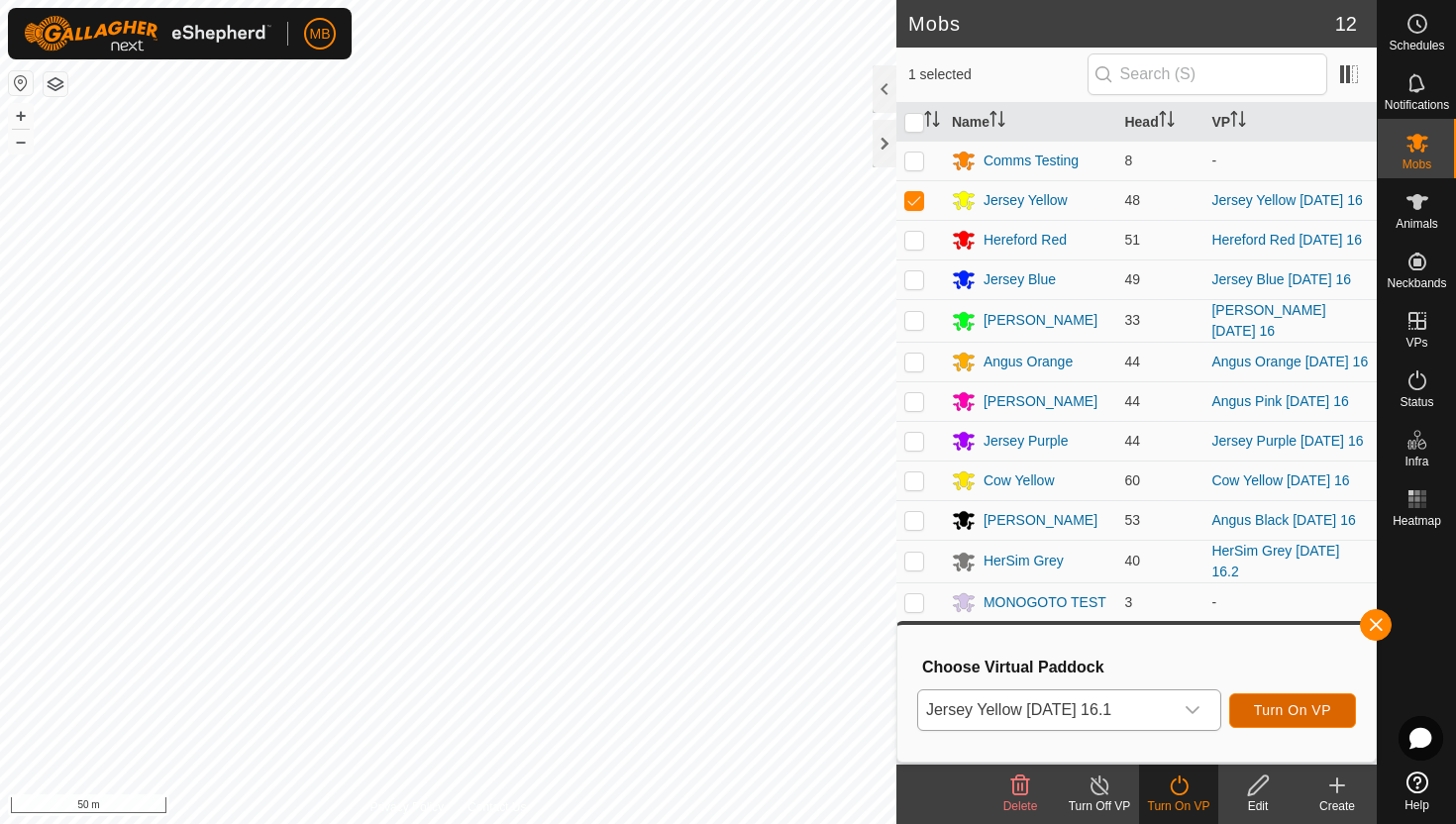 click on "Turn On VP" at bounding box center [1293, 710] 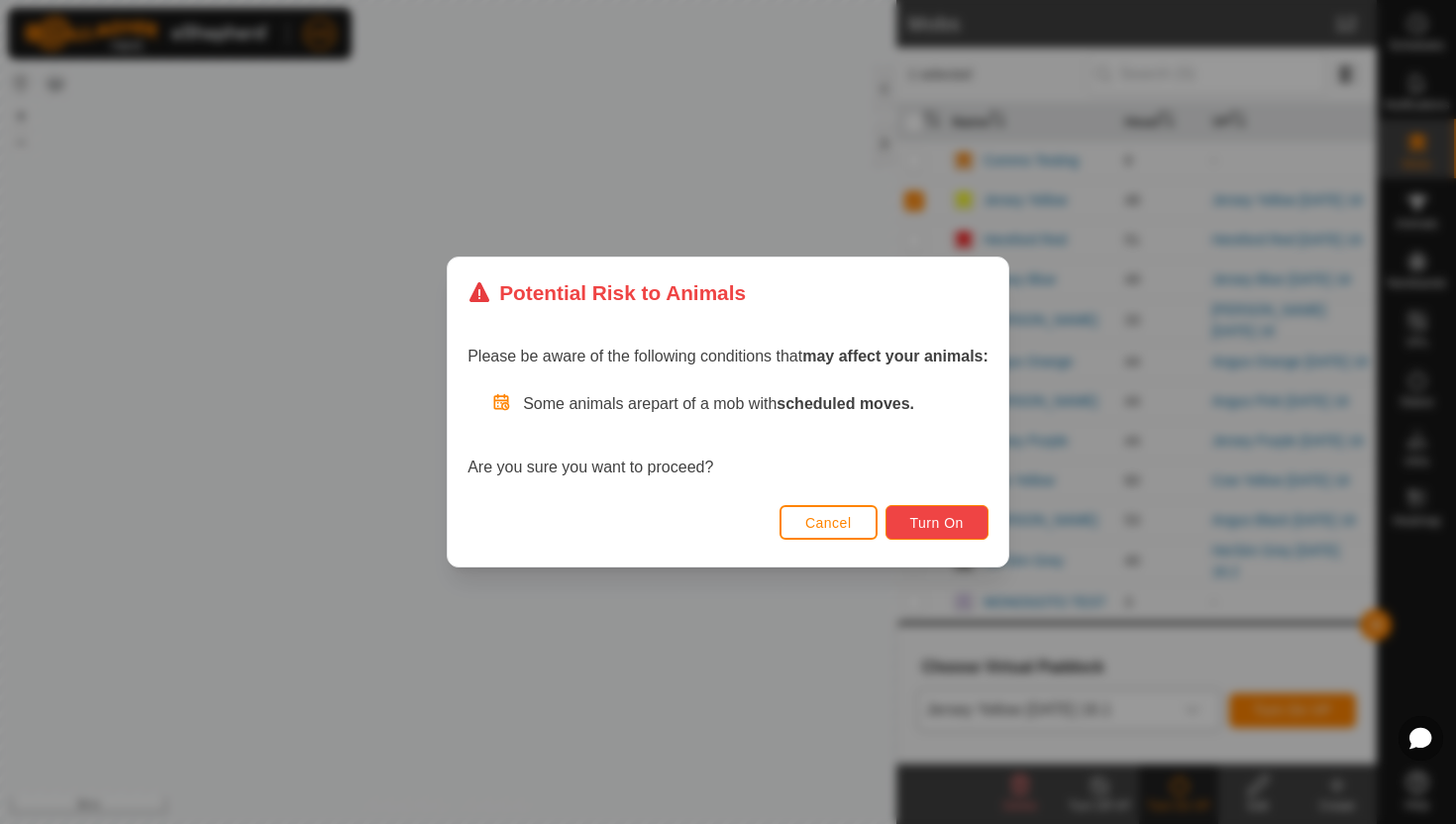 click on "Turn On" at bounding box center [937, 523] 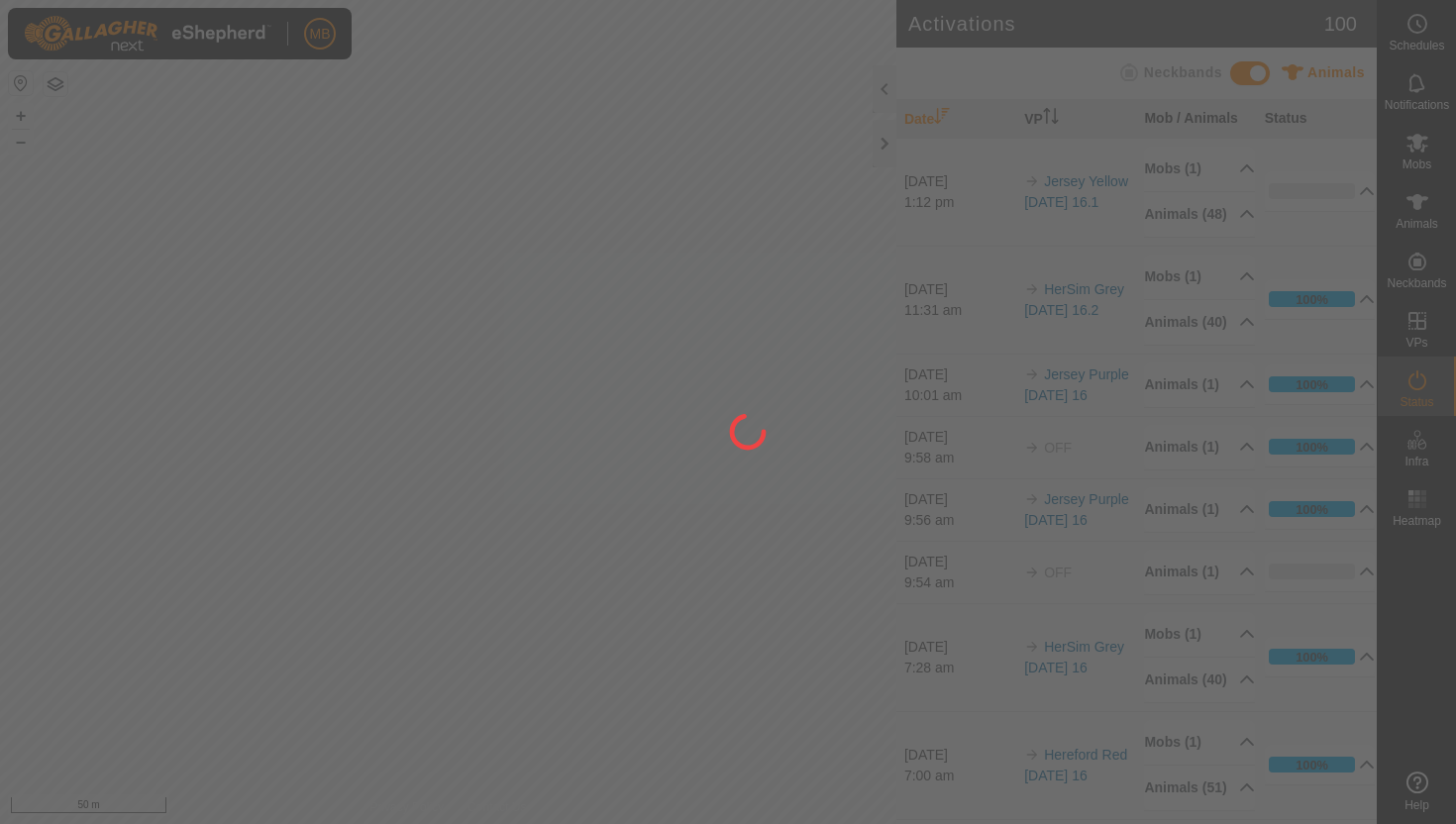 scroll, scrollTop: 0, scrollLeft: 0, axis: both 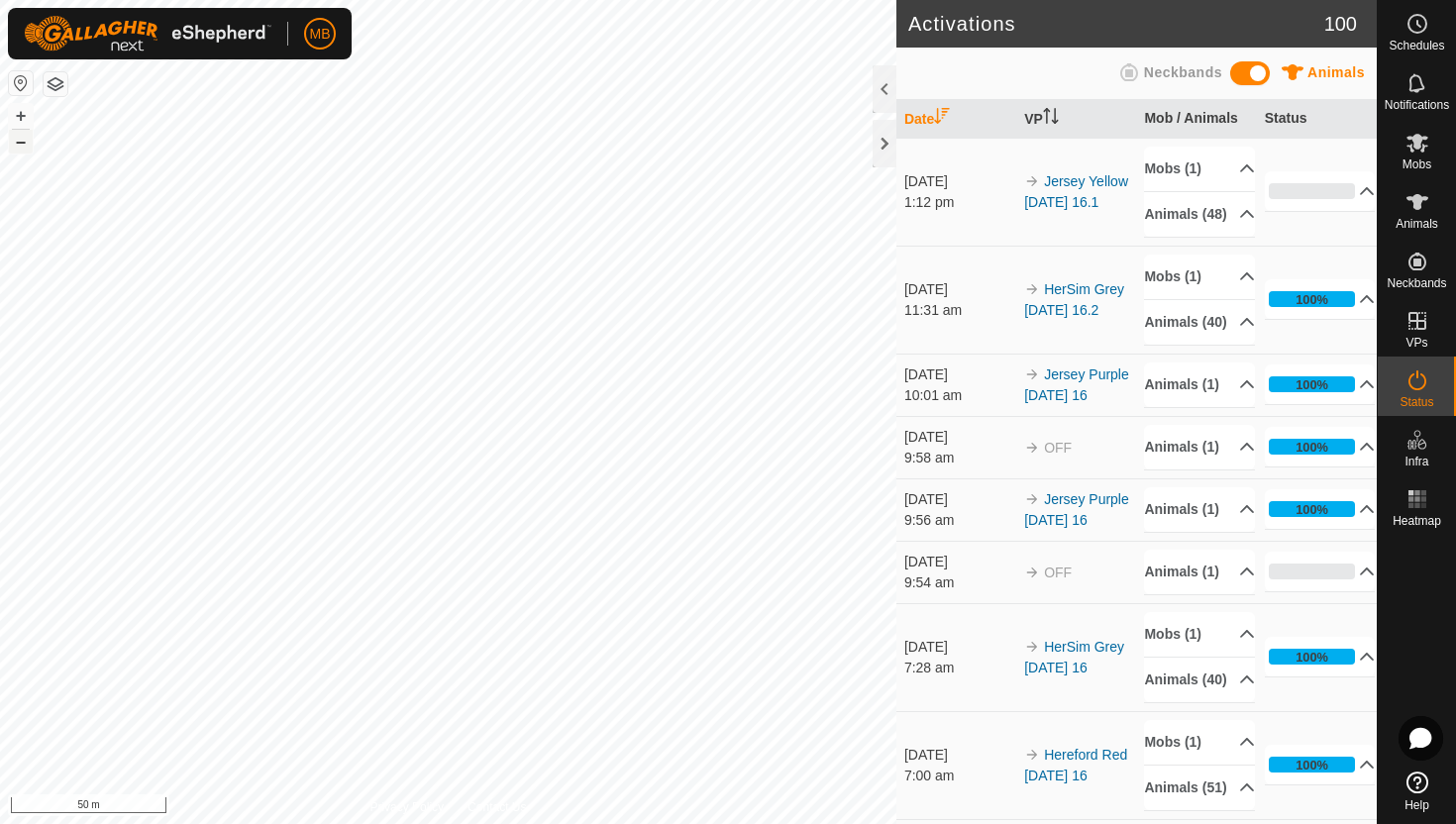 click on "–" at bounding box center (21, 142) 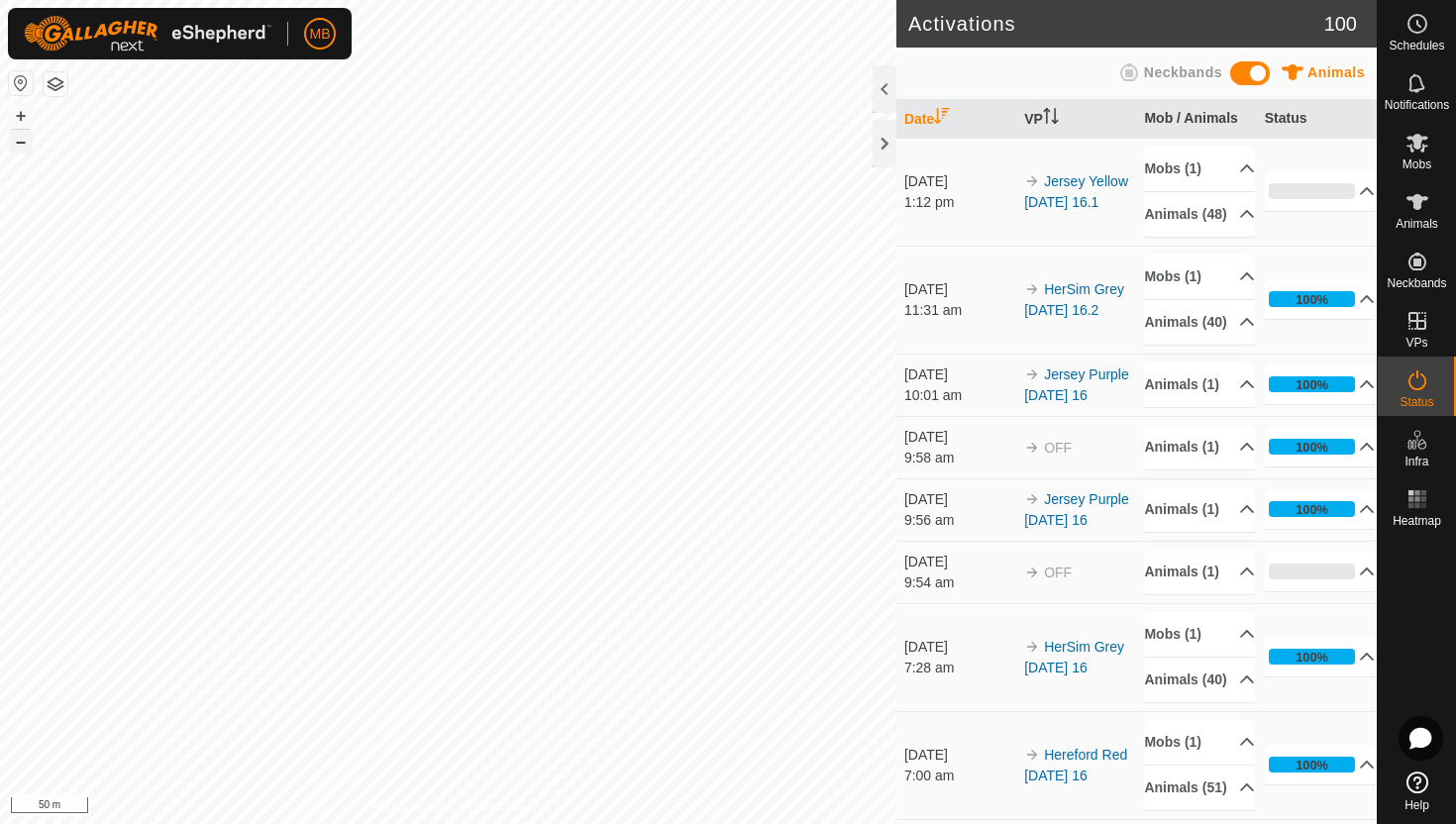 click on "–" at bounding box center (21, 142) 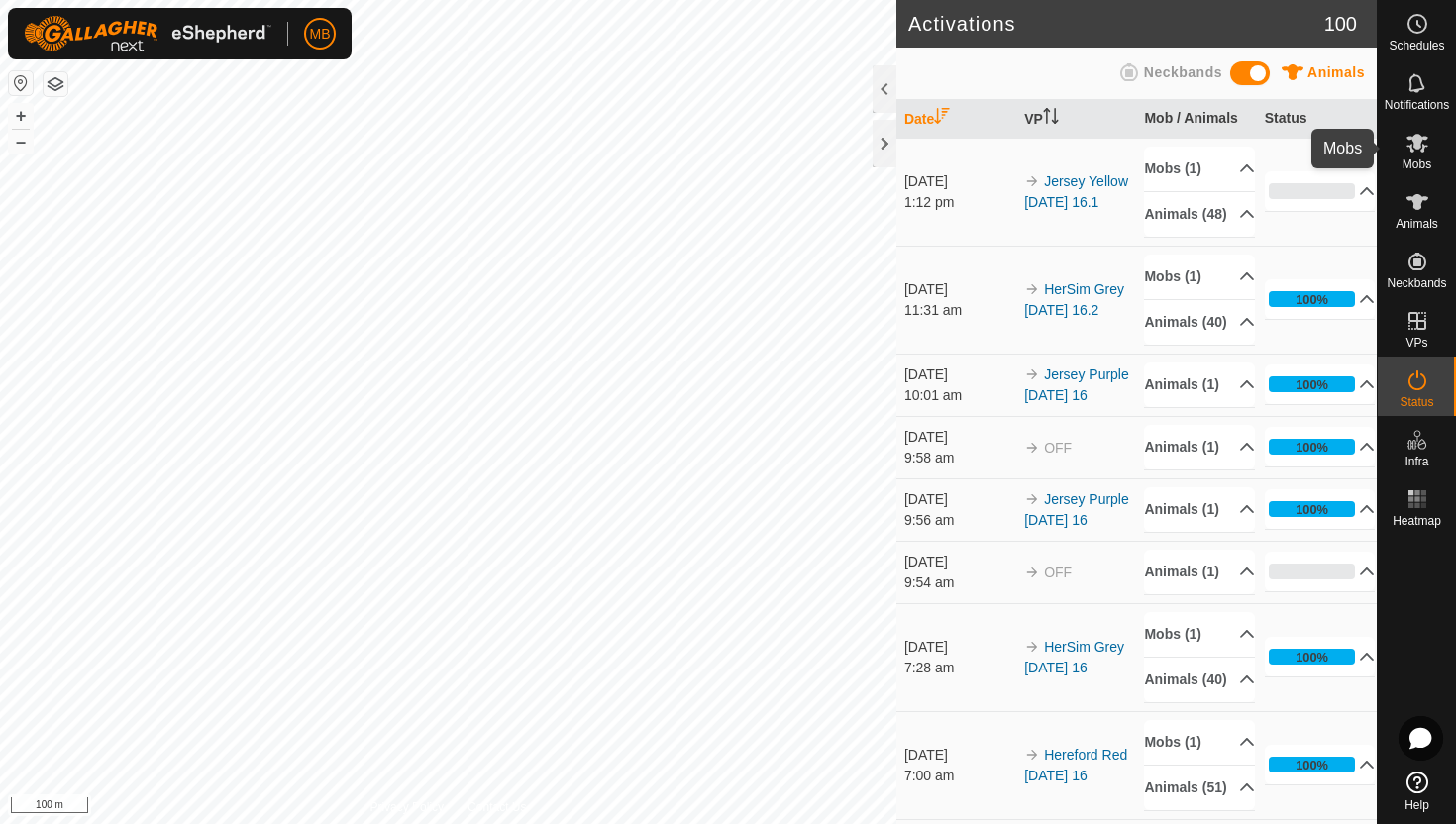 click 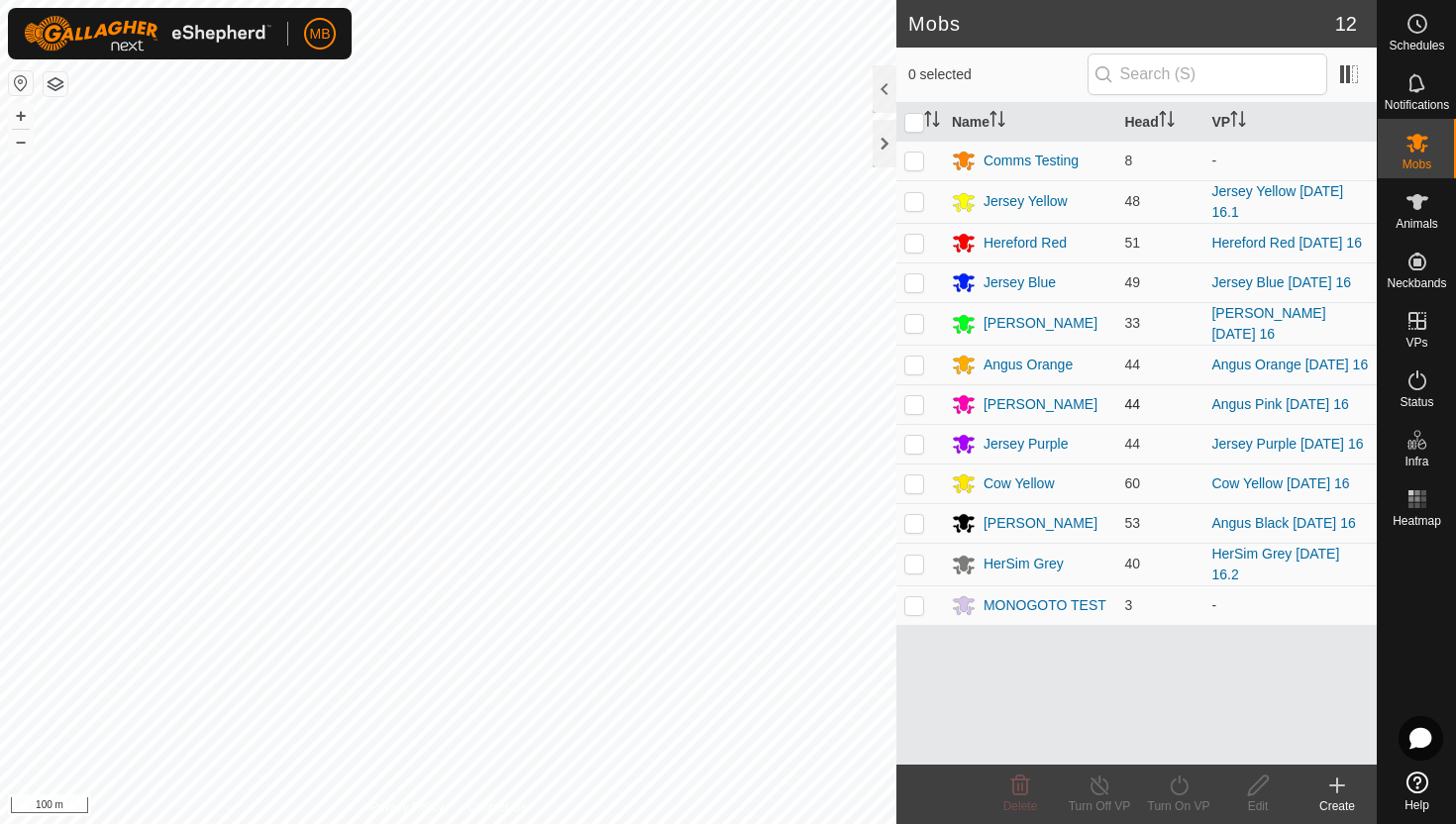 click at bounding box center [914, 404] 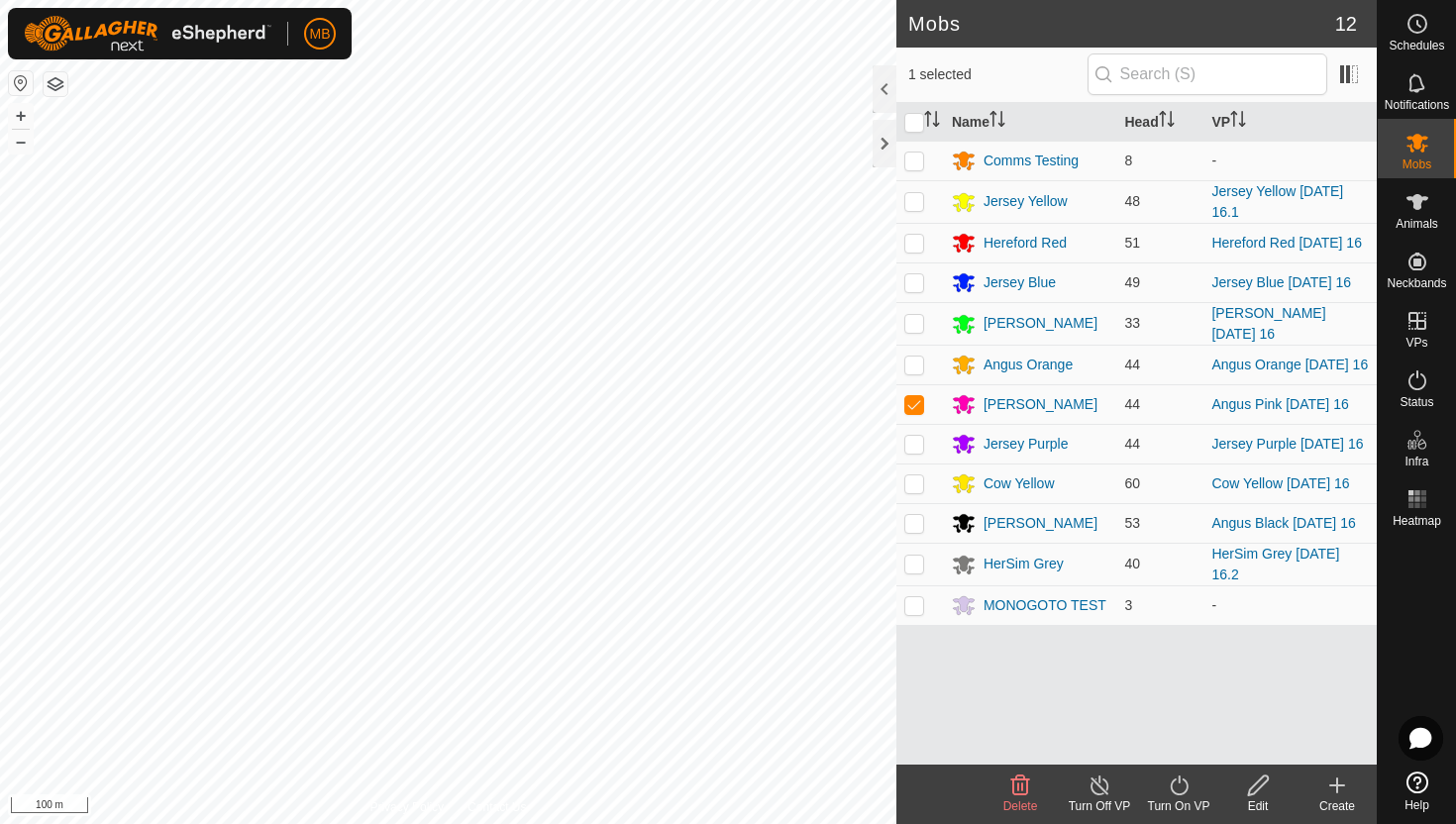 click 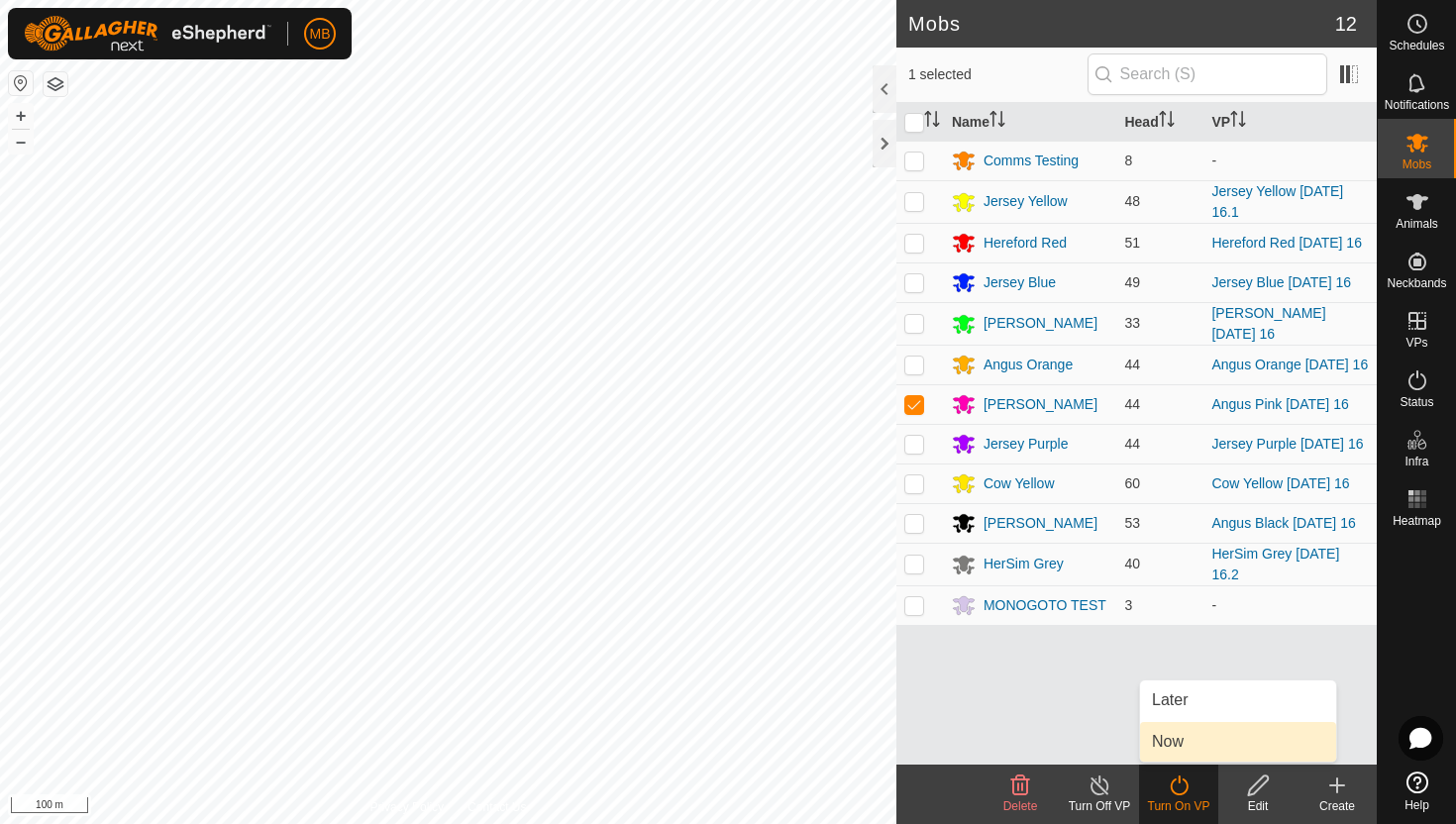 click on "Now" at bounding box center (1238, 742) 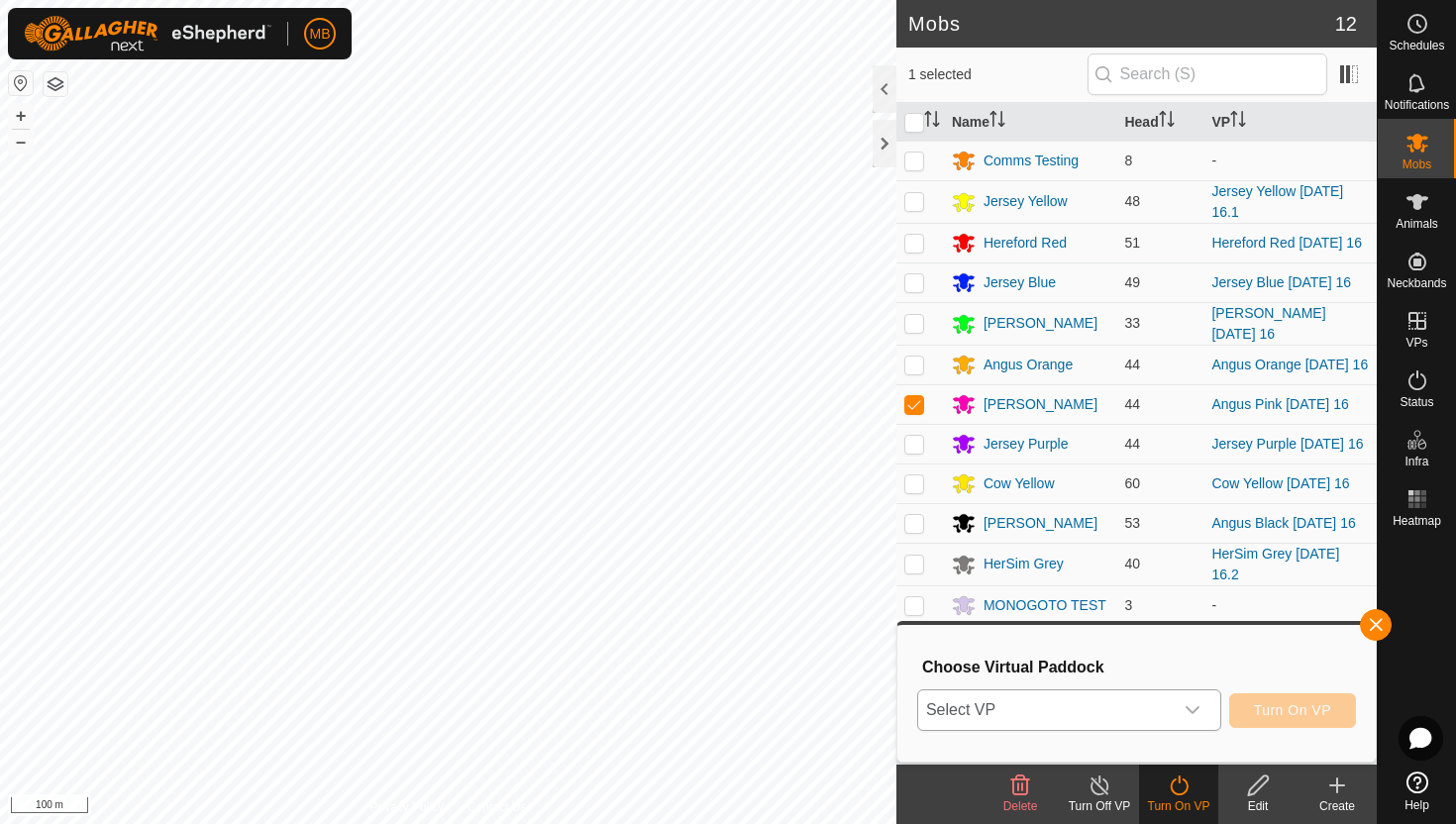 click at bounding box center (1193, 710) 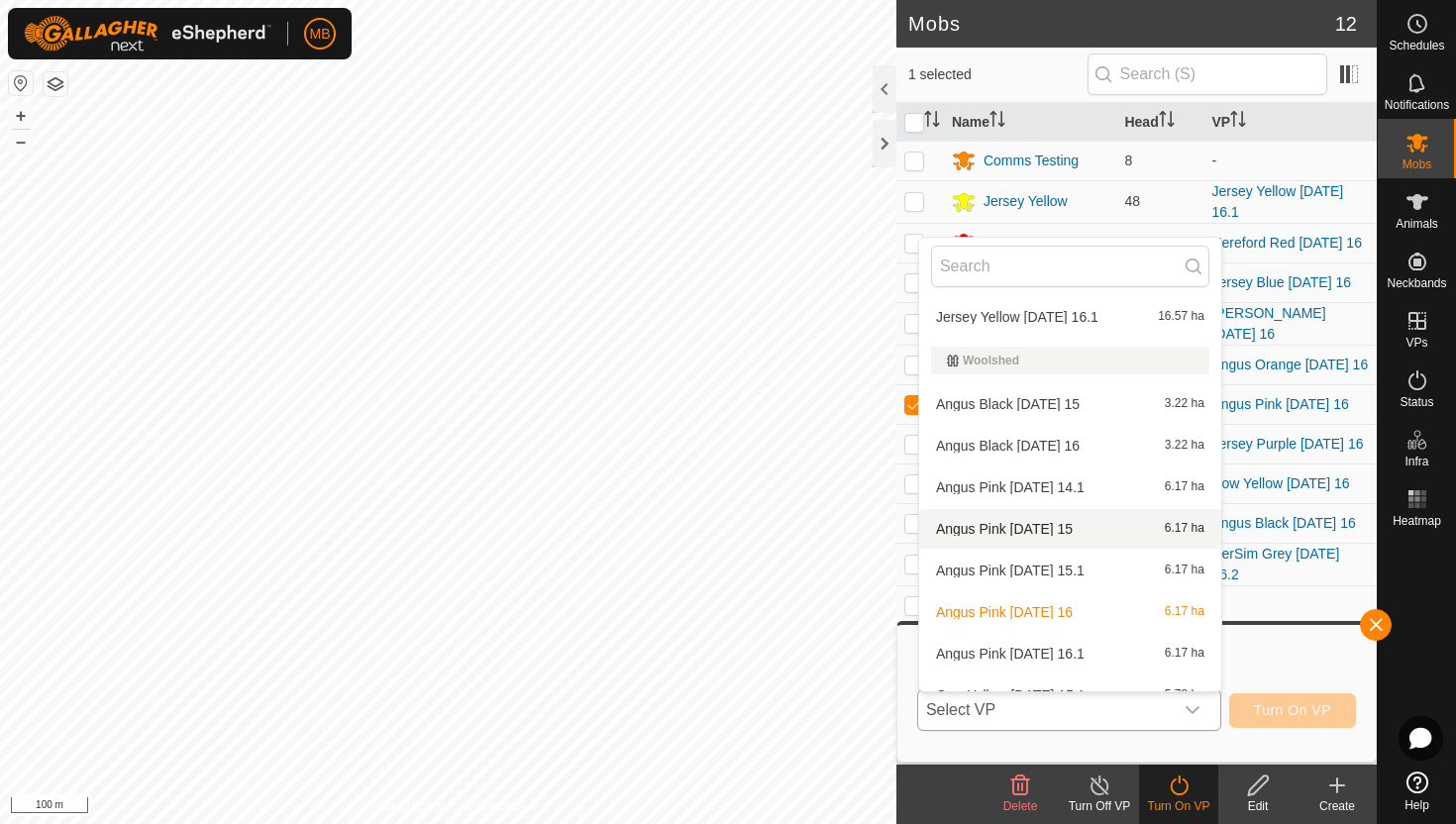 scroll, scrollTop: 1315, scrollLeft: 0, axis: vertical 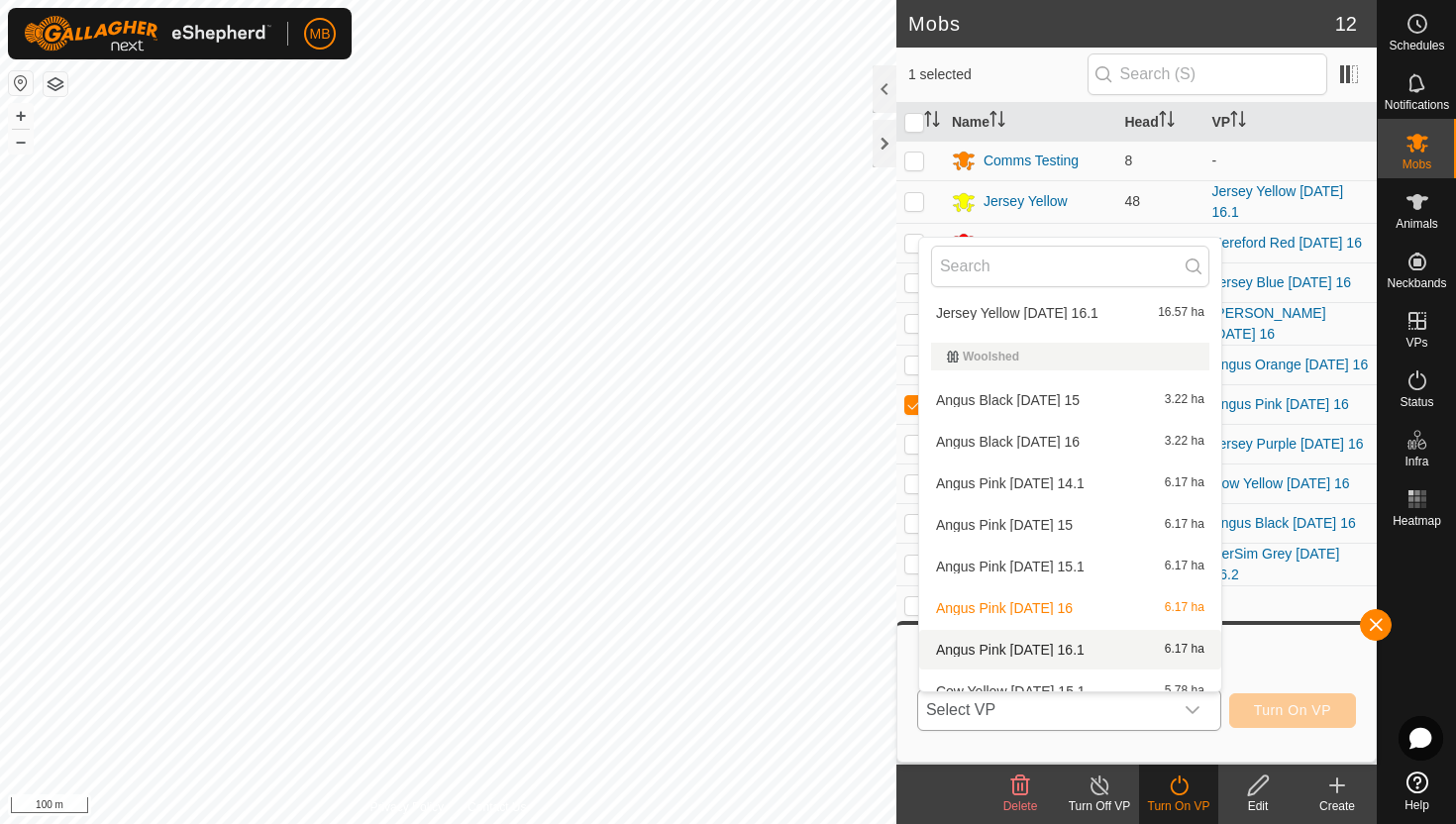 click on "Angus Pink Wednesday 16.1  6.17 ha" at bounding box center [1070, 650] 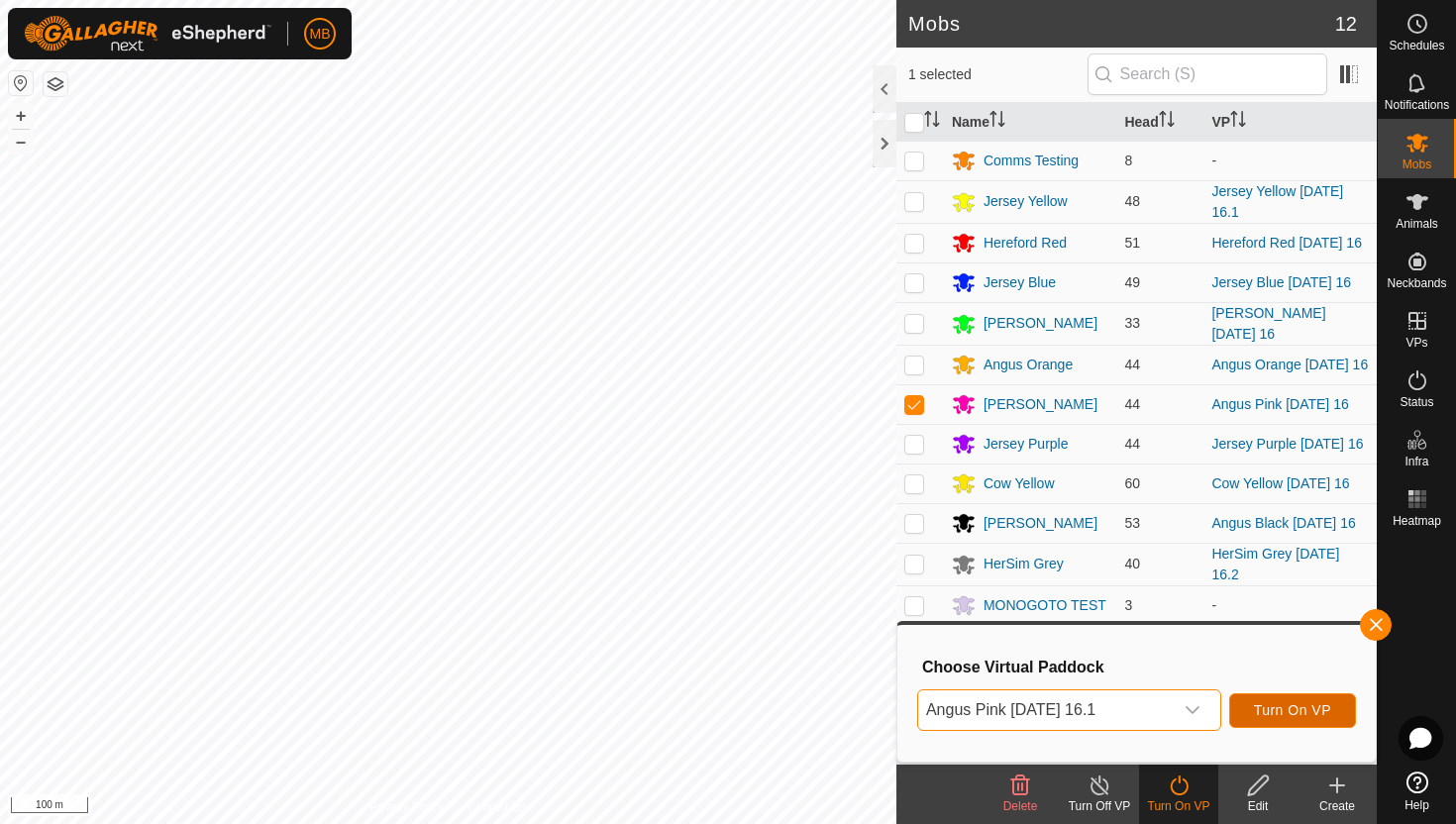 click on "Turn On VP" at bounding box center [1293, 710] 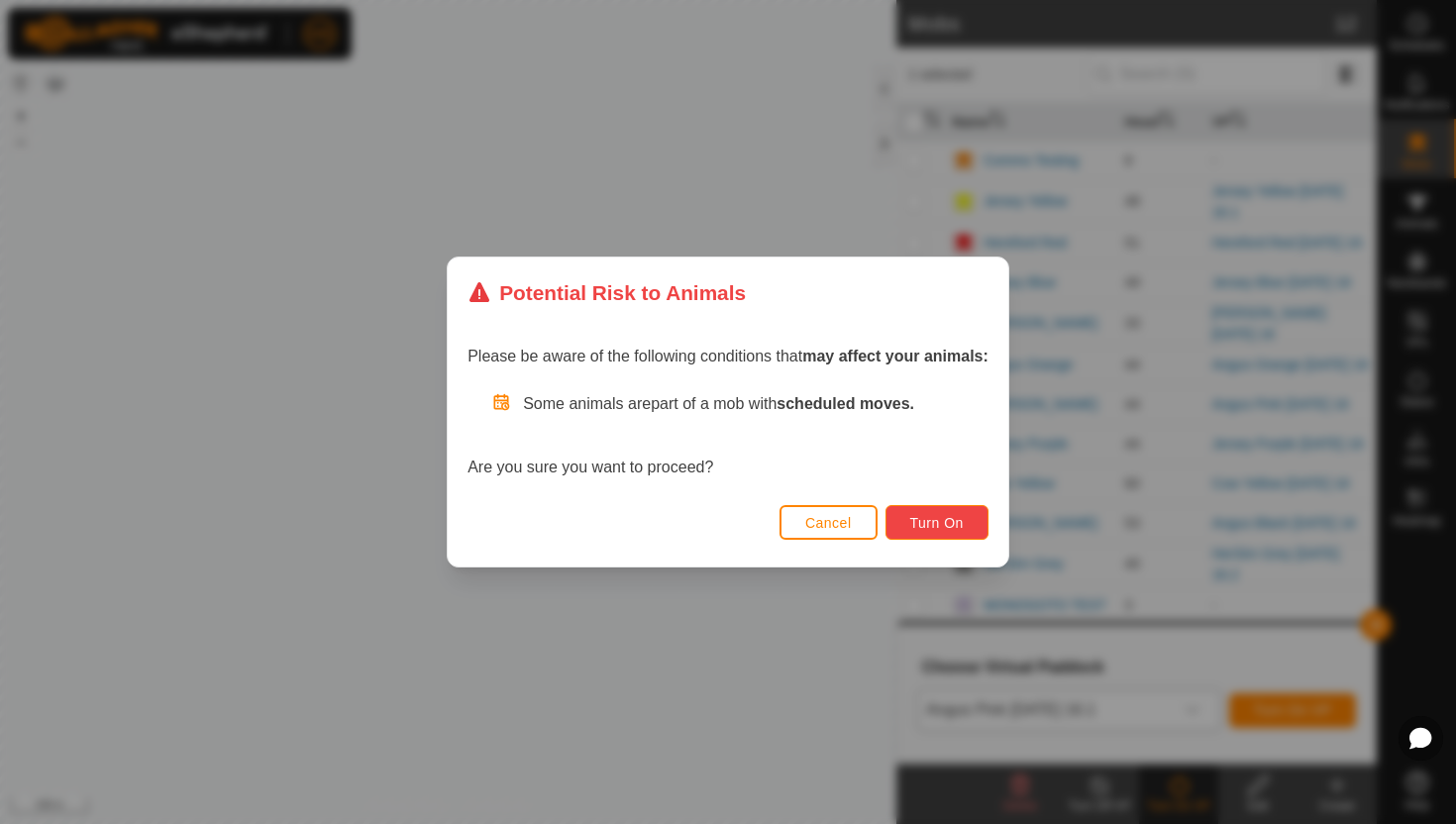click on "Turn On" at bounding box center (937, 522) 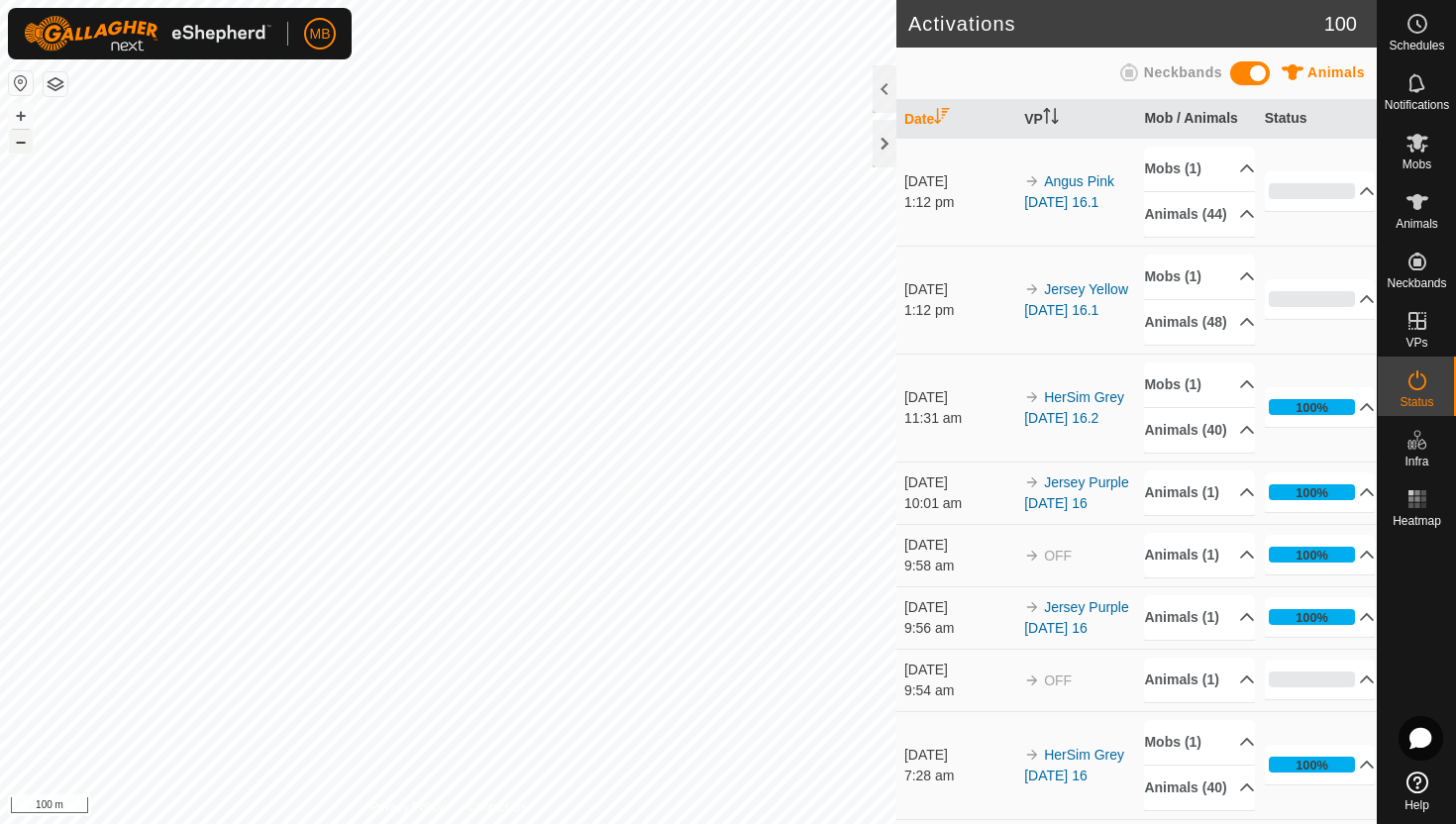 click on "–" at bounding box center (21, 142) 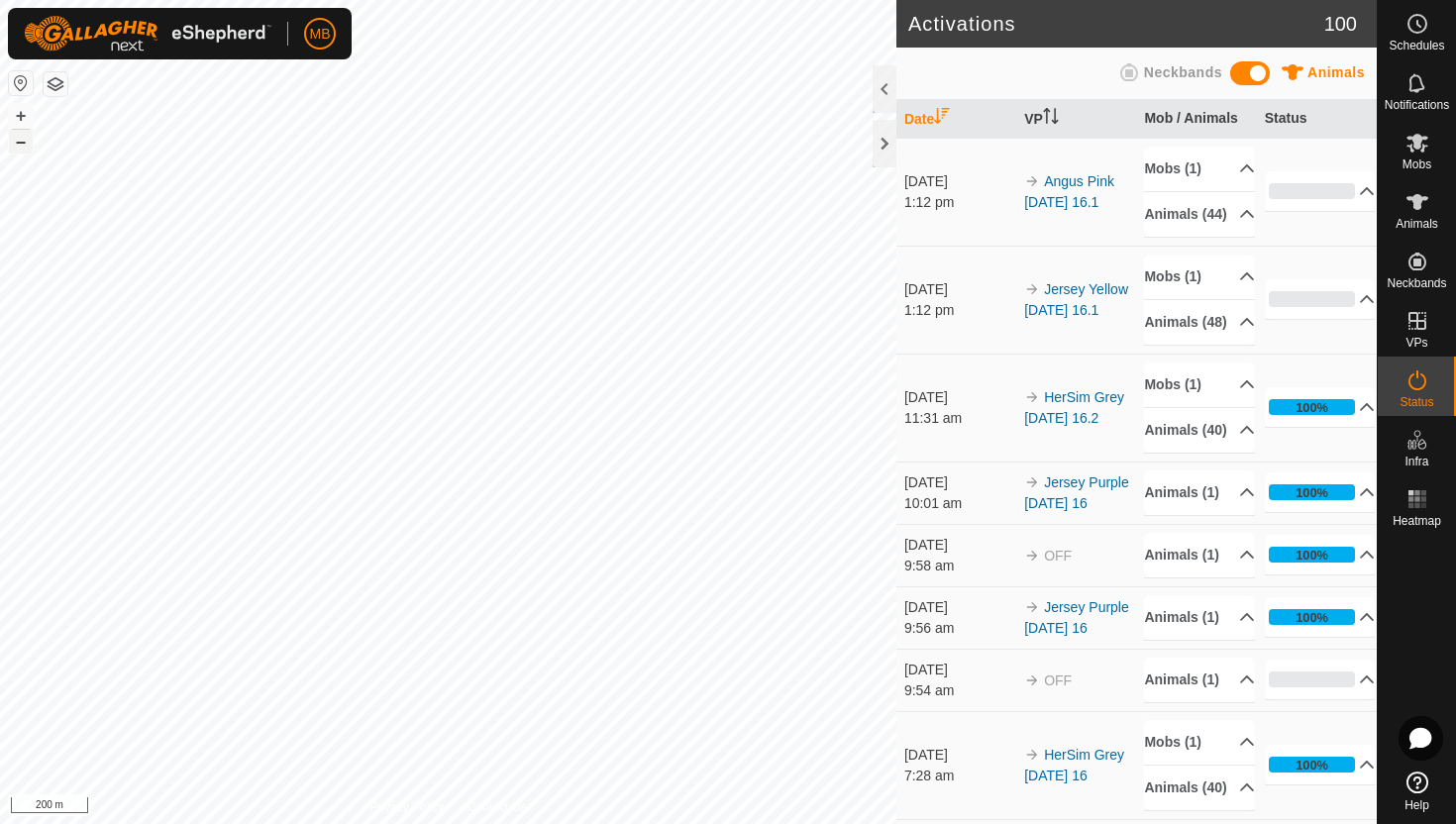 click on "–" at bounding box center (21, 142) 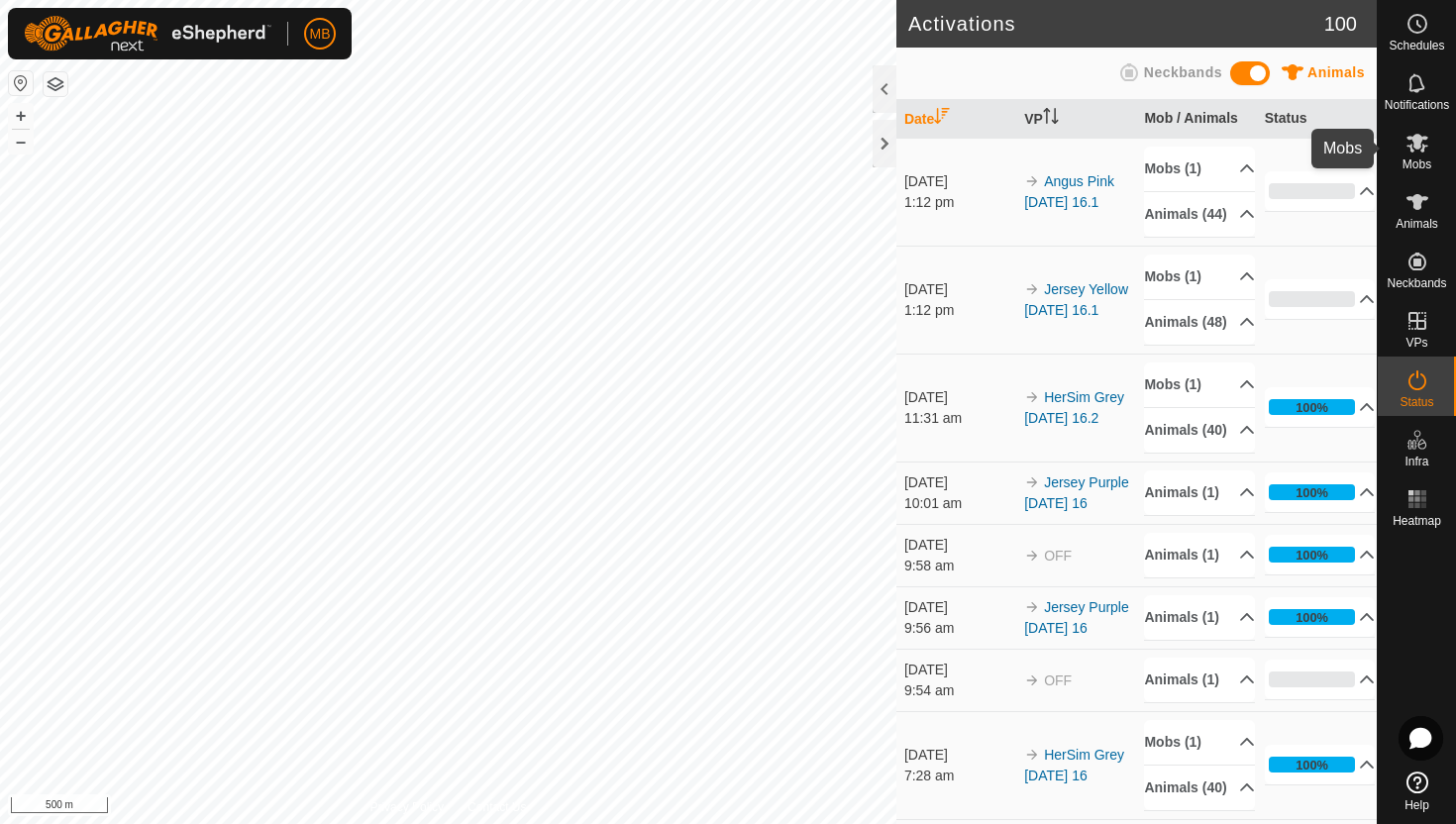 click 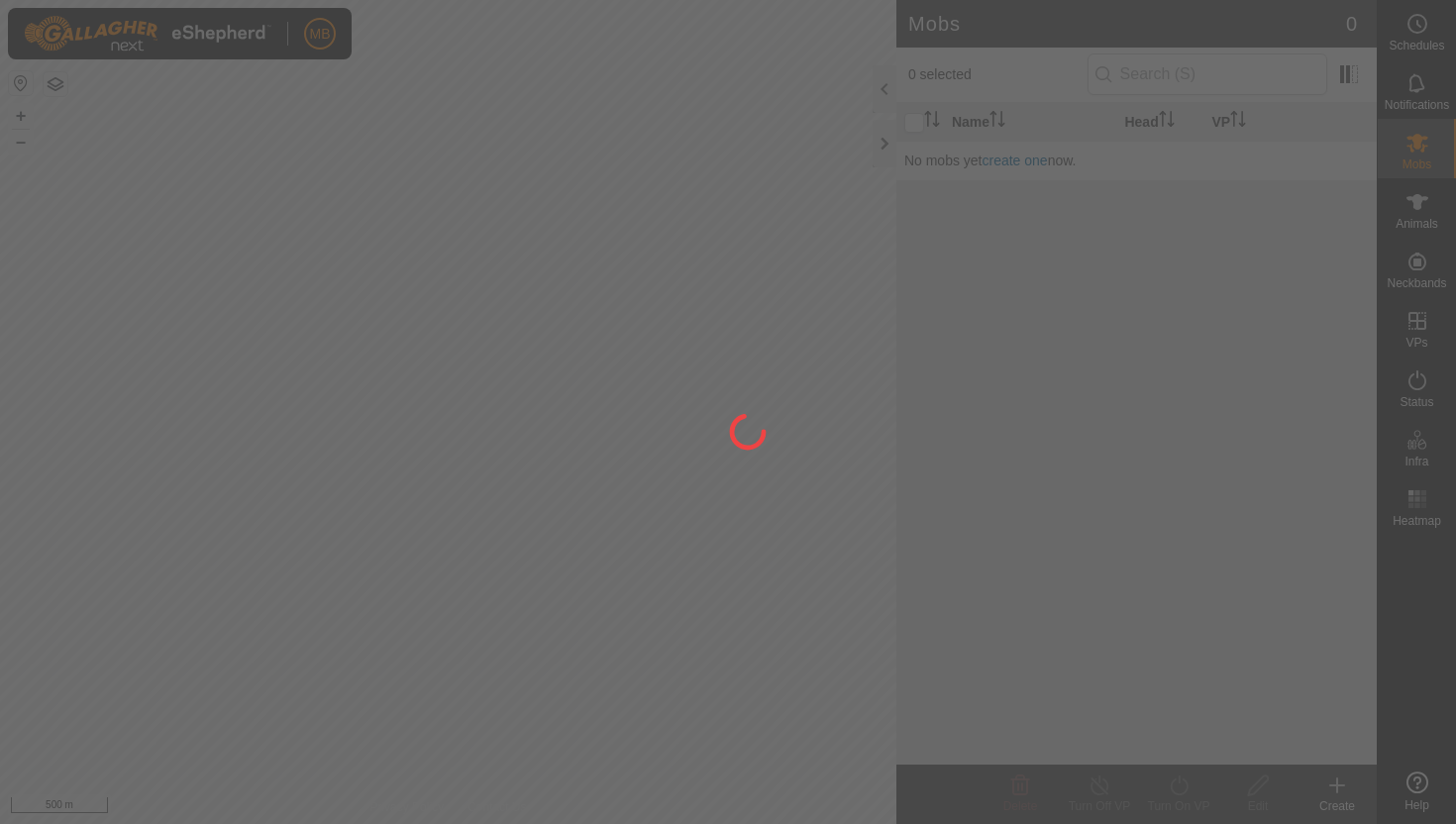 scroll, scrollTop: 0, scrollLeft: 0, axis: both 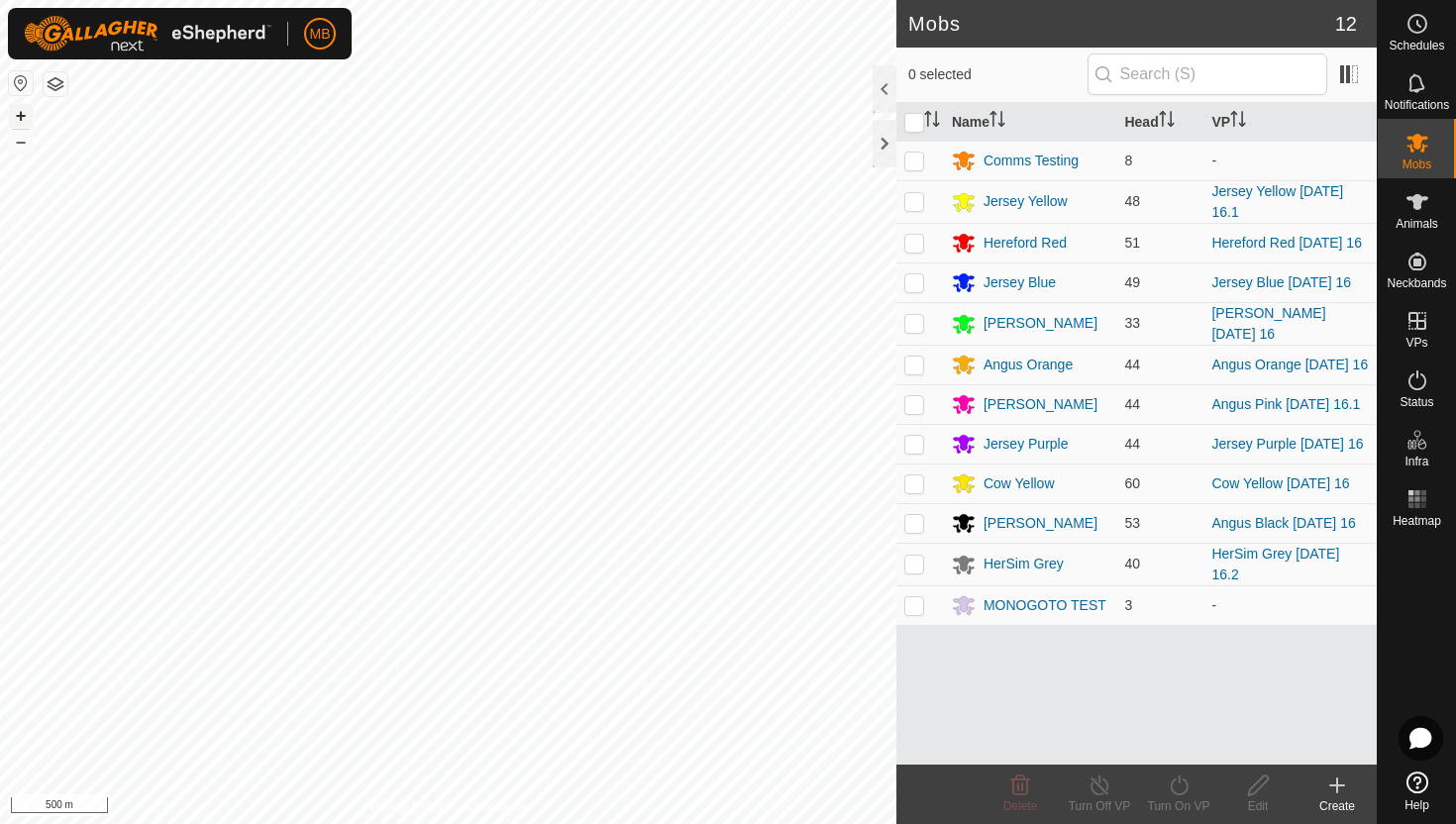 click on "+" at bounding box center [21, 116] 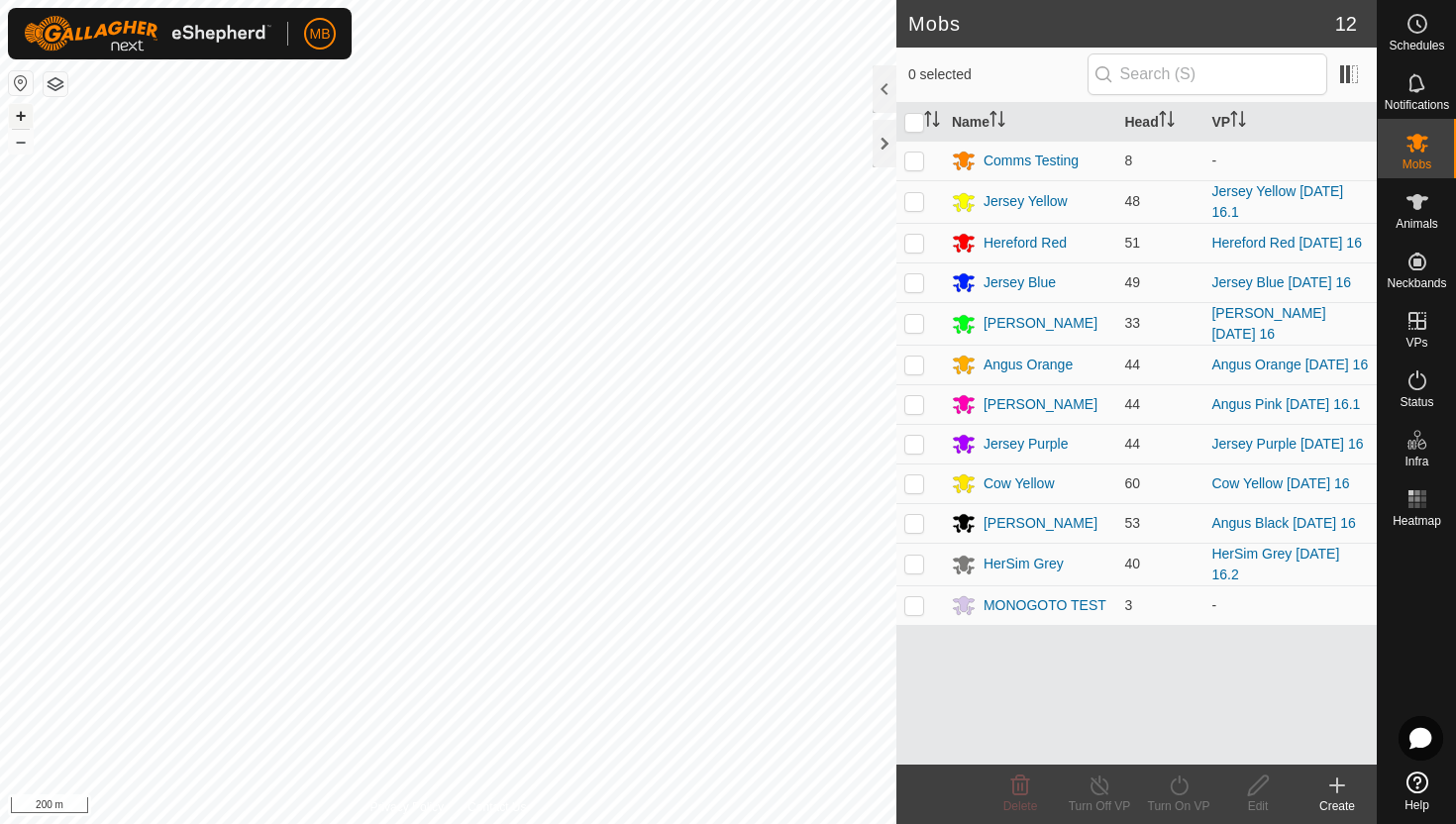 click on "+" at bounding box center [21, 116] 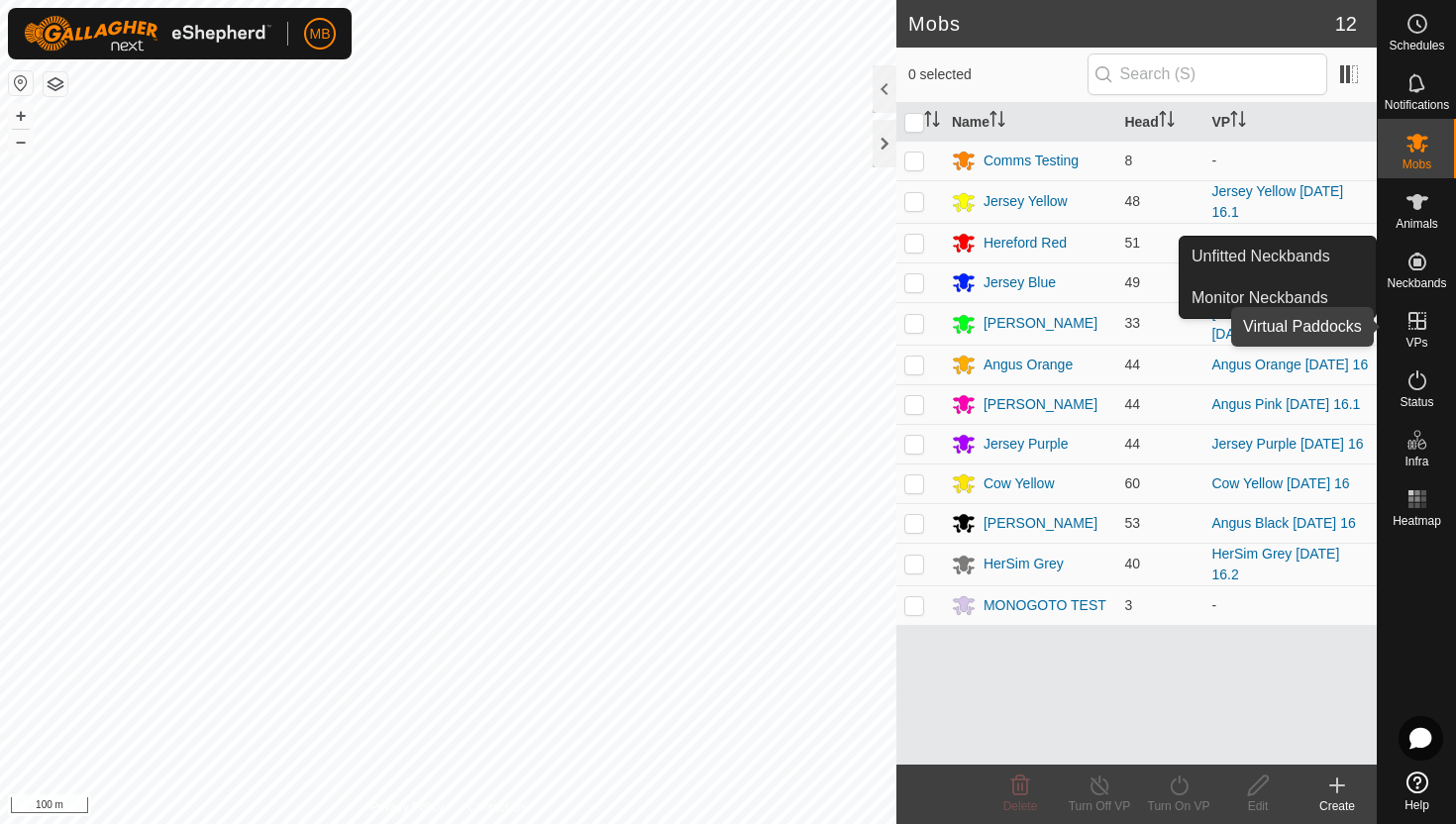 click 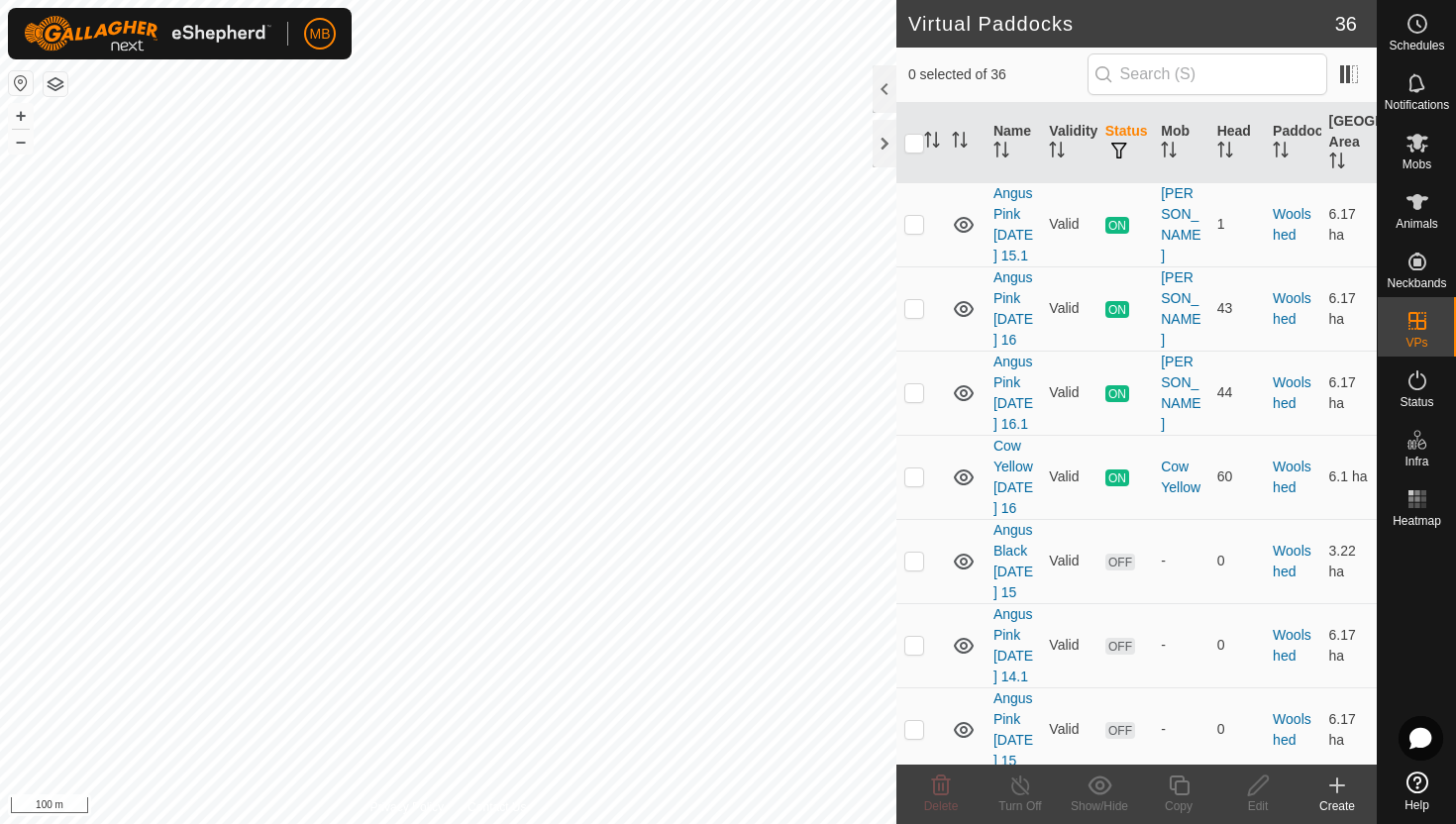 scroll, scrollTop: 3303, scrollLeft: 0, axis: vertical 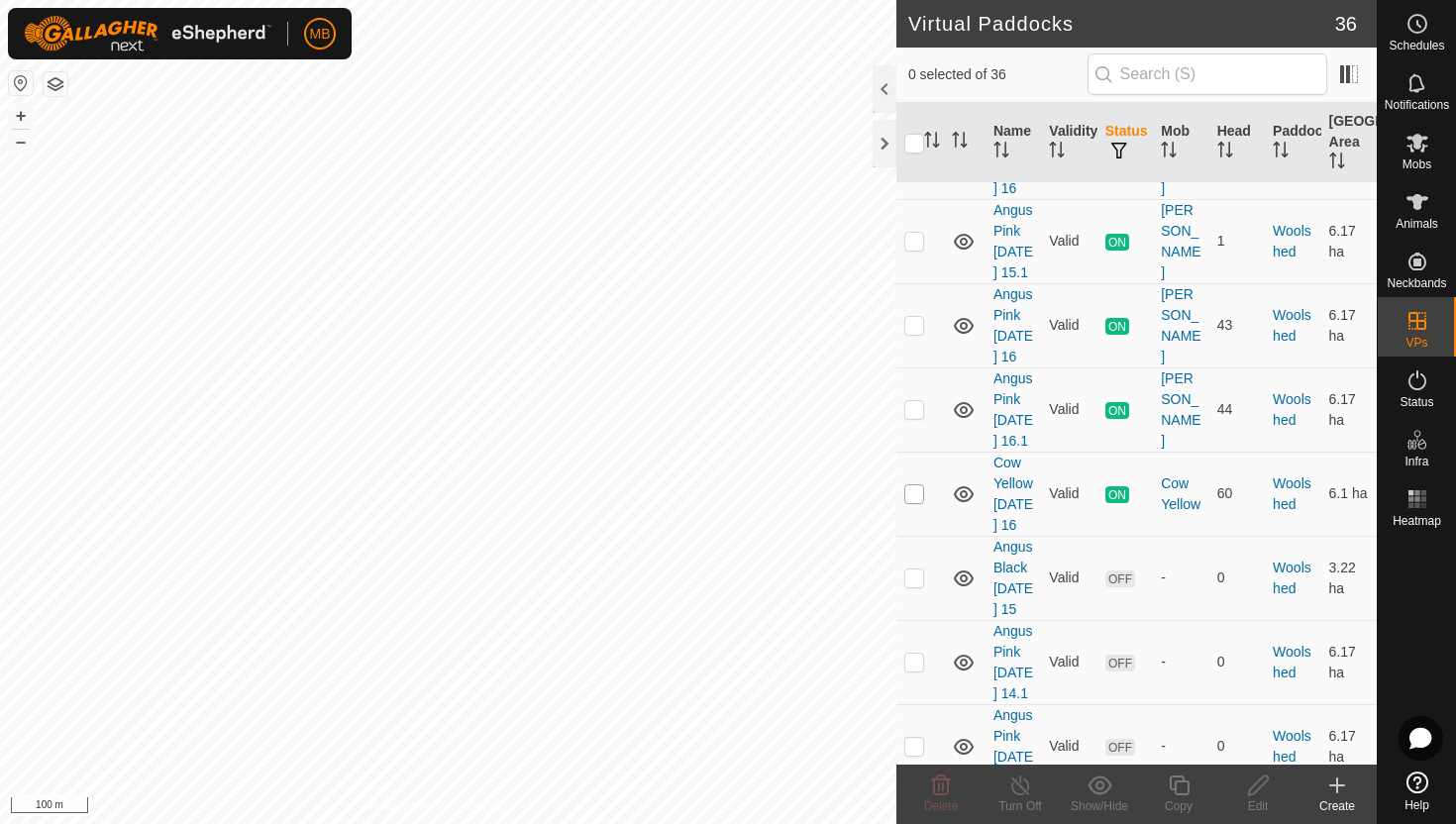 click at bounding box center (914, 494) 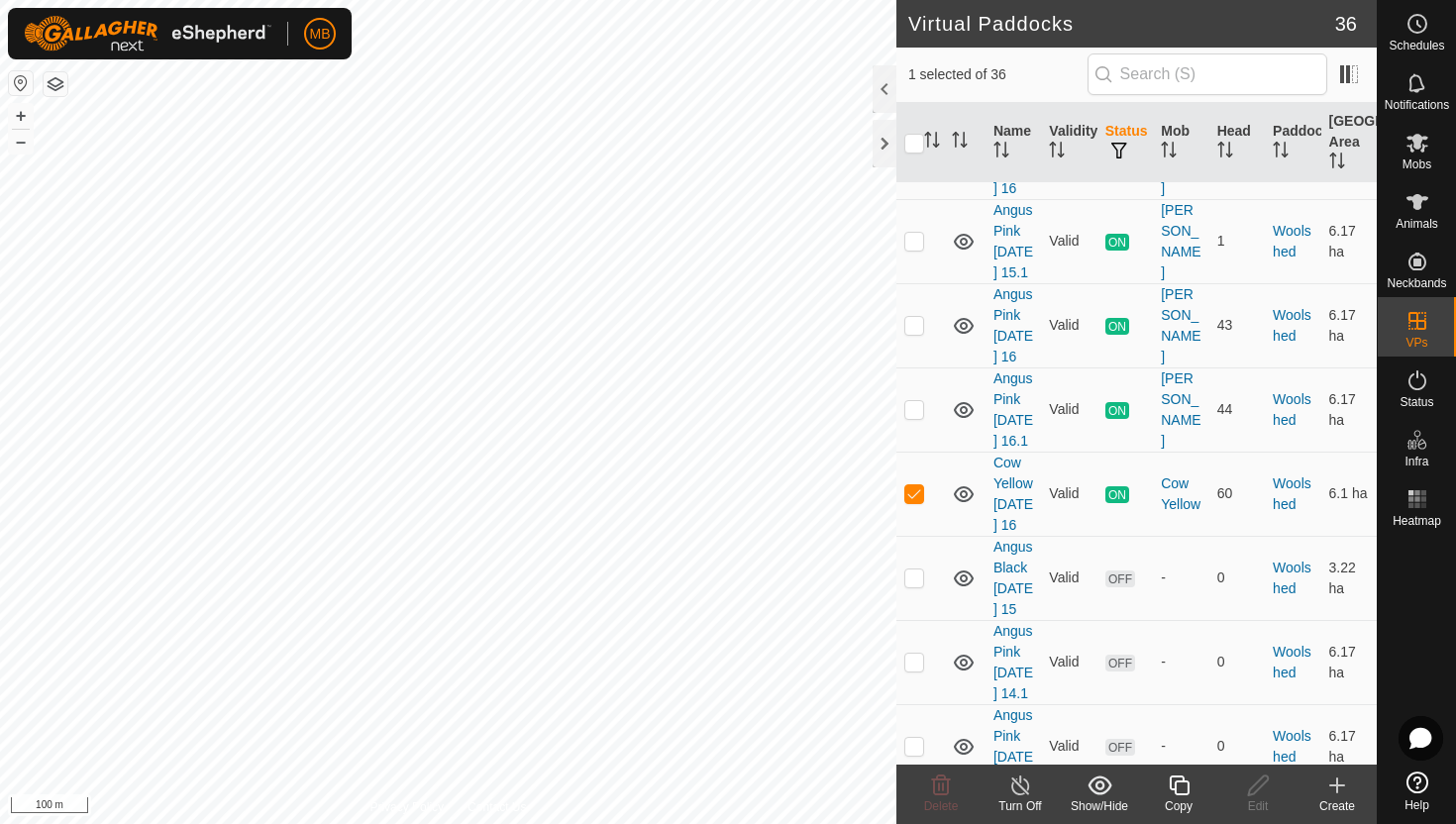 click 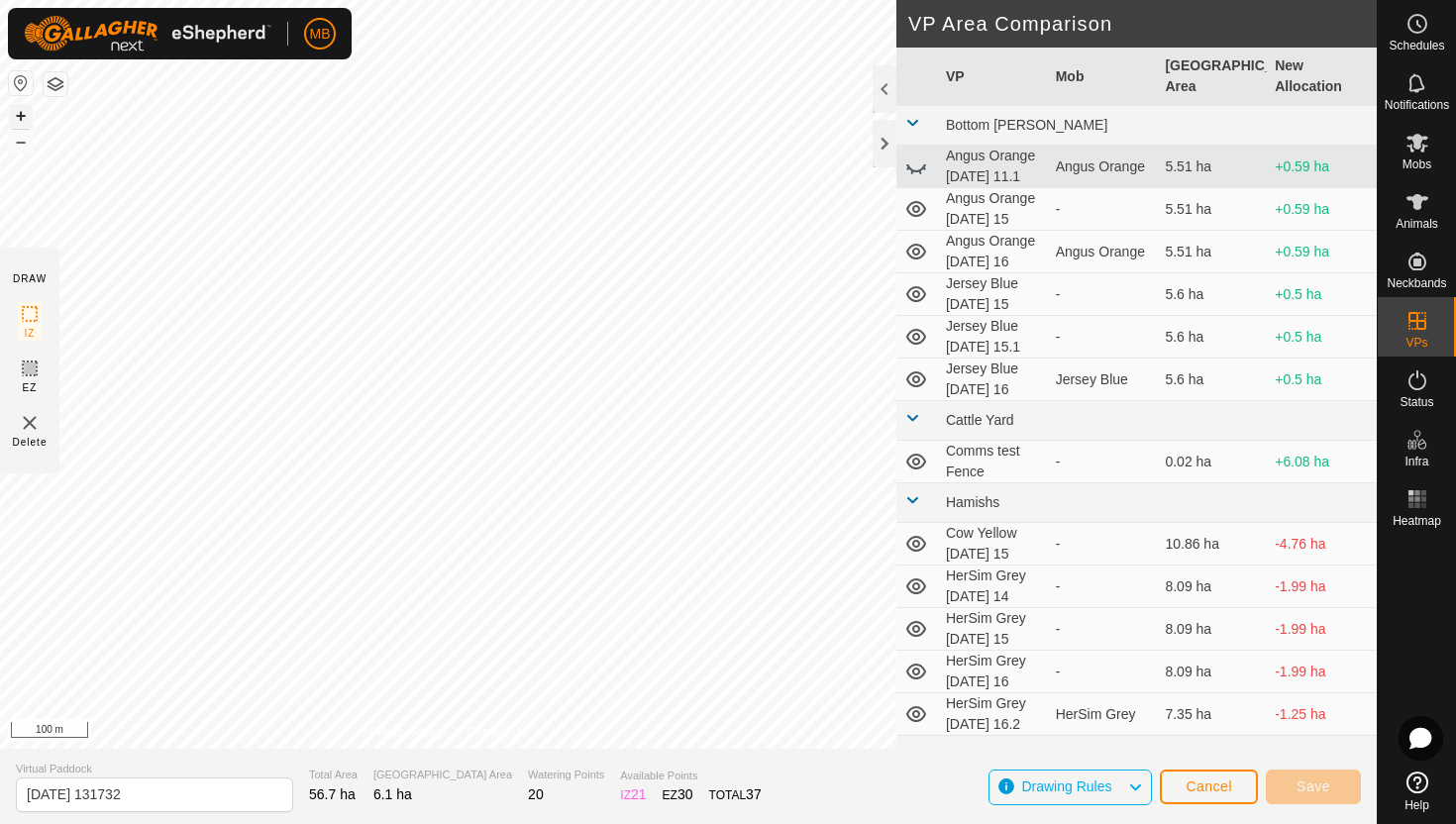 click on "+" at bounding box center [21, 116] 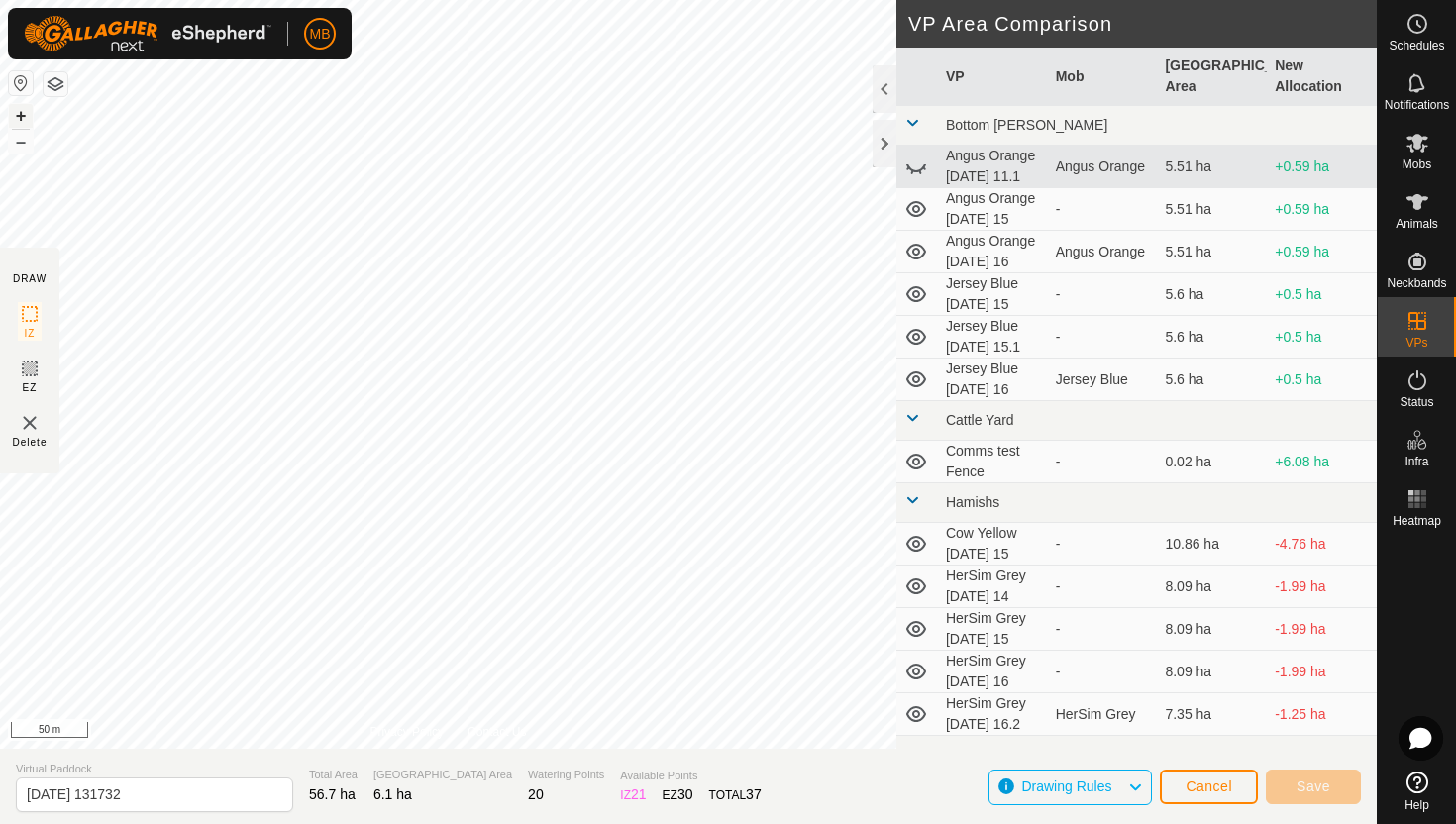 click on "+" at bounding box center (21, 116) 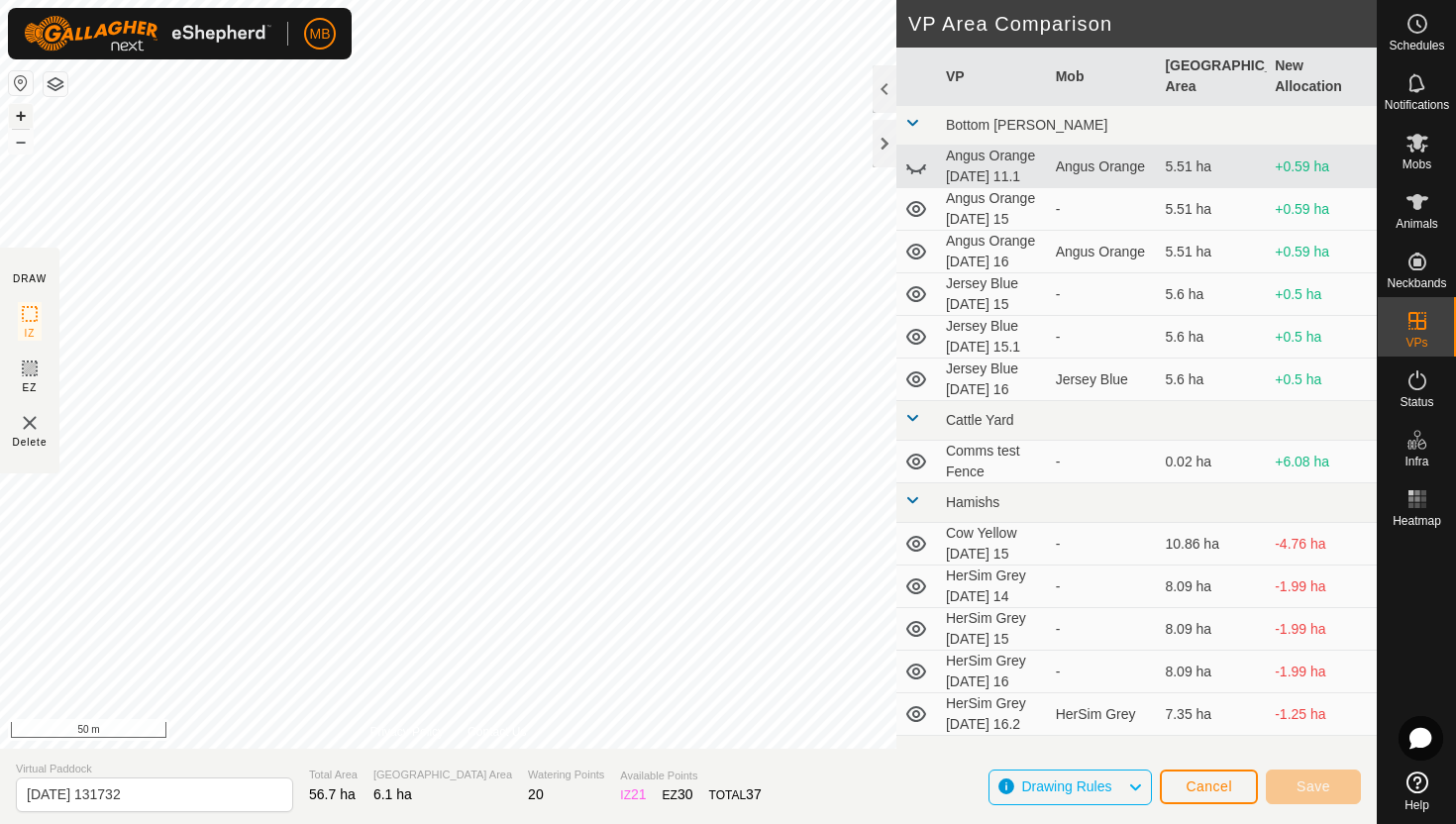 click on "+" at bounding box center (21, 116) 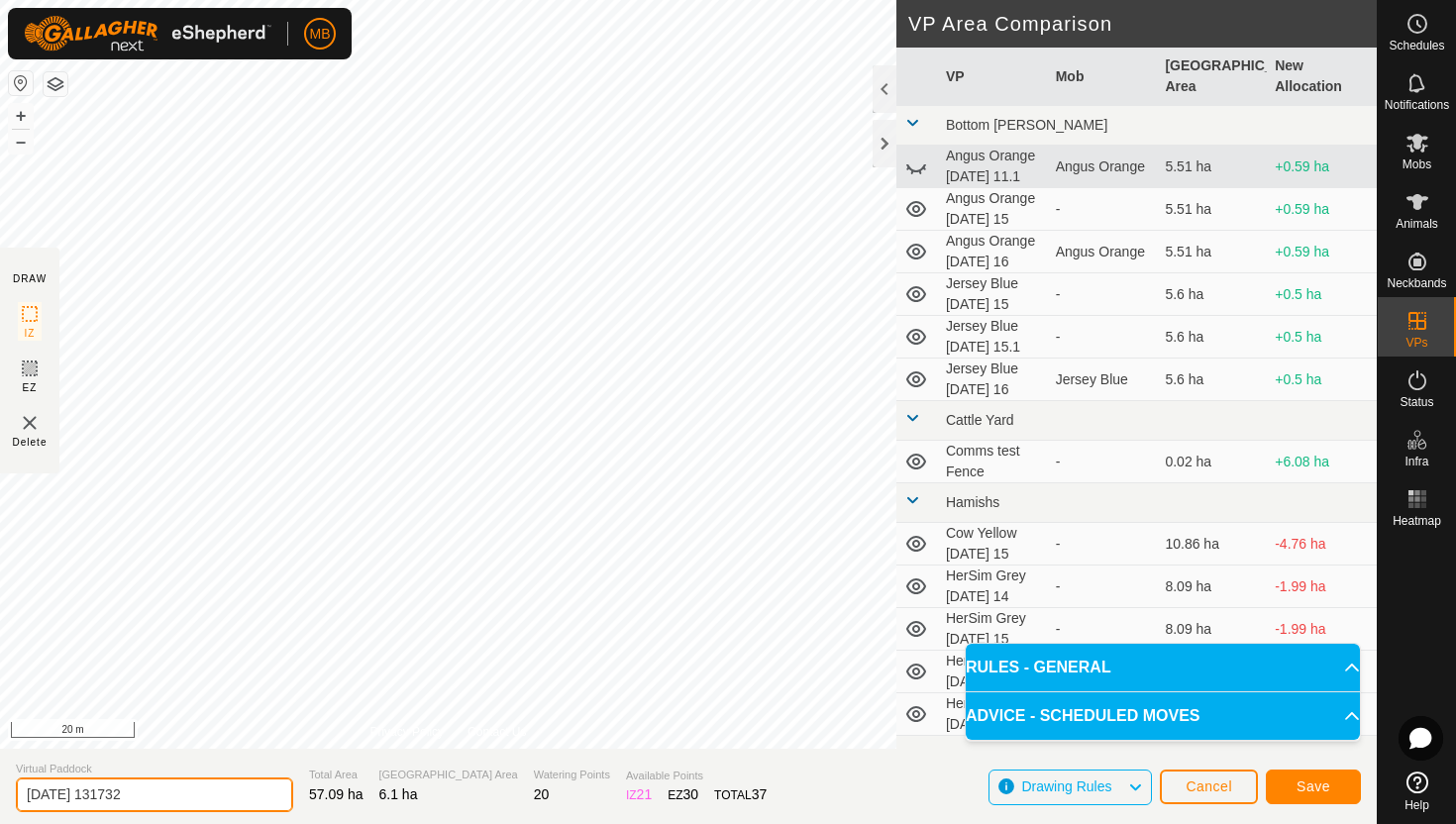 click on "2025-07-16 131732" 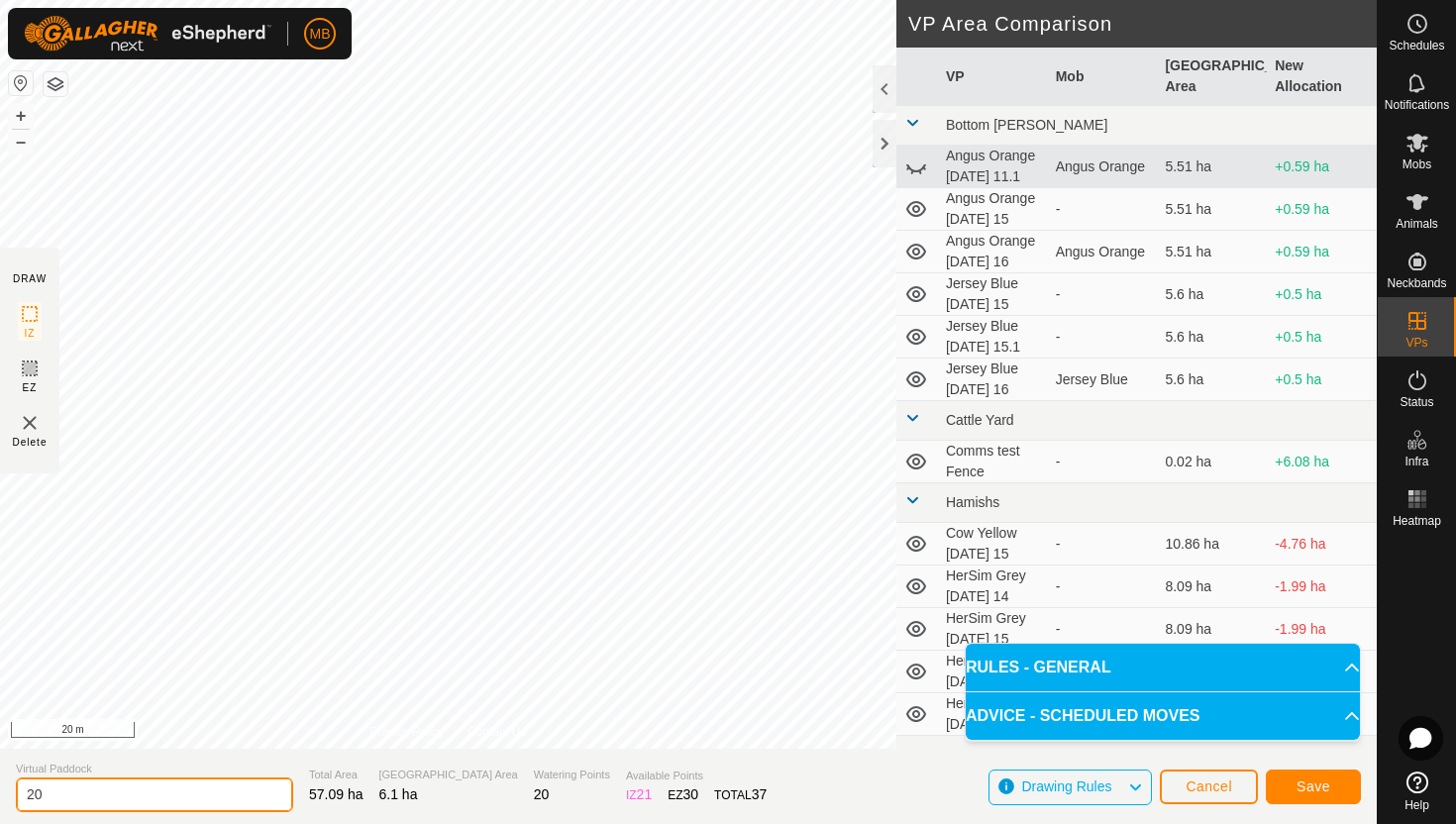 type on "2" 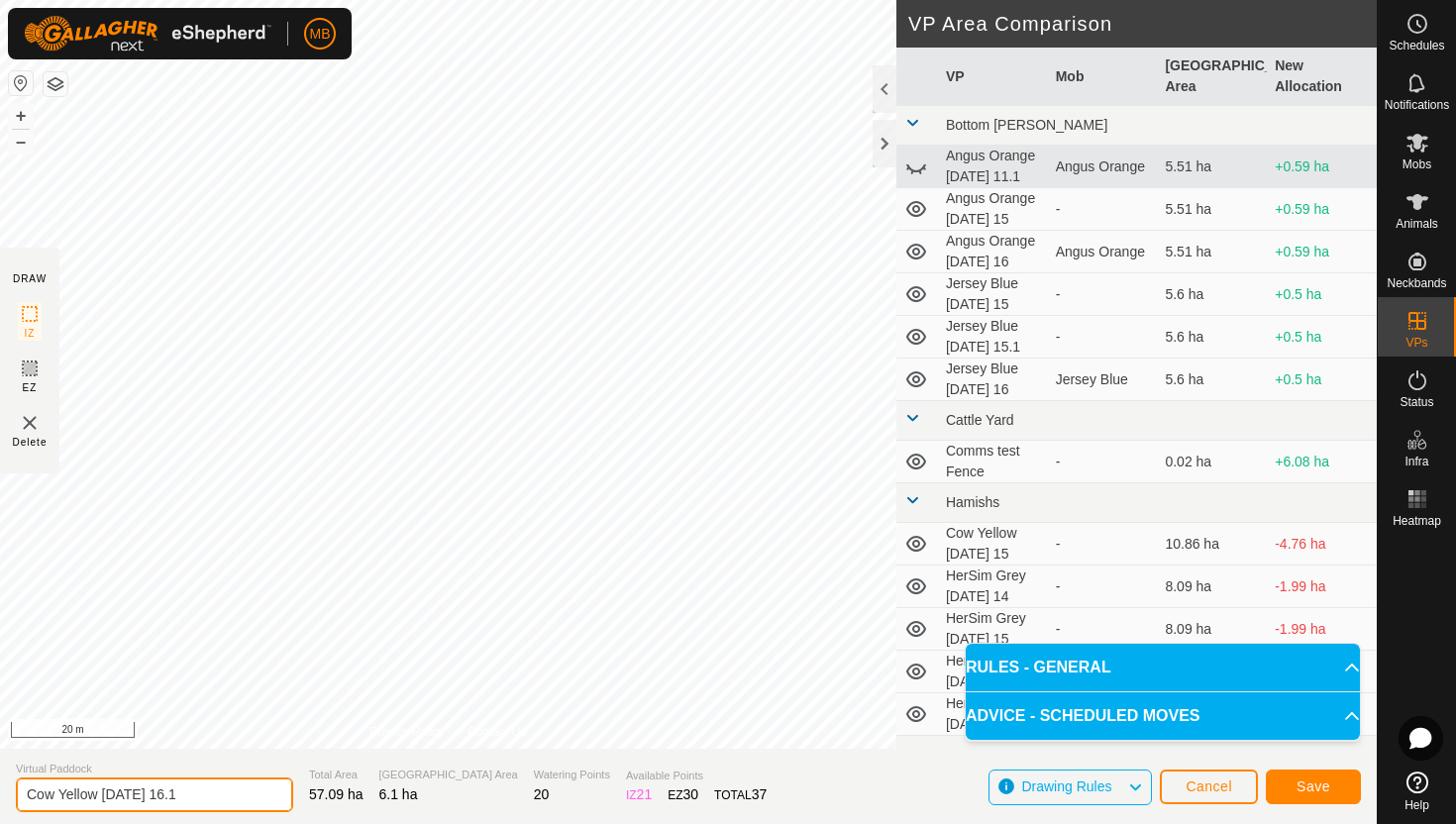 type on "Cow Yellow Wednesday 16.1" 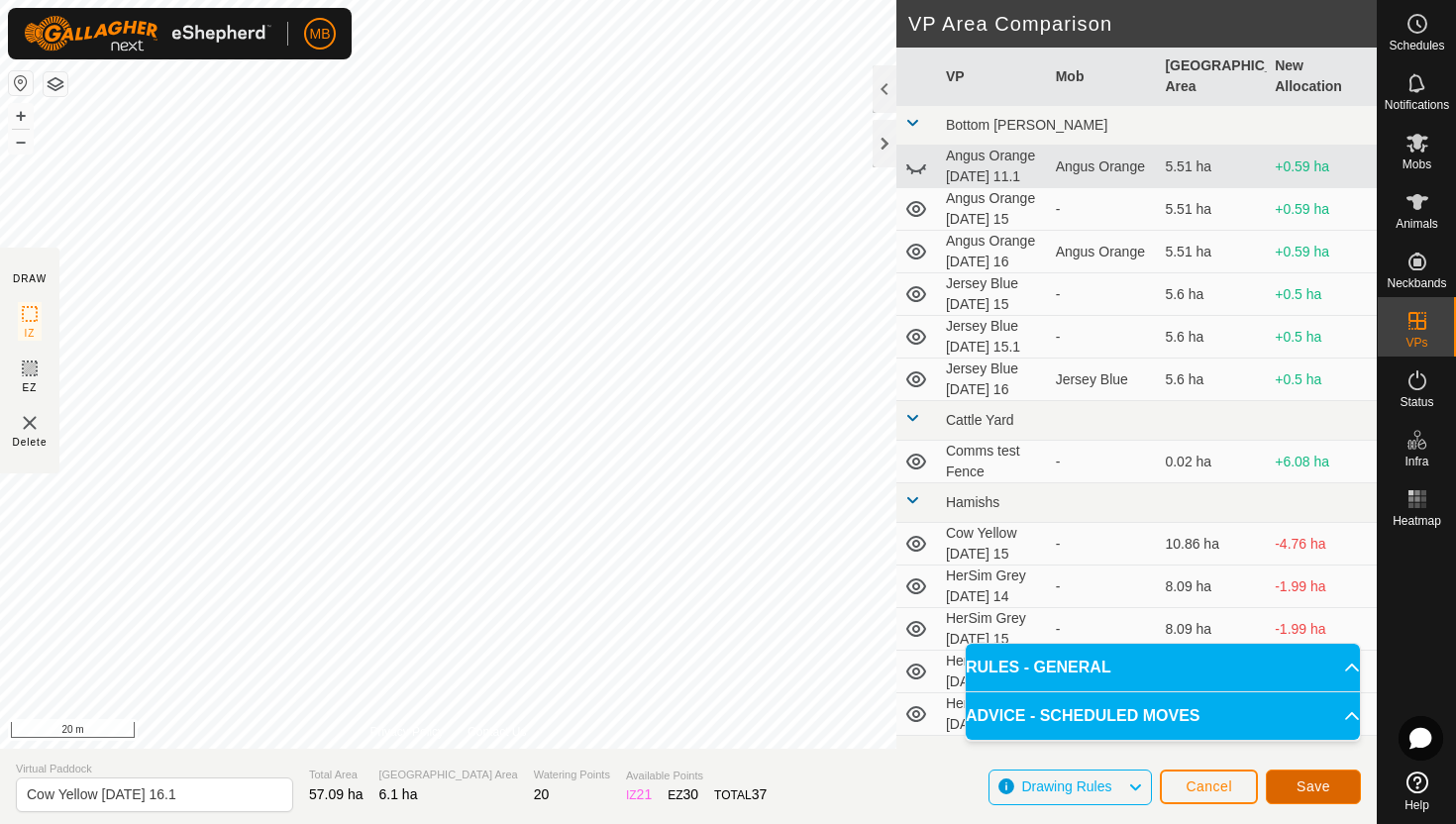 click on "Save" 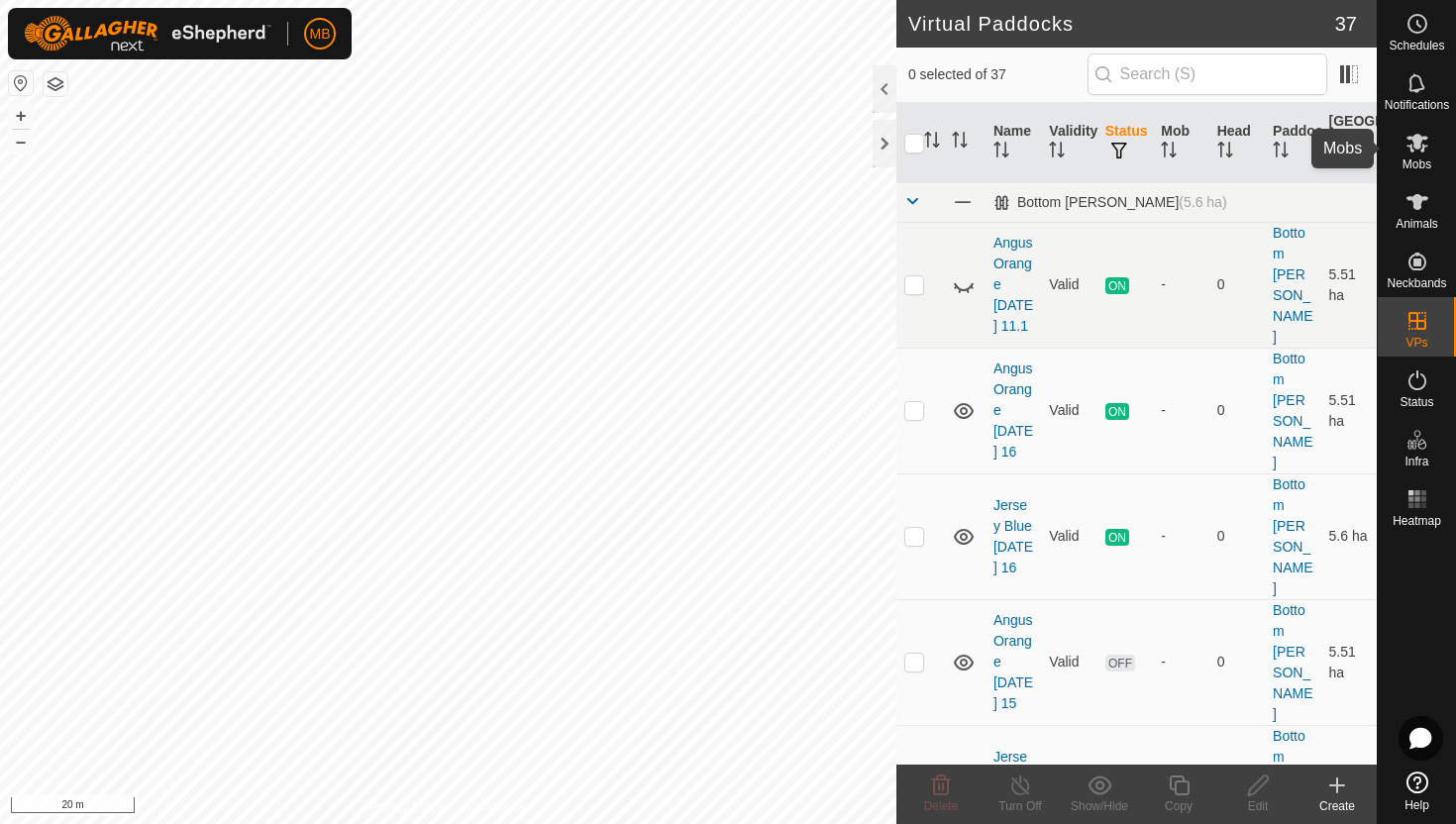 click 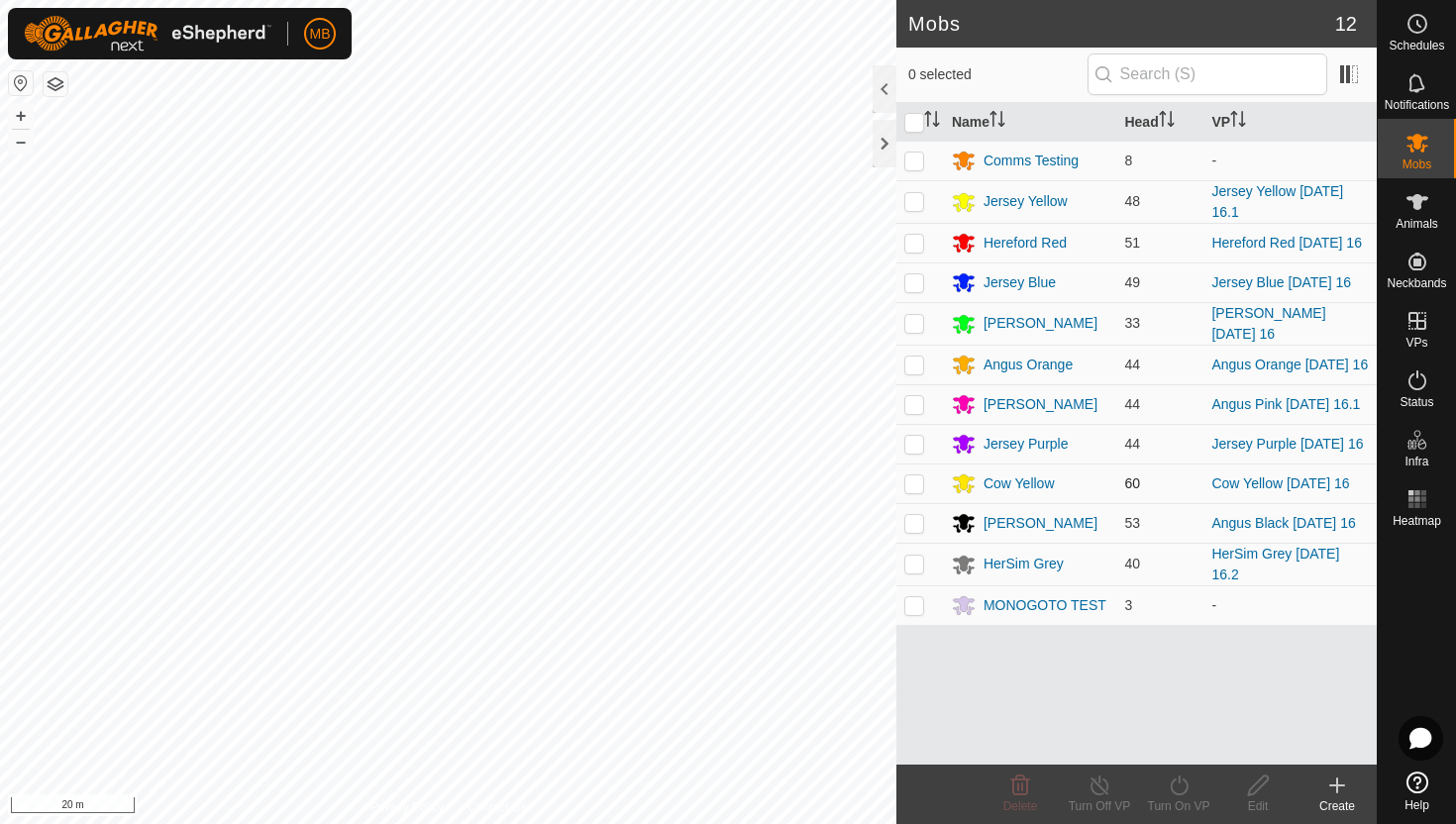 click at bounding box center (914, 483) 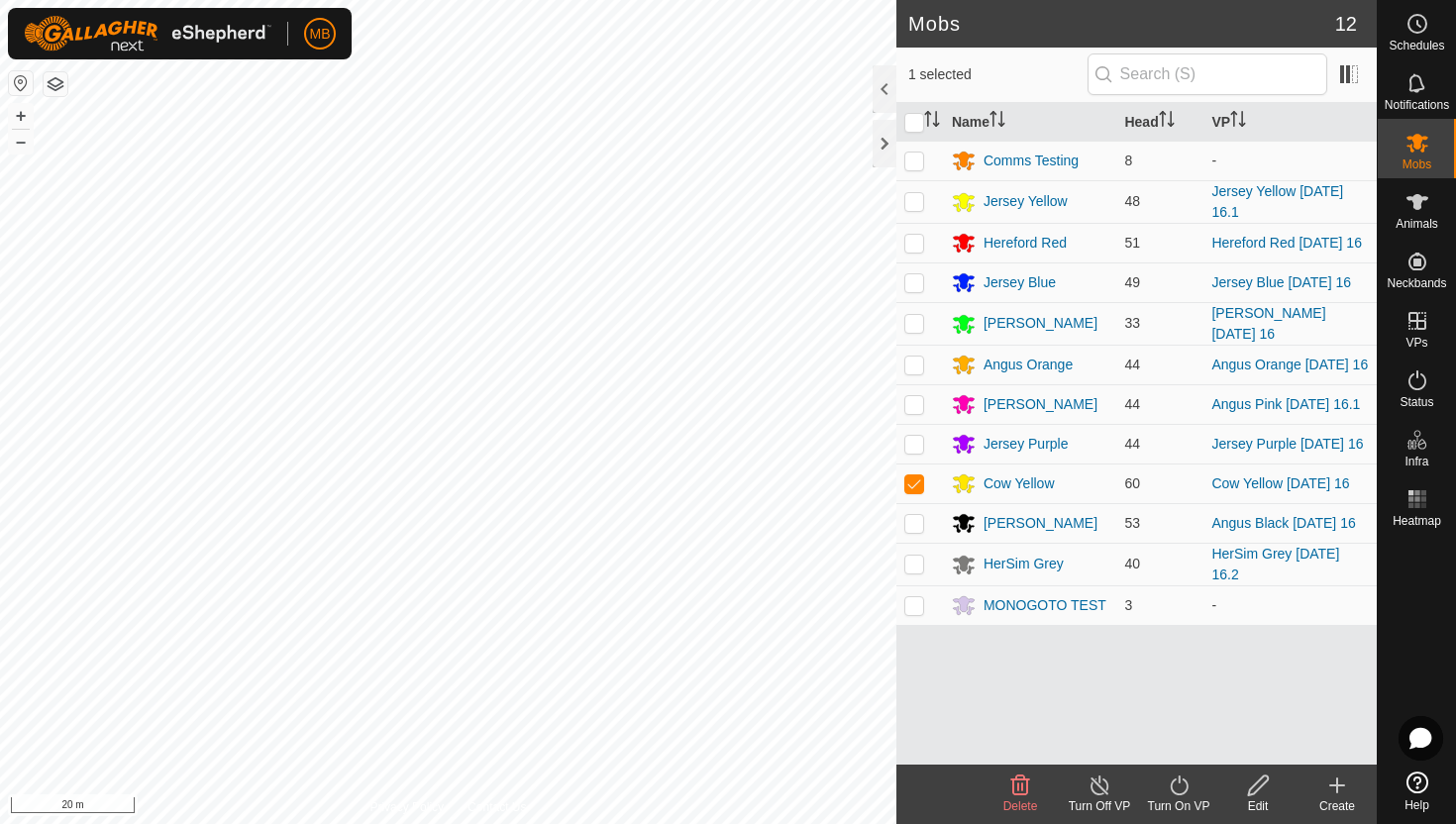 click 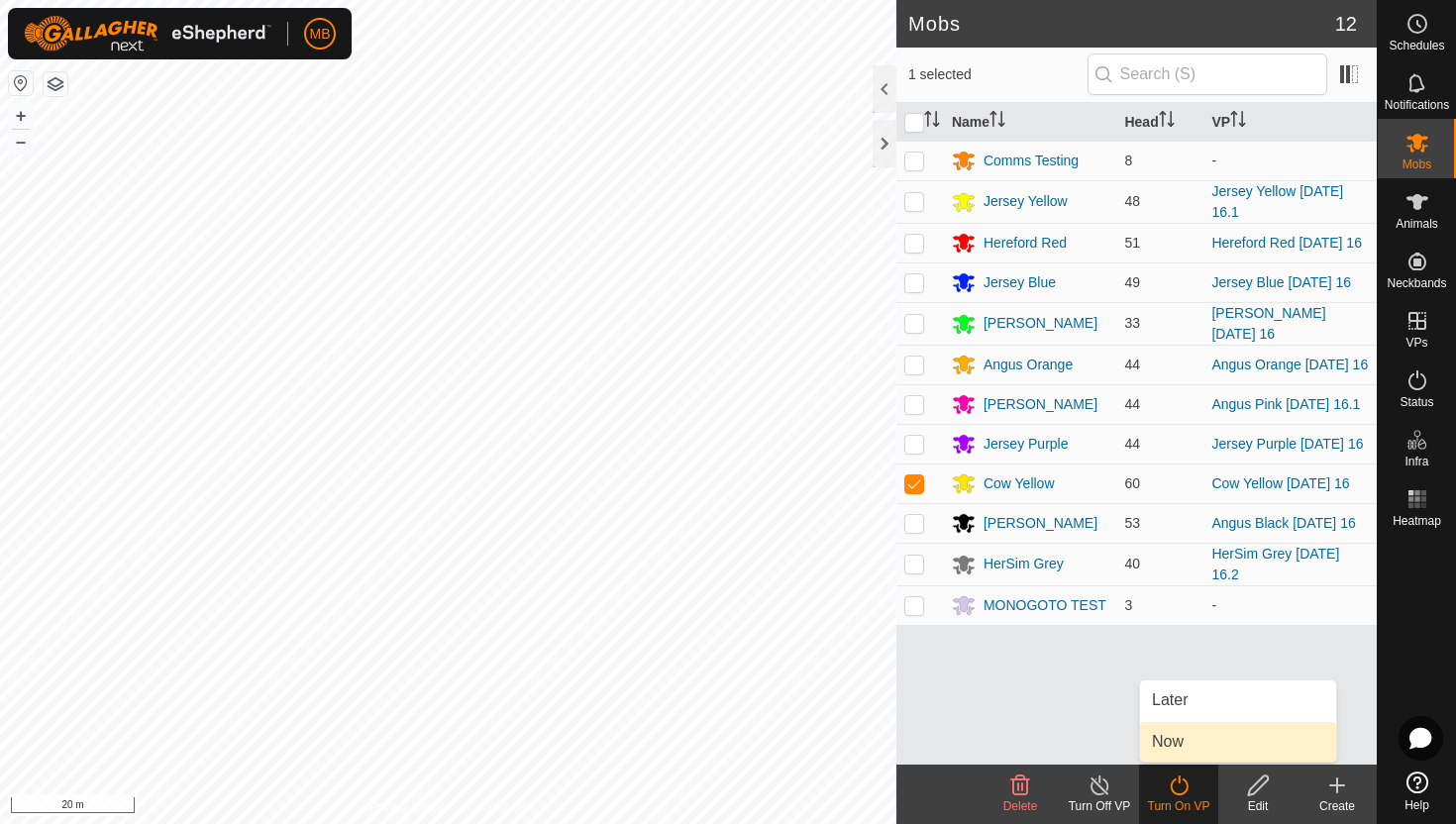 click on "Now" at bounding box center (1238, 742) 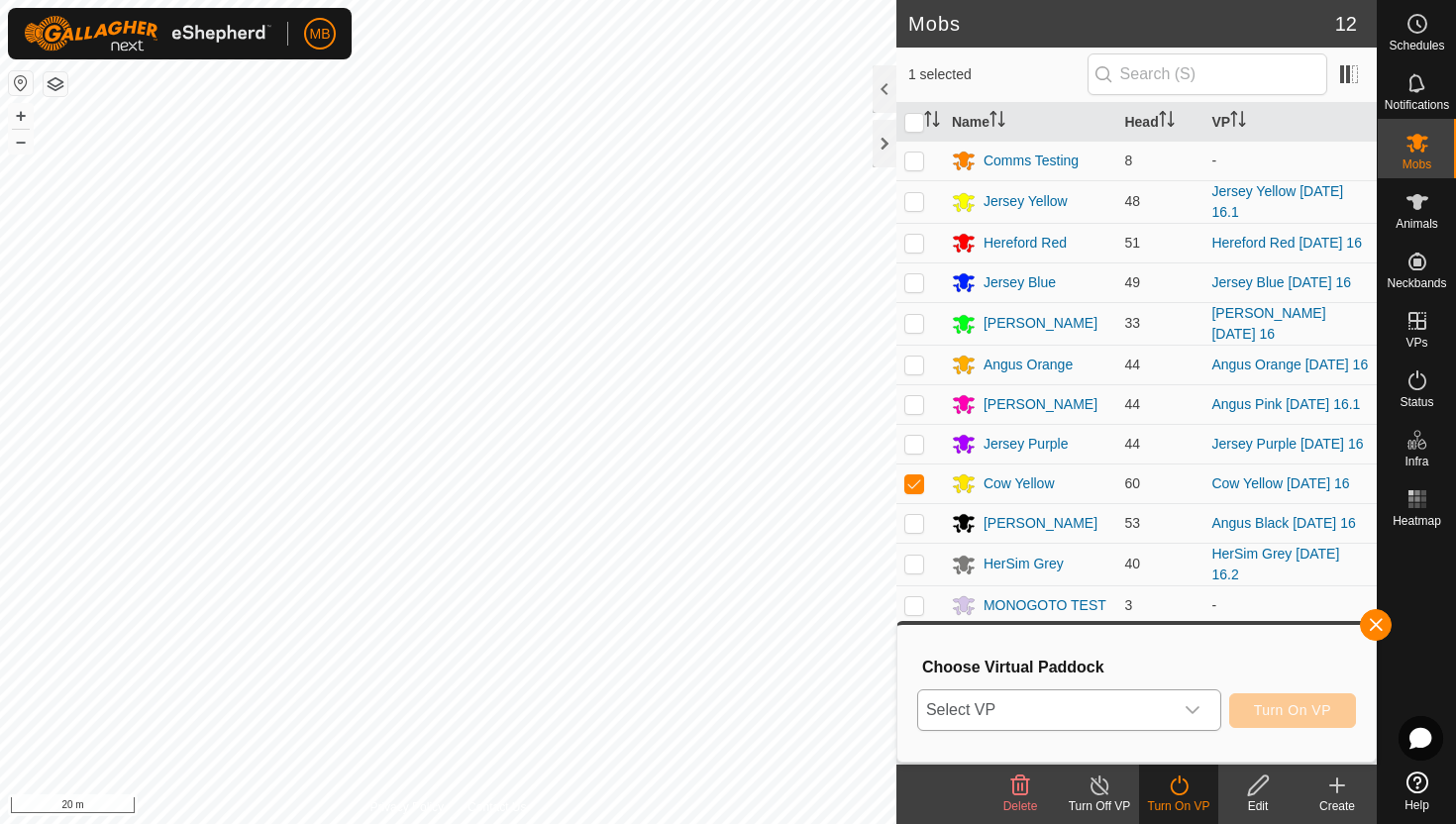 click 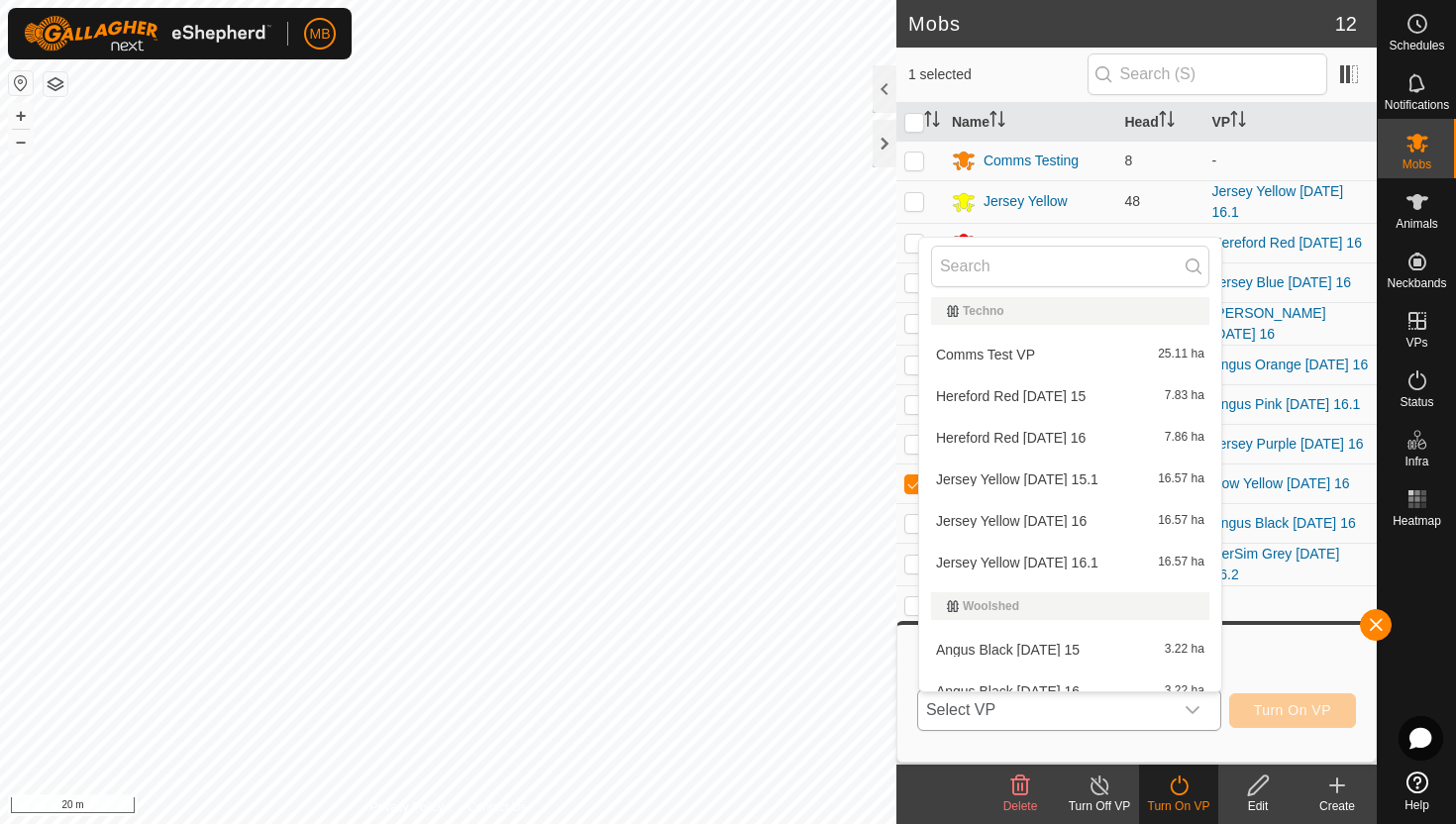 scroll, scrollTop: 1460, scrollLeft: 0, axis: vertical 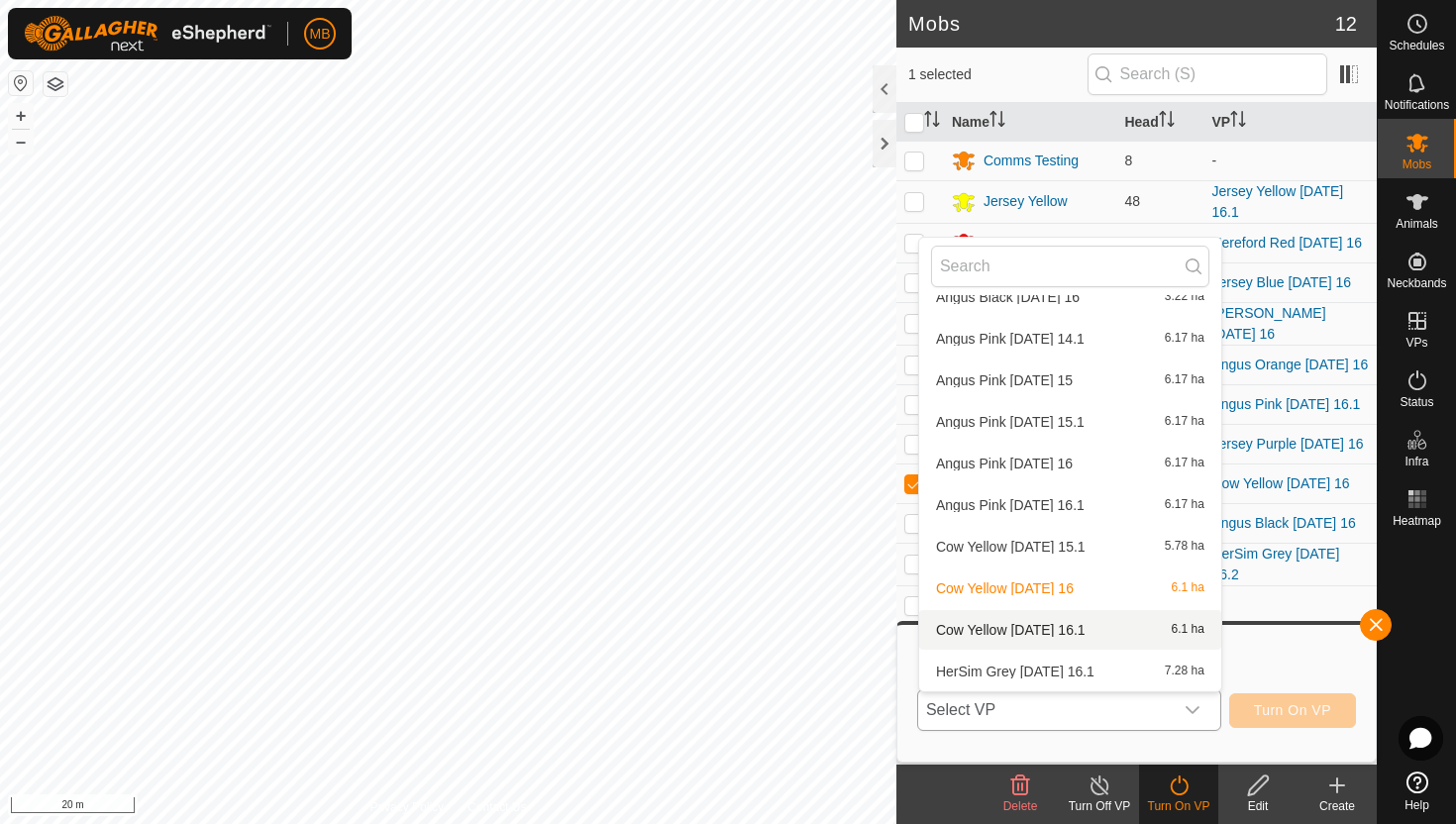 click on "Cow Yellow Wednesday 16.1  6.1 ha" at bounding box center (1070, 630) 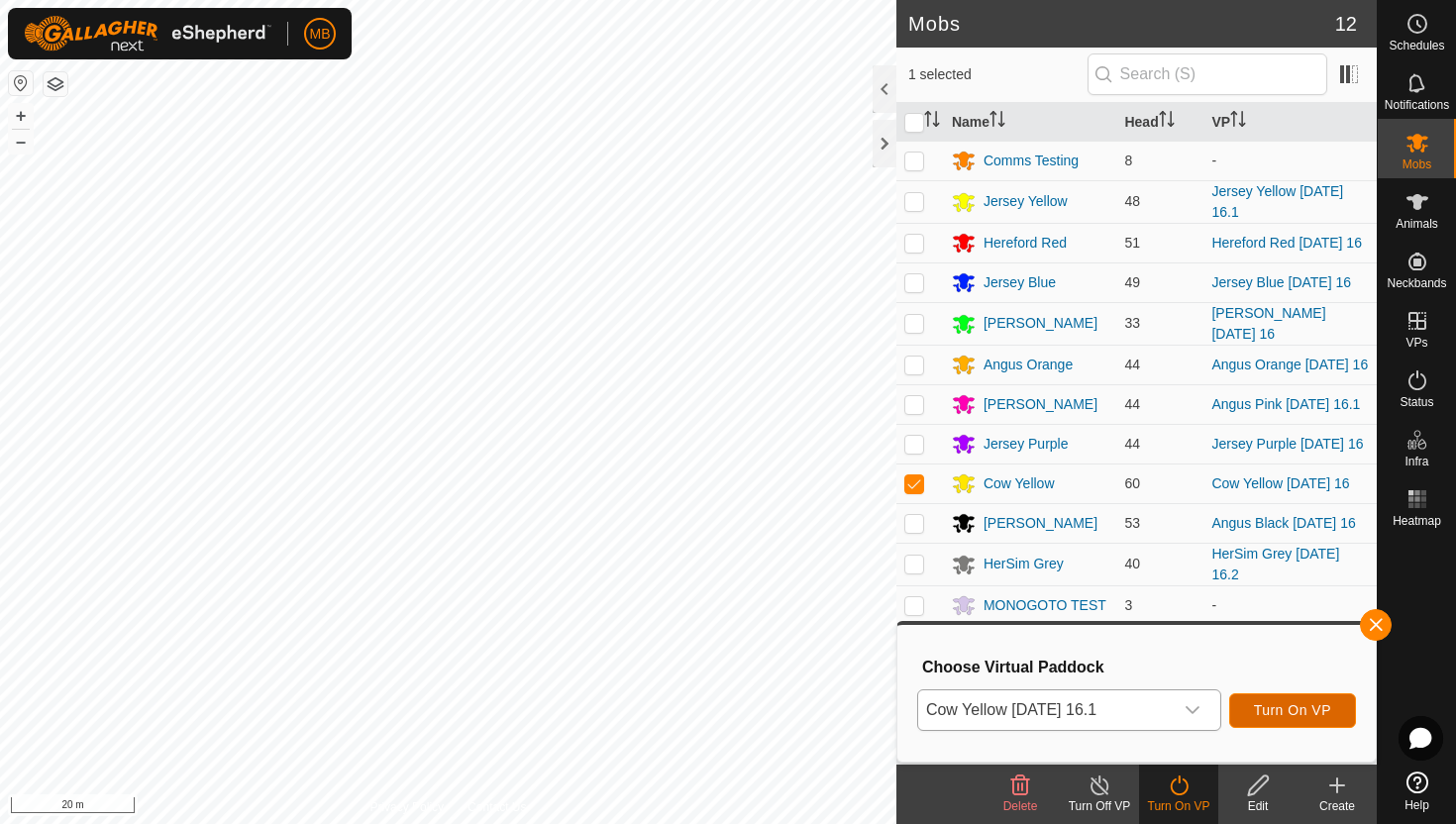 click on "Turn On VP" at bounding box center [1293, 710] 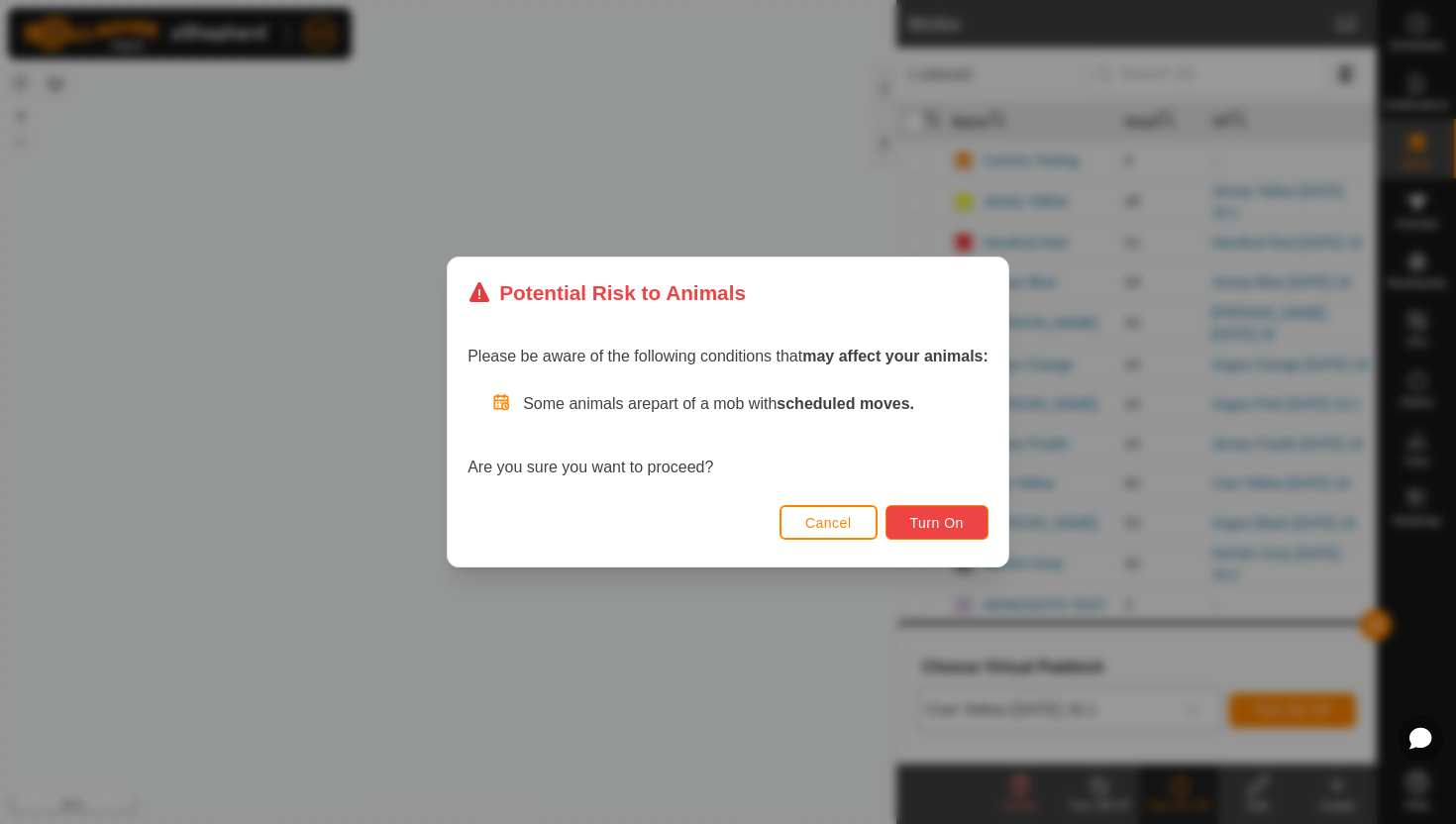 click on "Turn On" at bounding box center (937, 523) 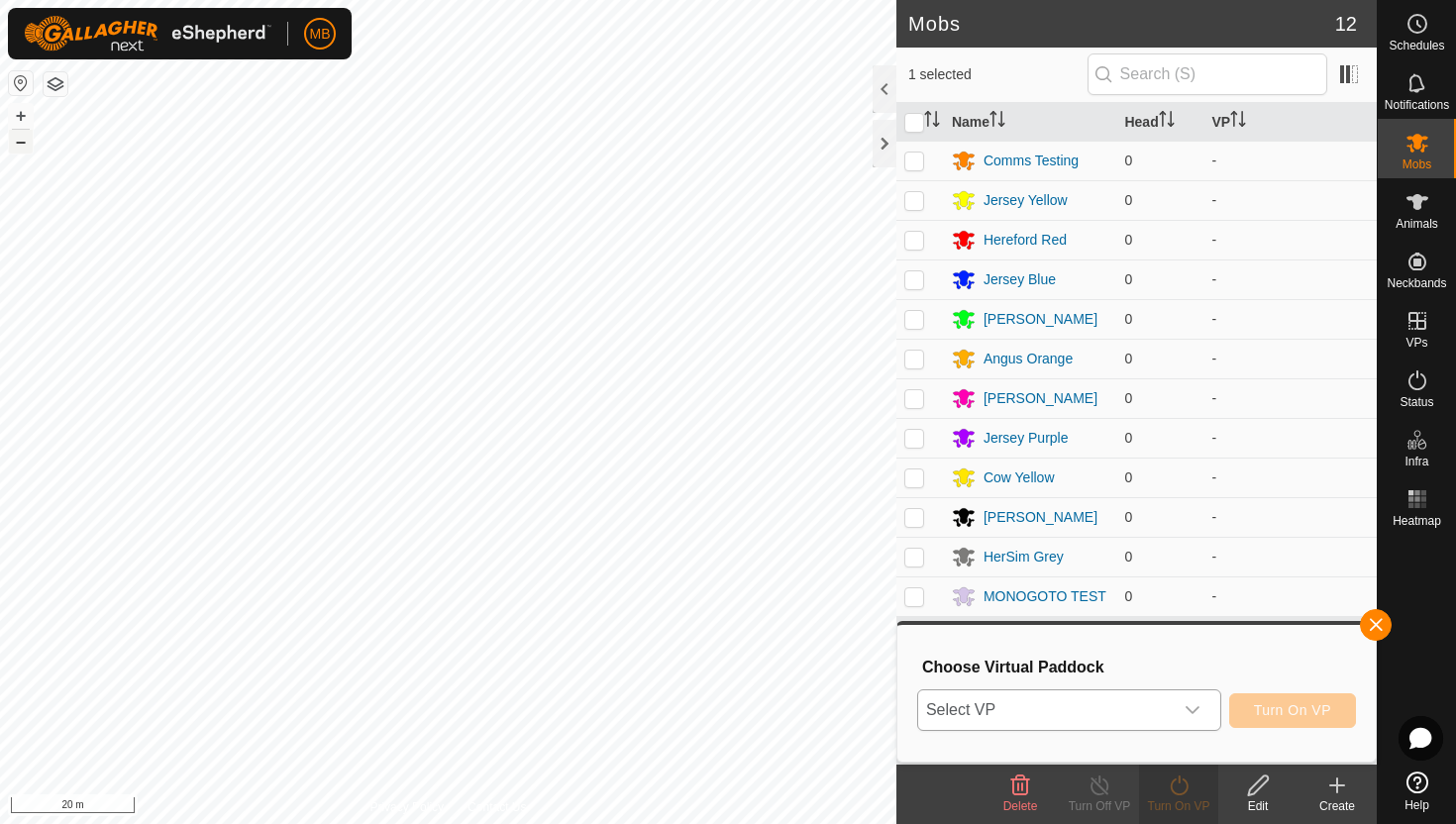 click on "–" at bounding box center (21, 142) 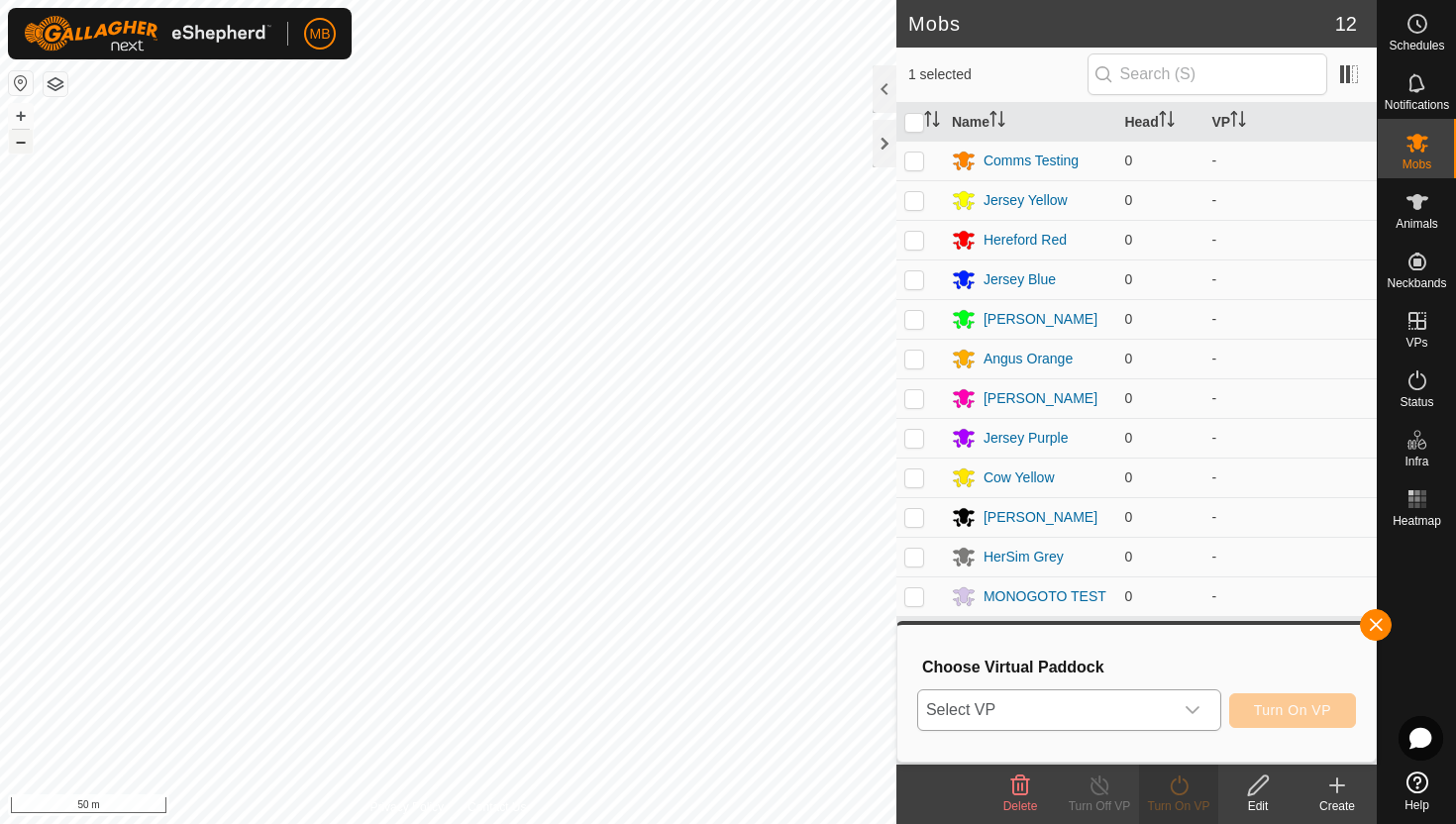 click on "–" at bounding box center [21, 142] 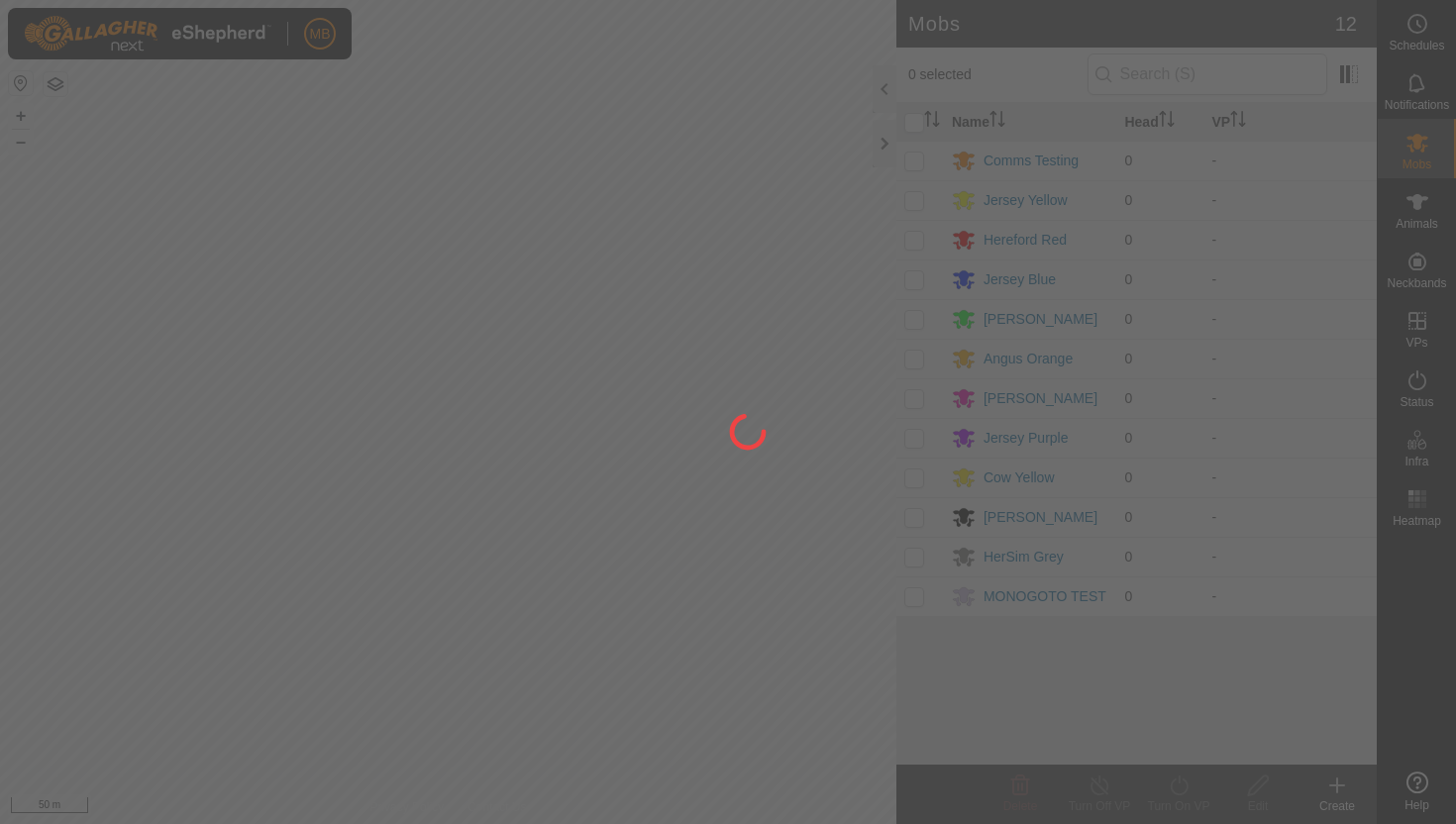 scroll, scrollTop: 0, scrollLeft: 0, axis: both 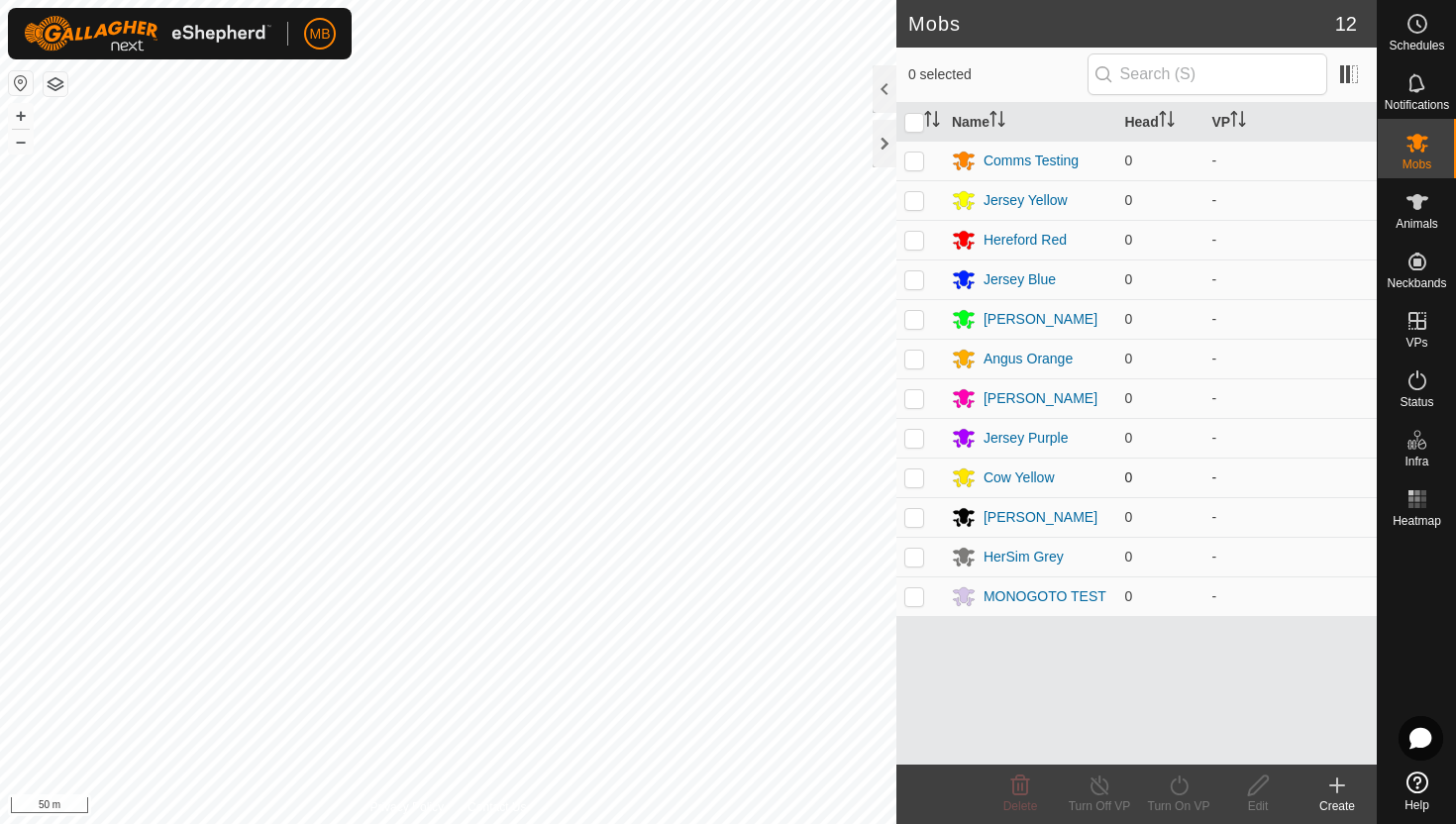click at bounding box center [914, 477] 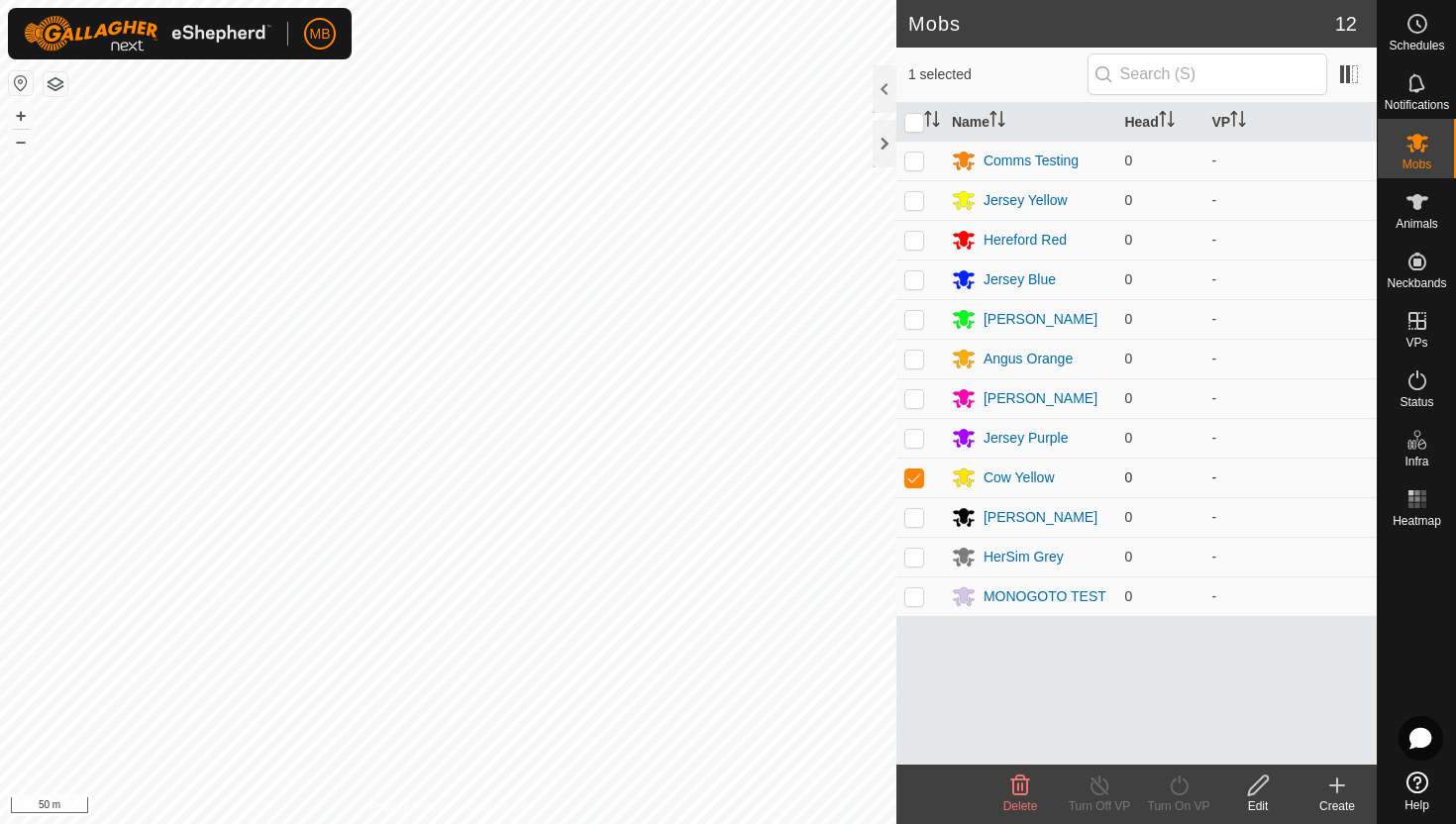 click at bounding box center [914, 477] 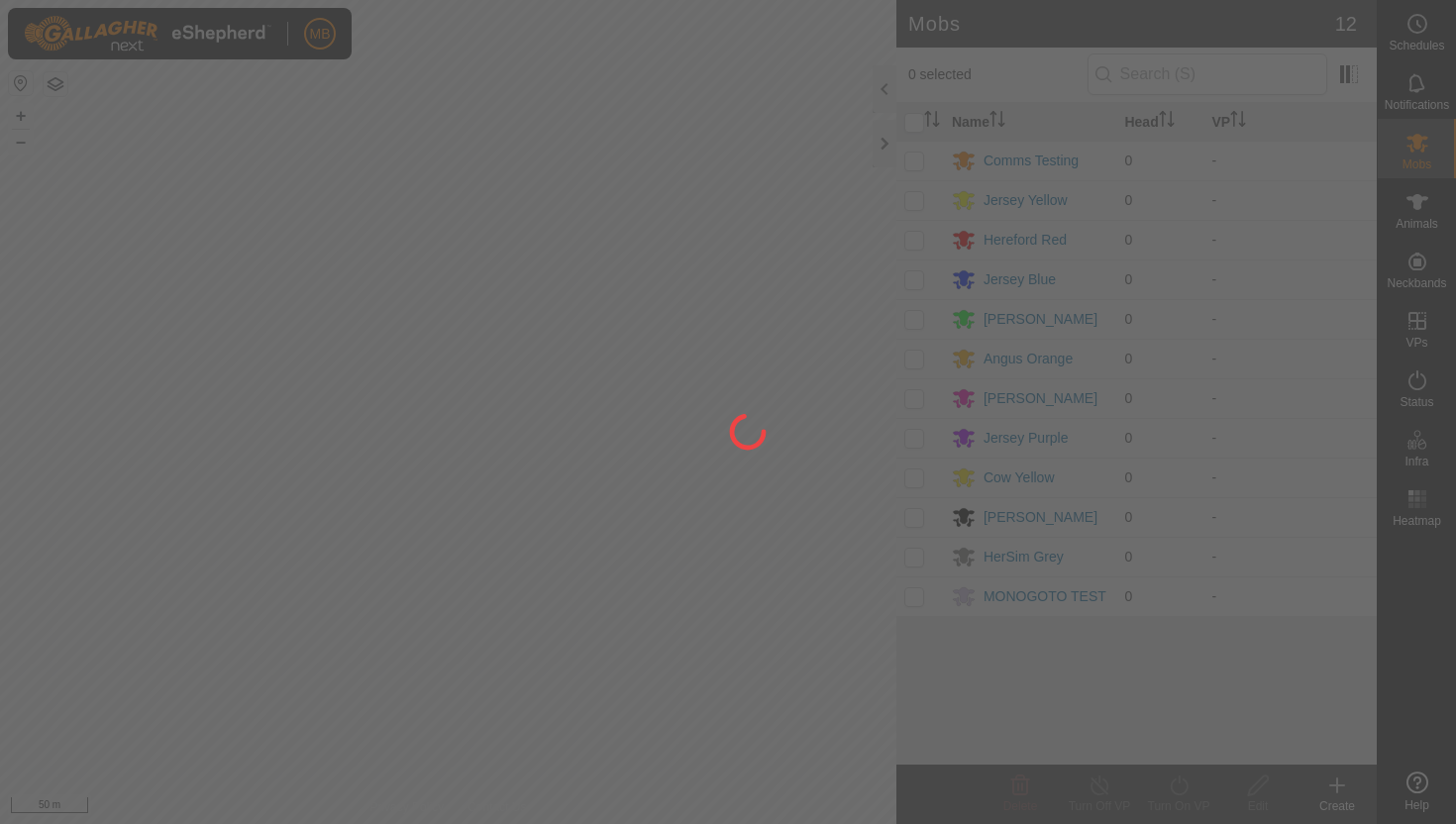 scroll, scrollTop: 0, scrollLeft: 0, axis: both 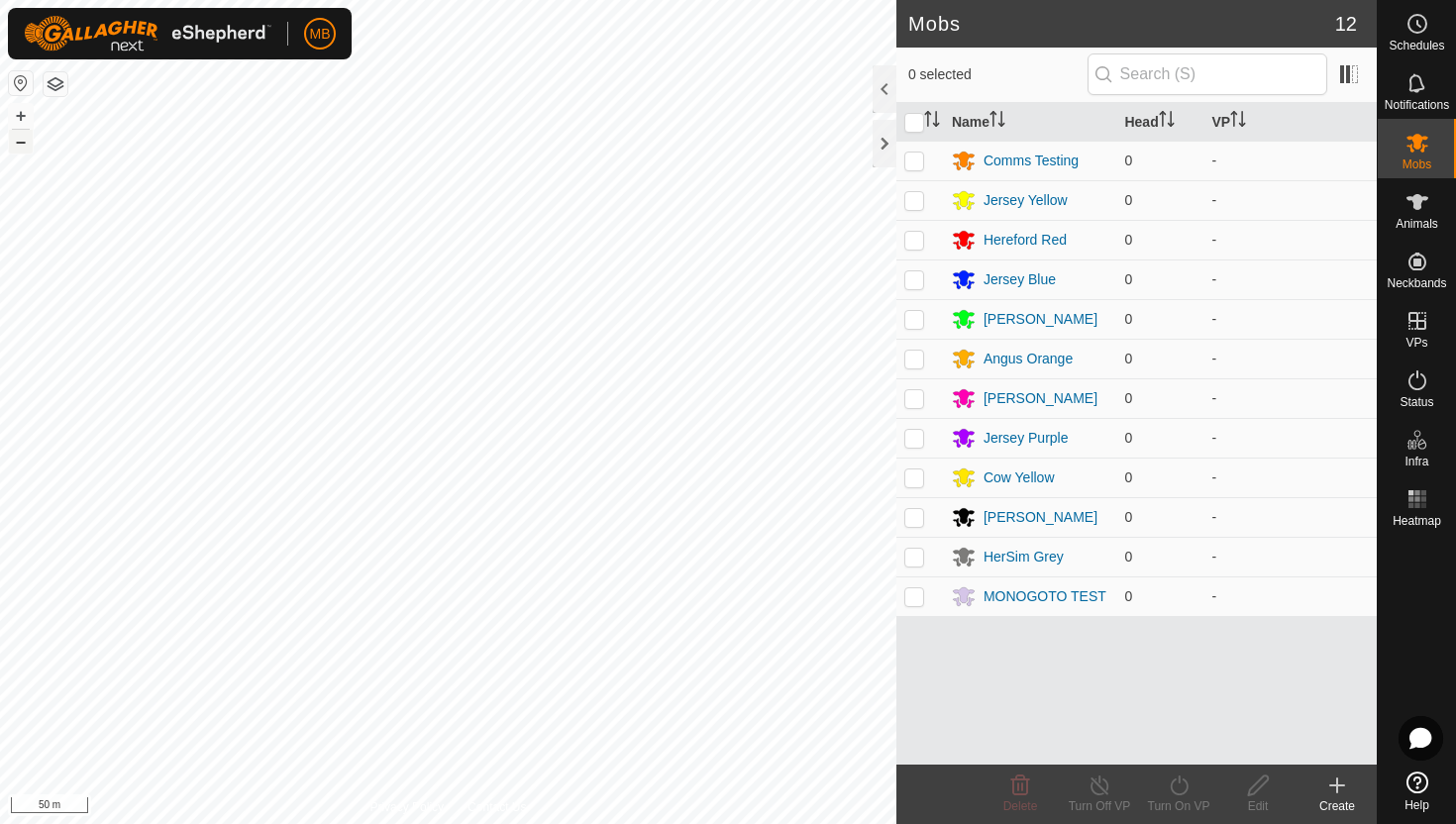 click on "–" at bounding box center (21, 142) 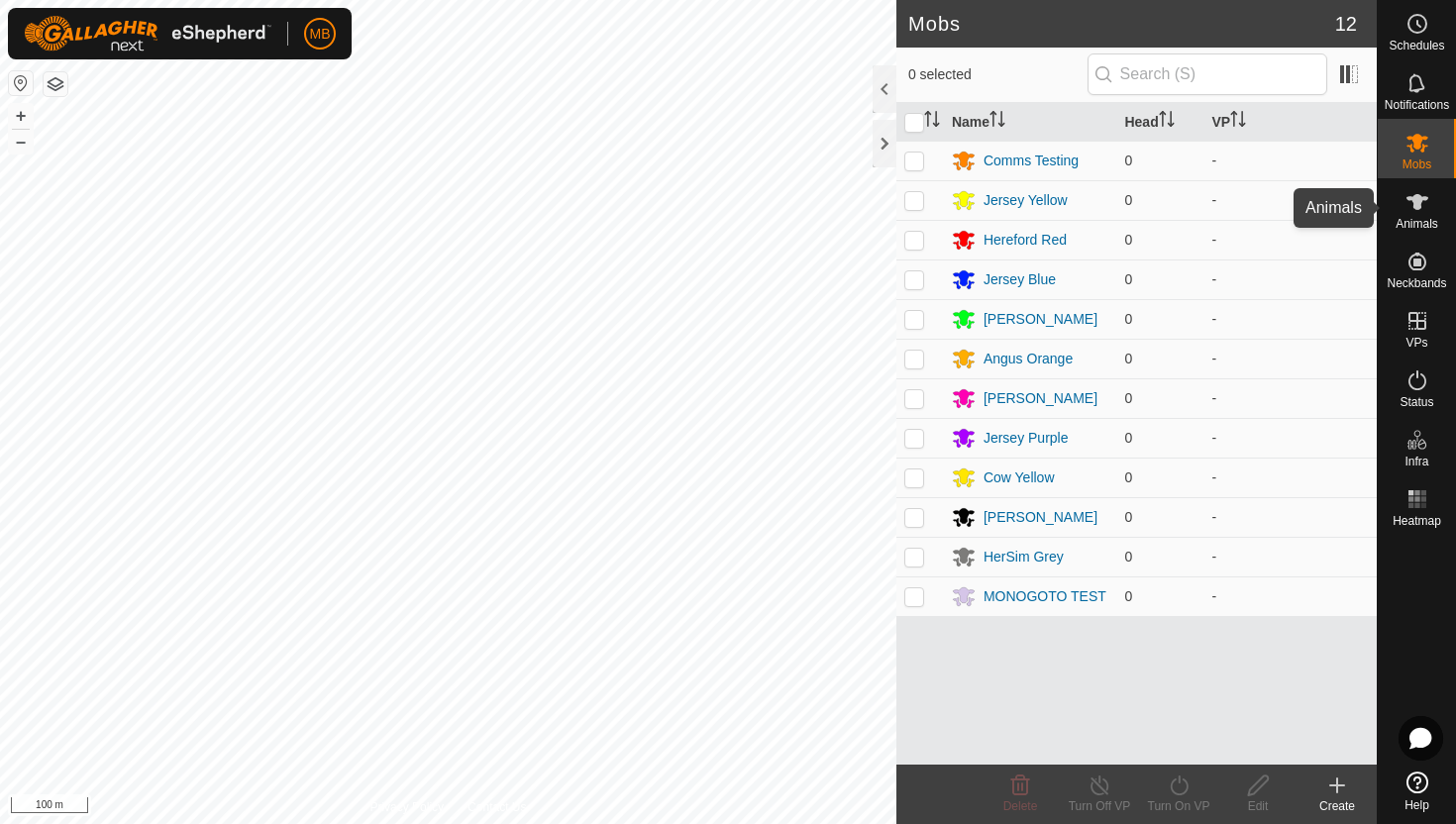click 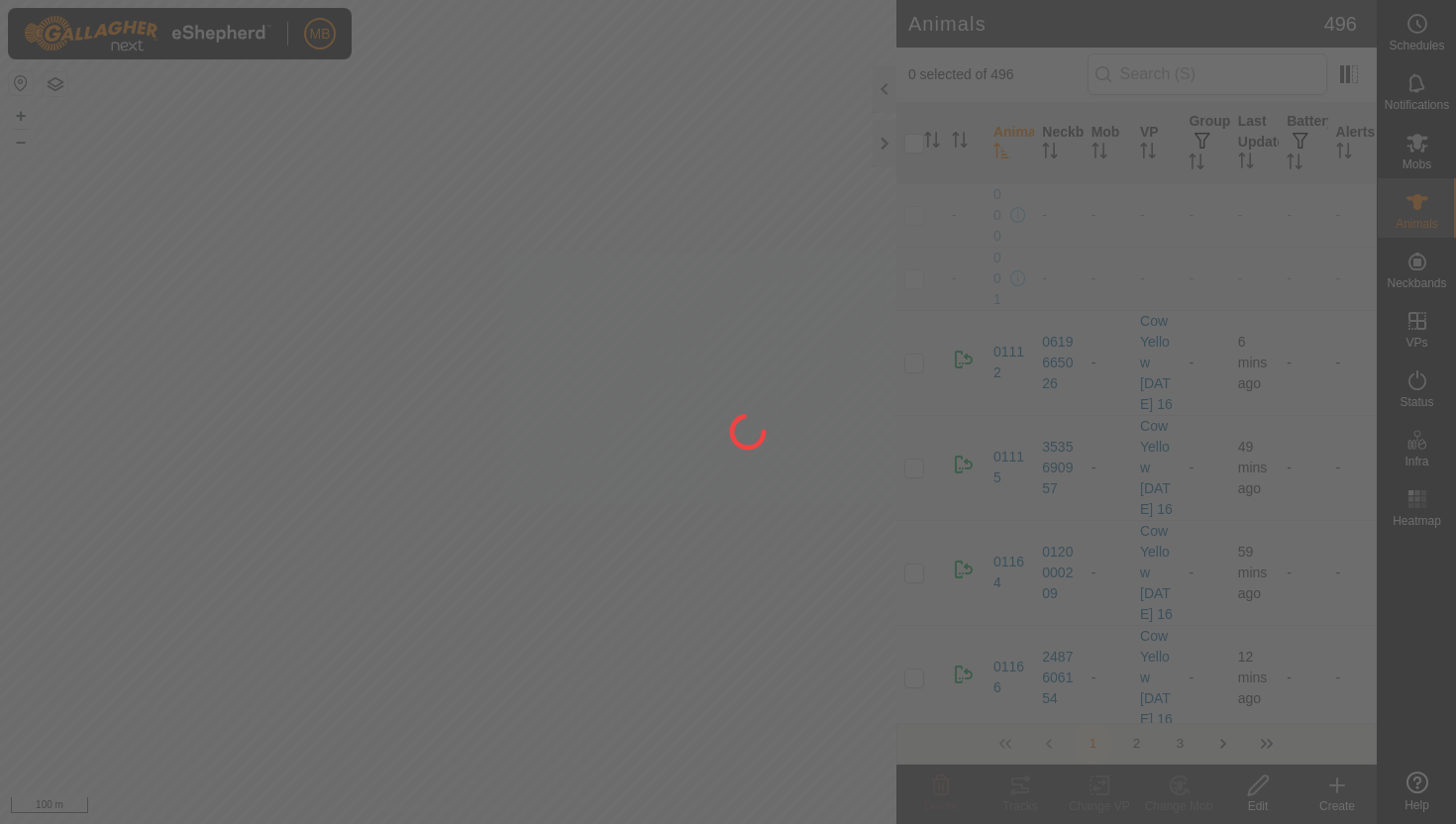 scroll, scrollTop: 0, scrollLeft: 0, axis: both 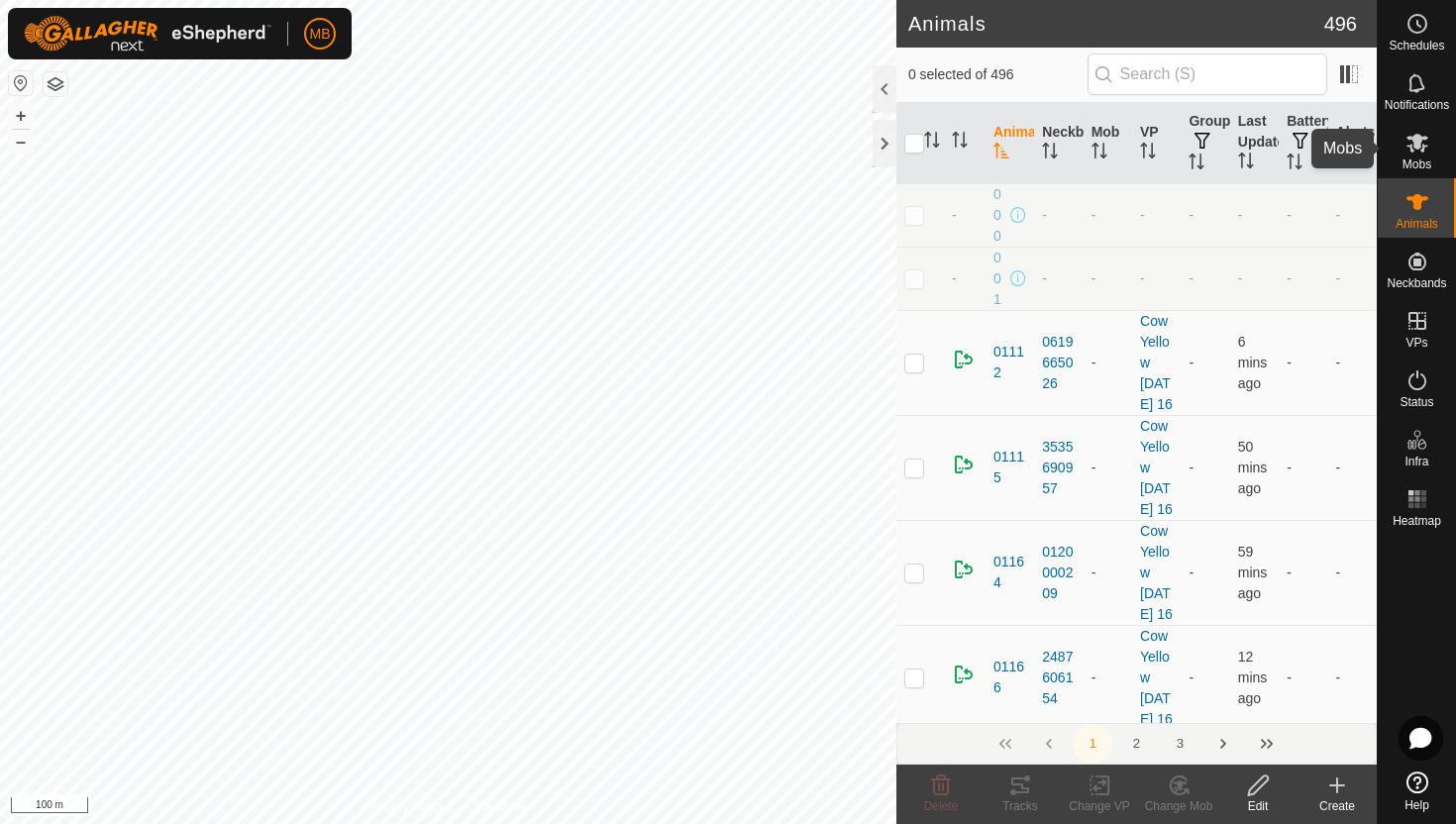click 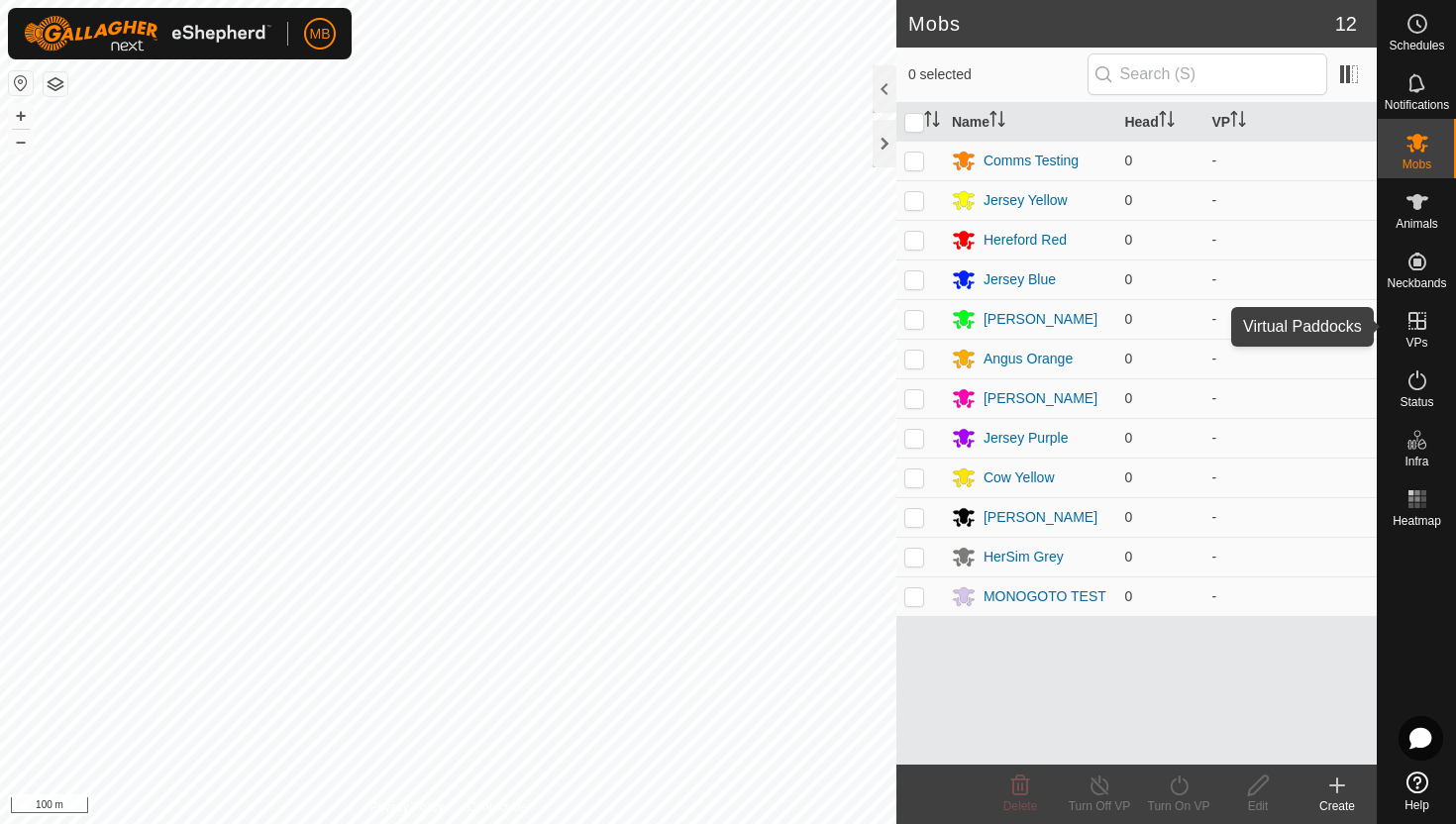 click 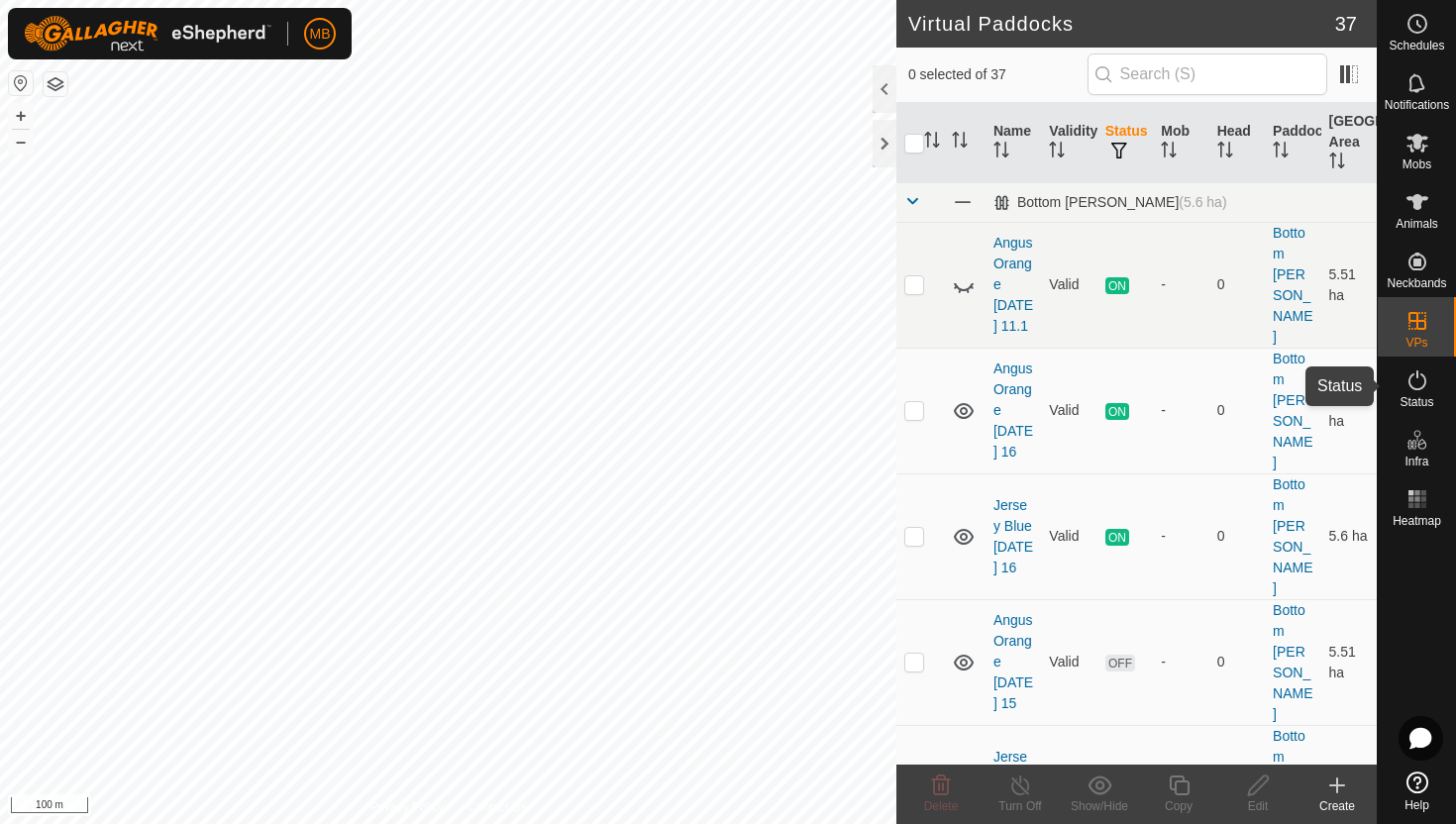 click 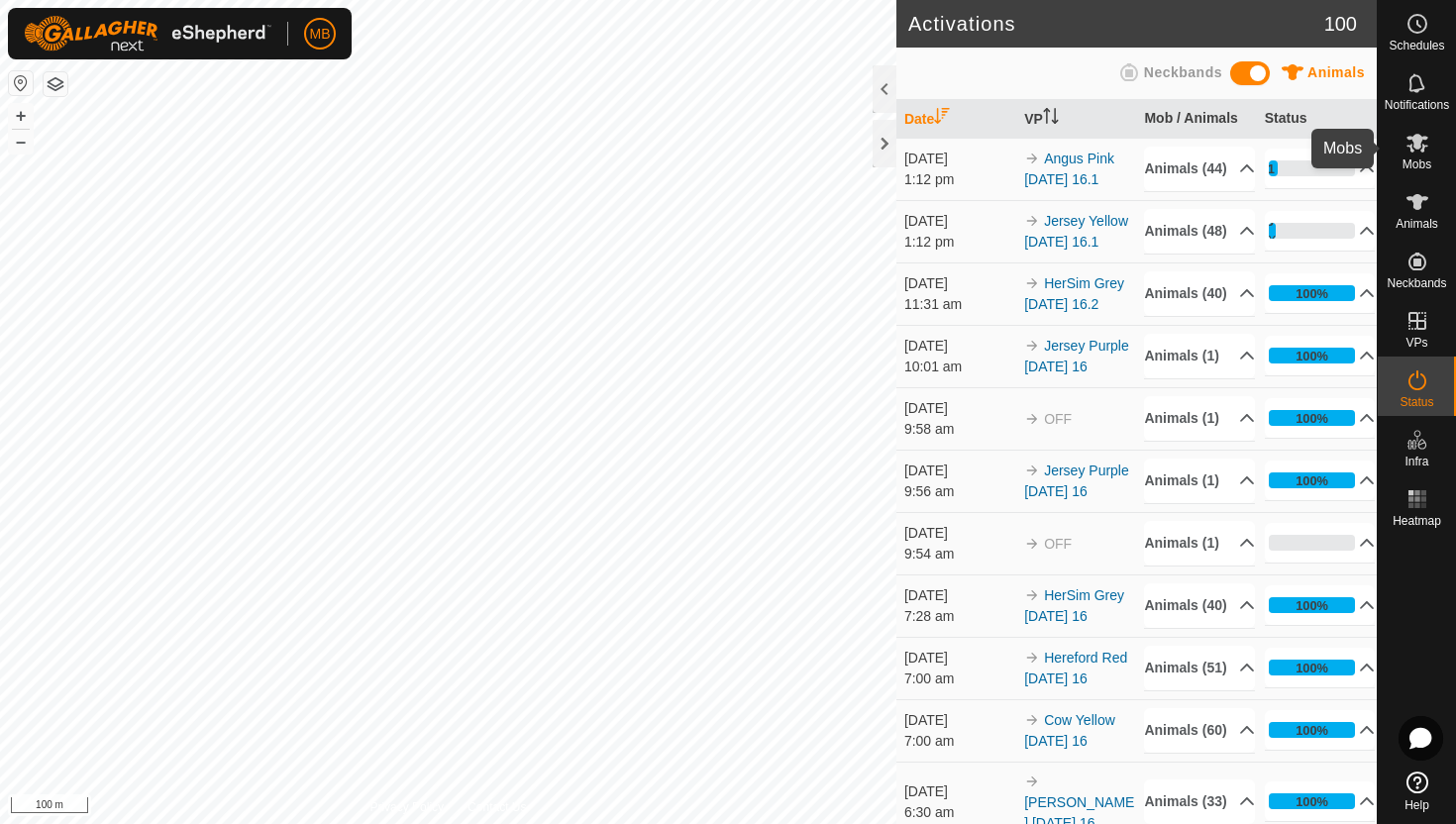 click 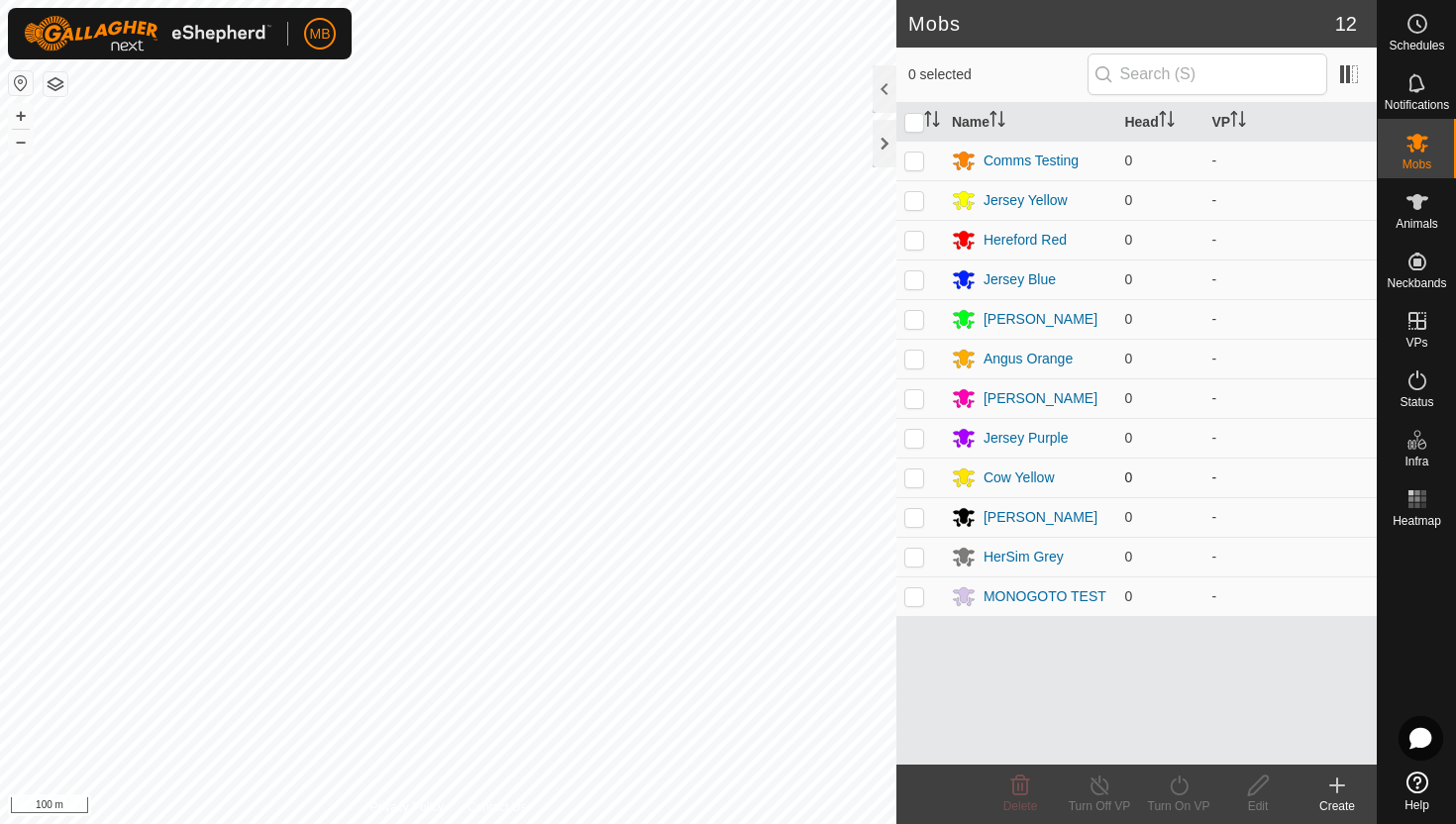 click at bounding box center (914, 477) 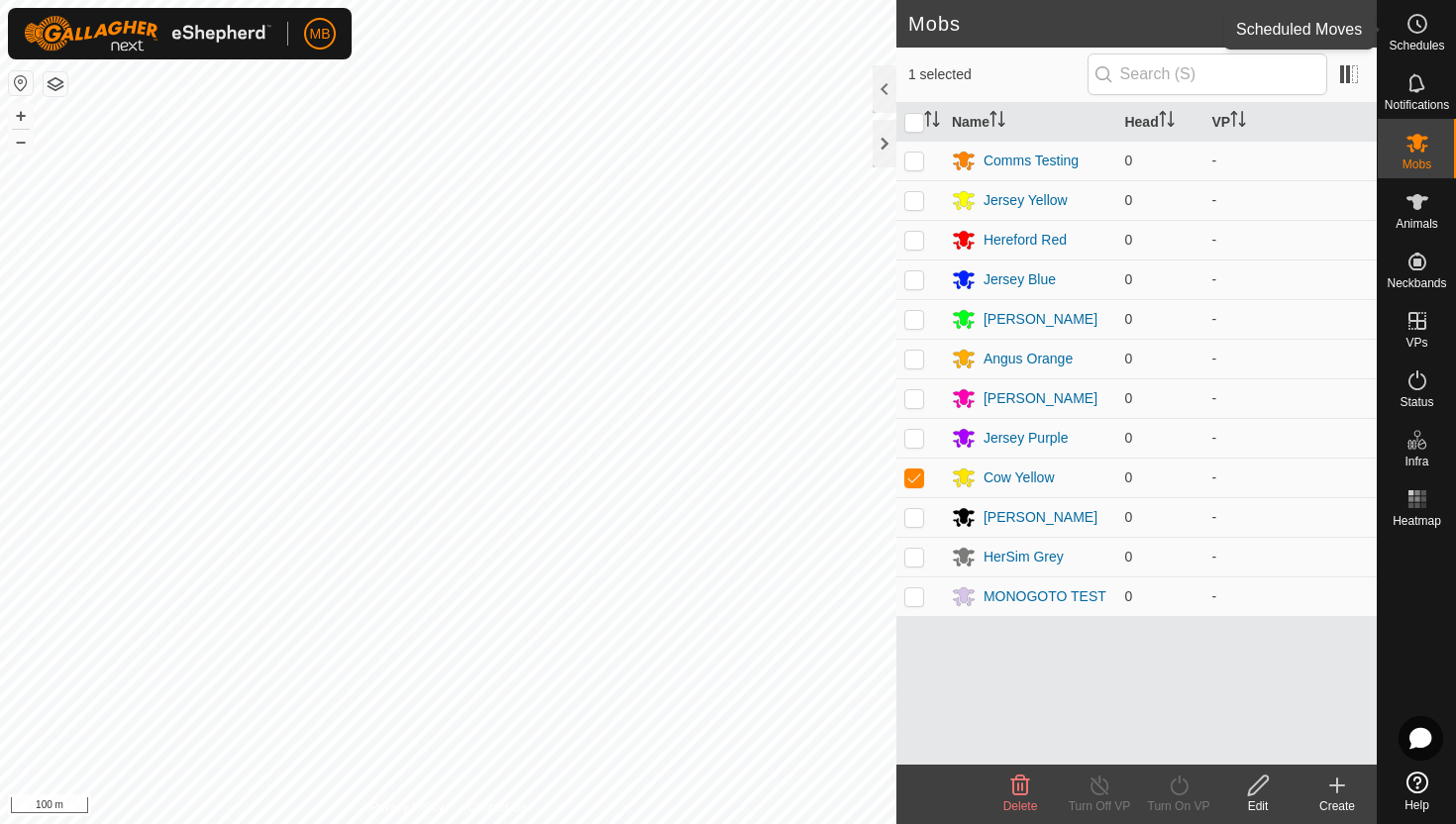 click 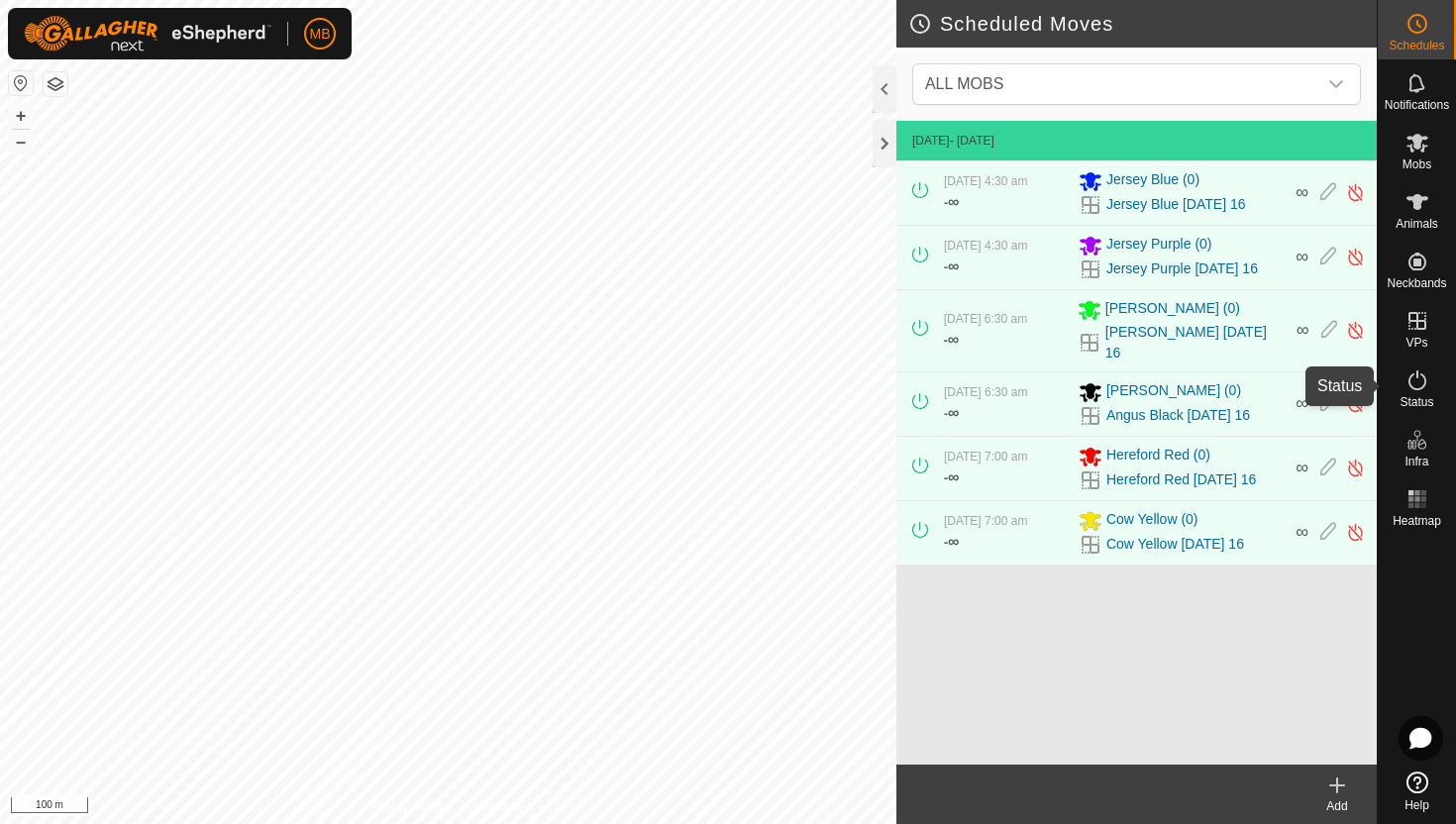 click 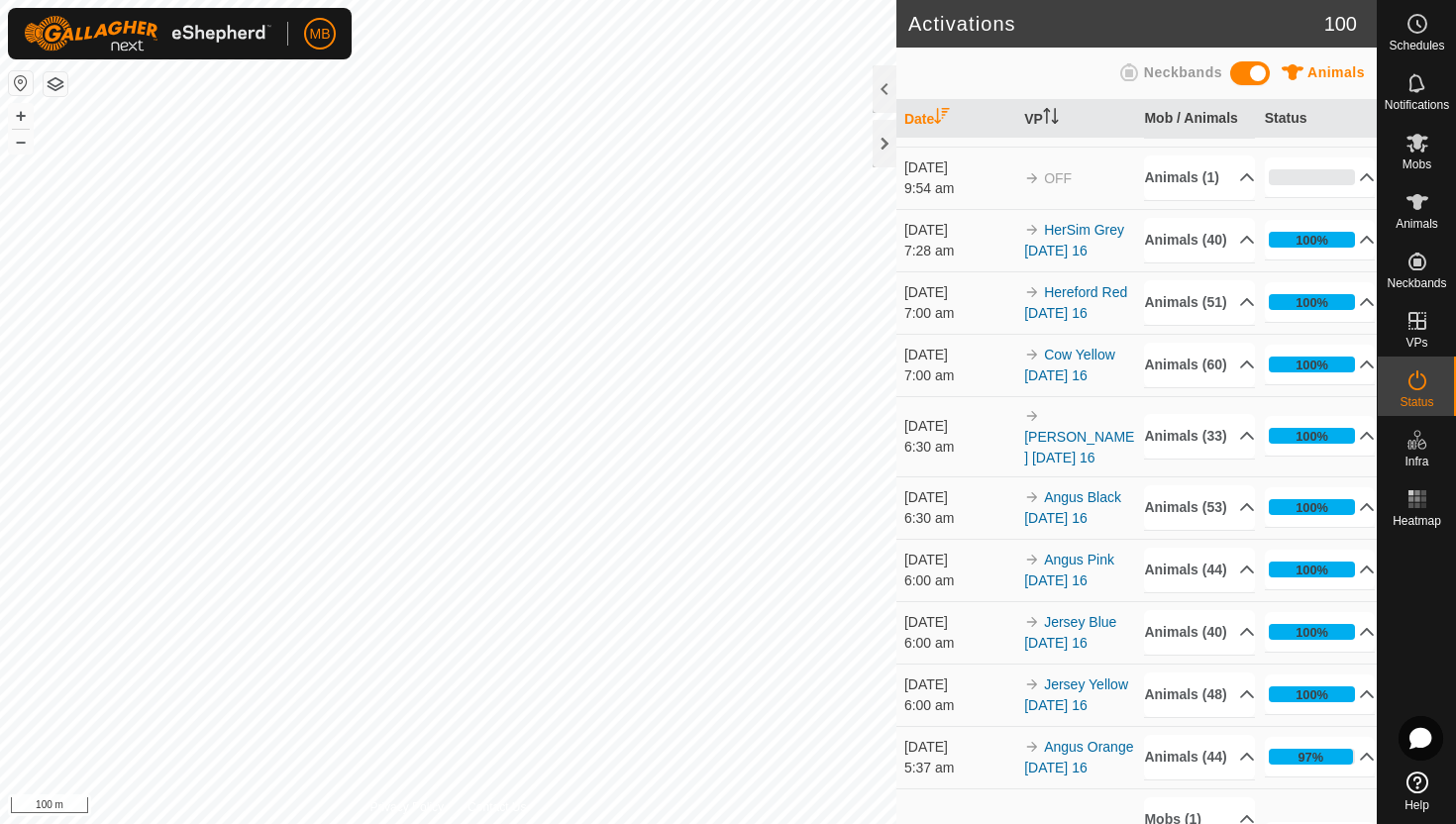 scroll, scrollTop: 0, scrollLeft: 0, axis: both 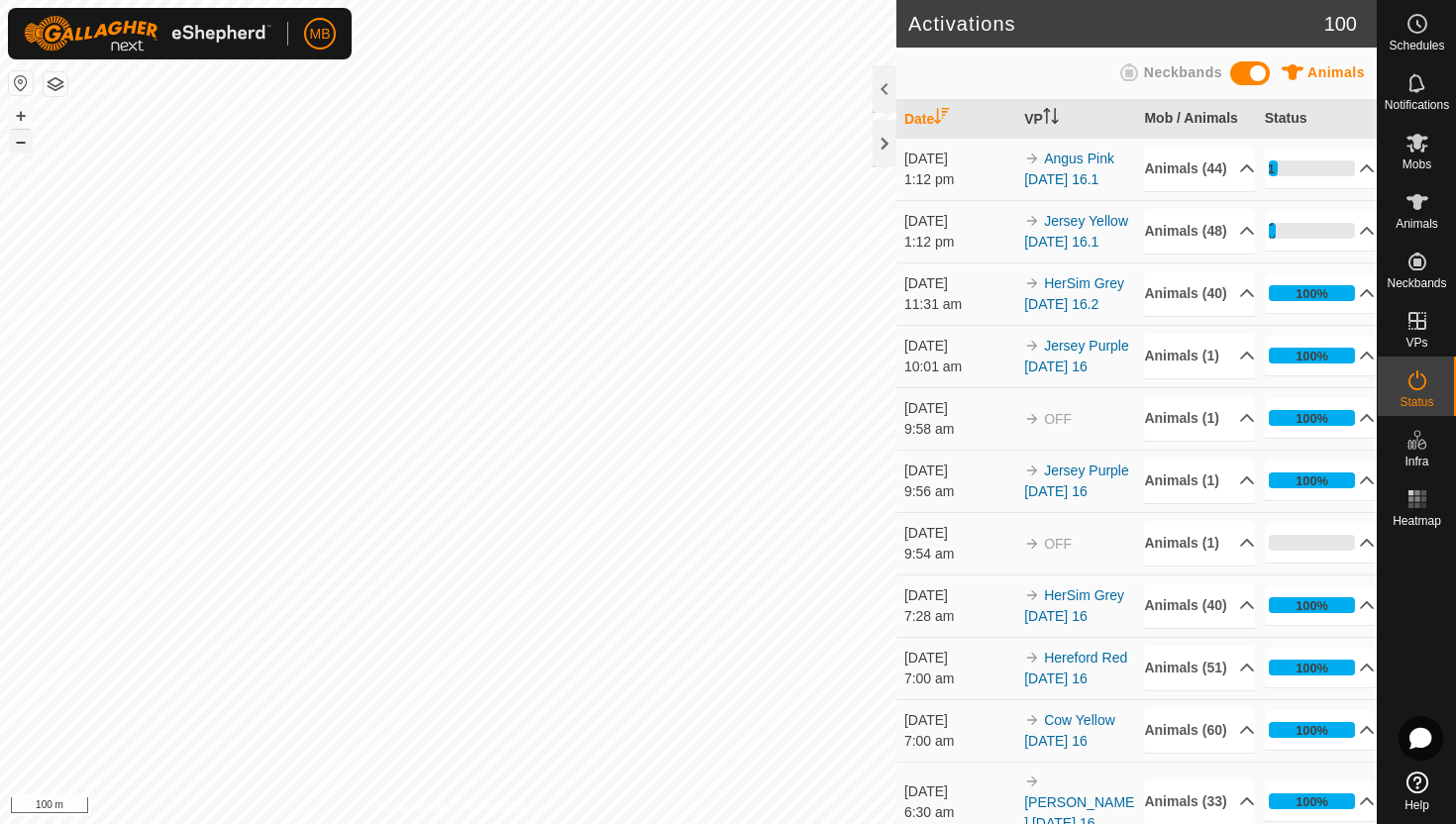 click on "–" at bounding box center [21, 142] 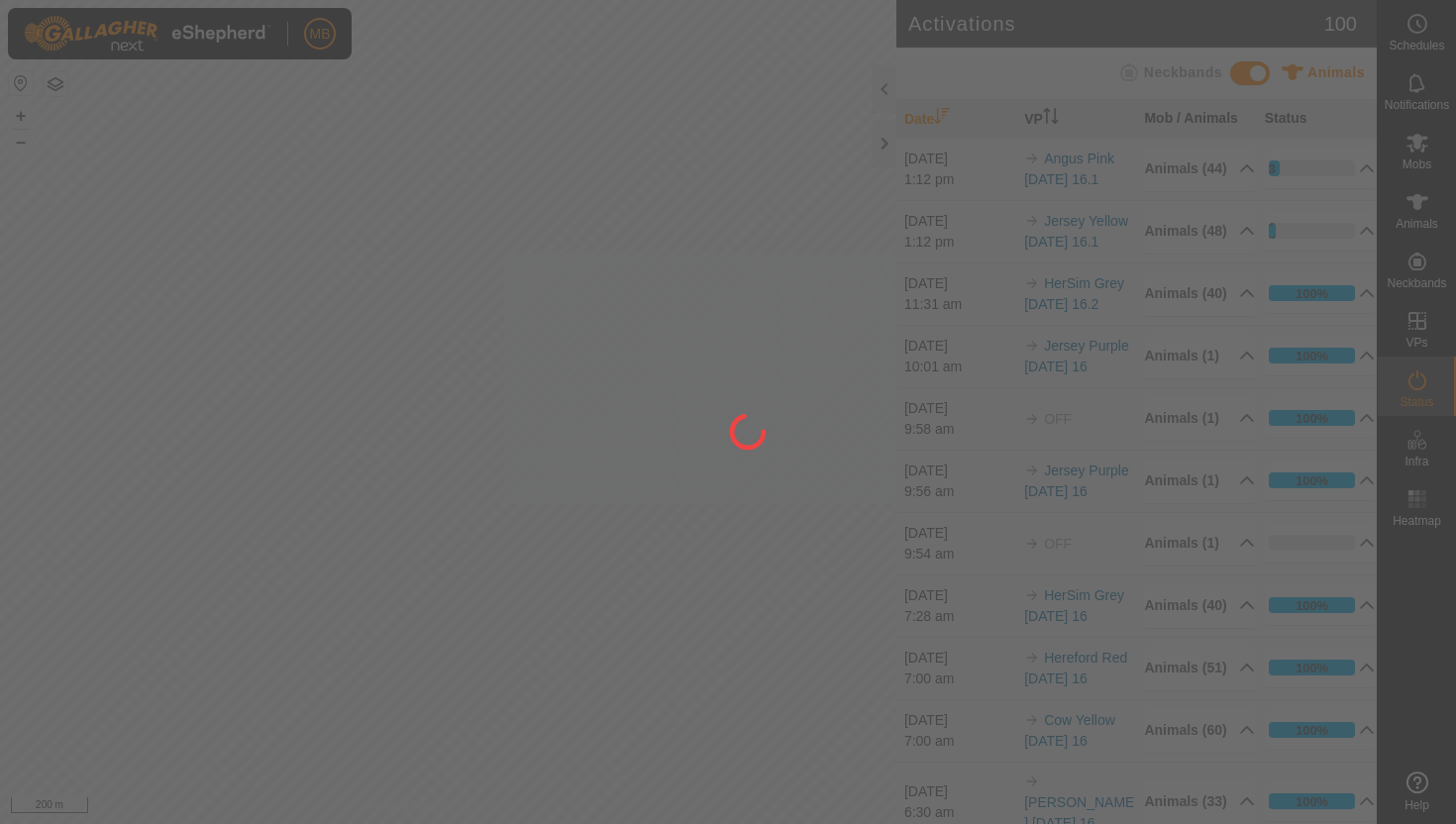 scroll, scrollTop: 0, scrollLeft: 0, axis: both 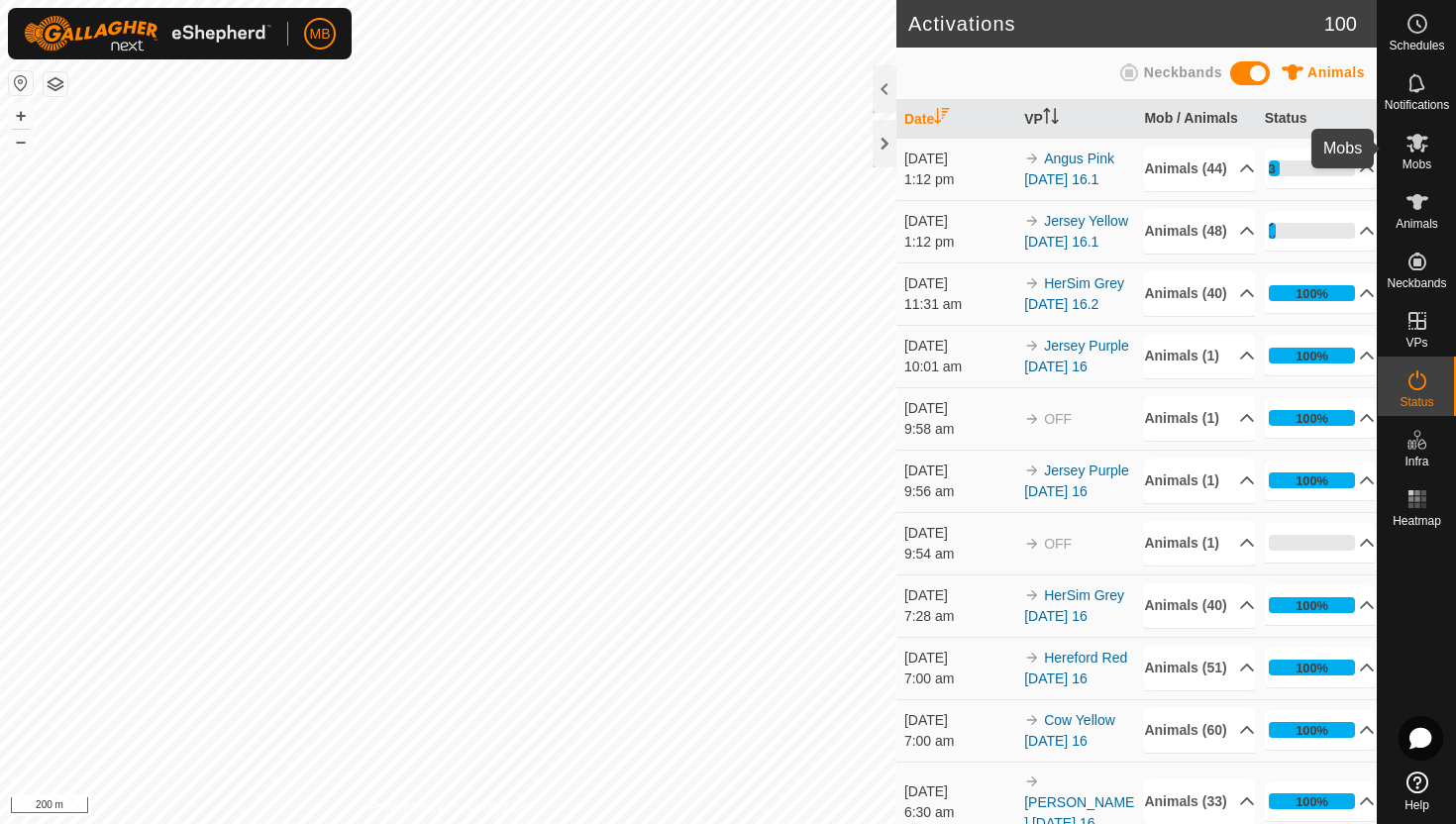 click 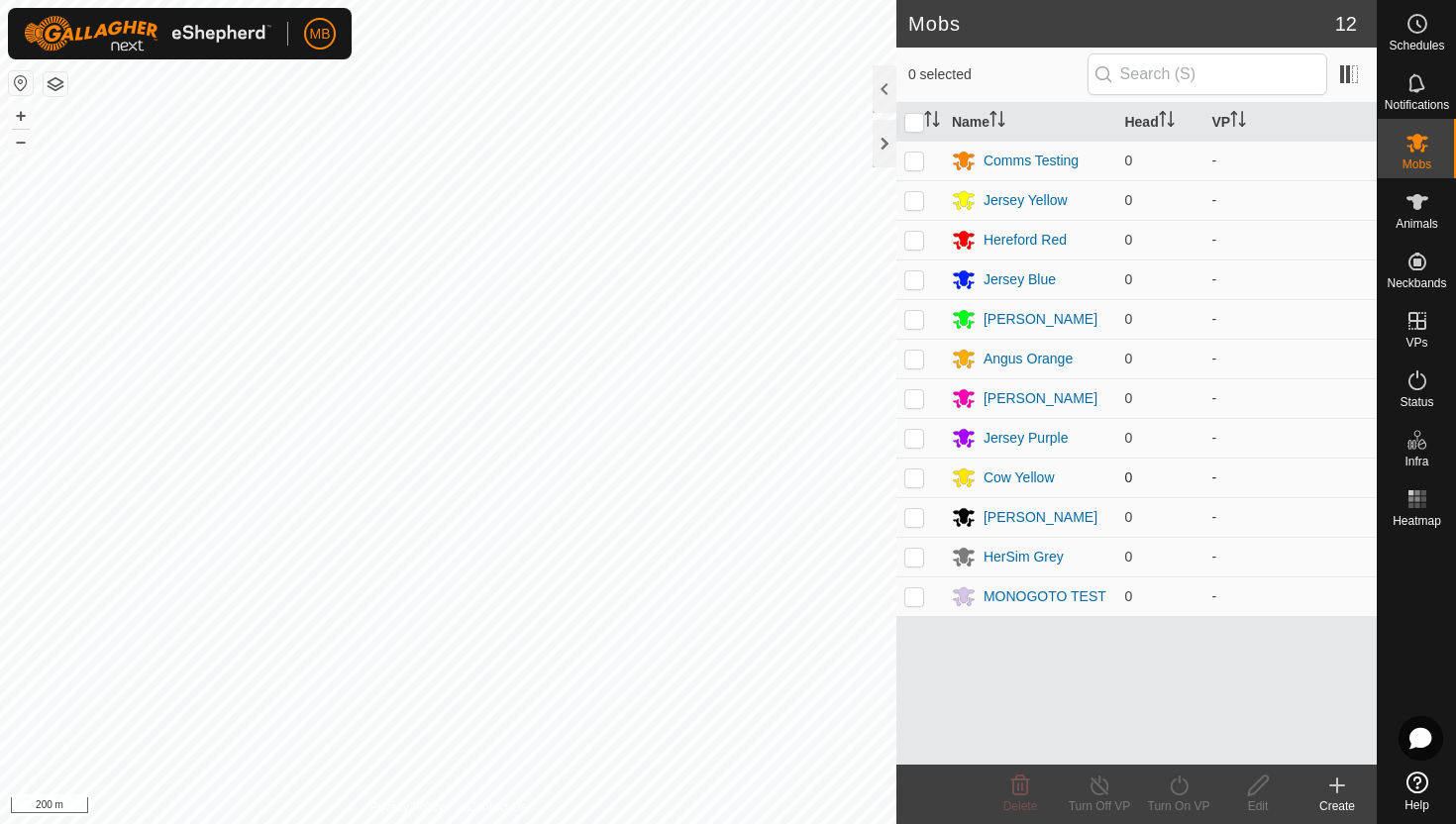click at bounding box center [914, 477] 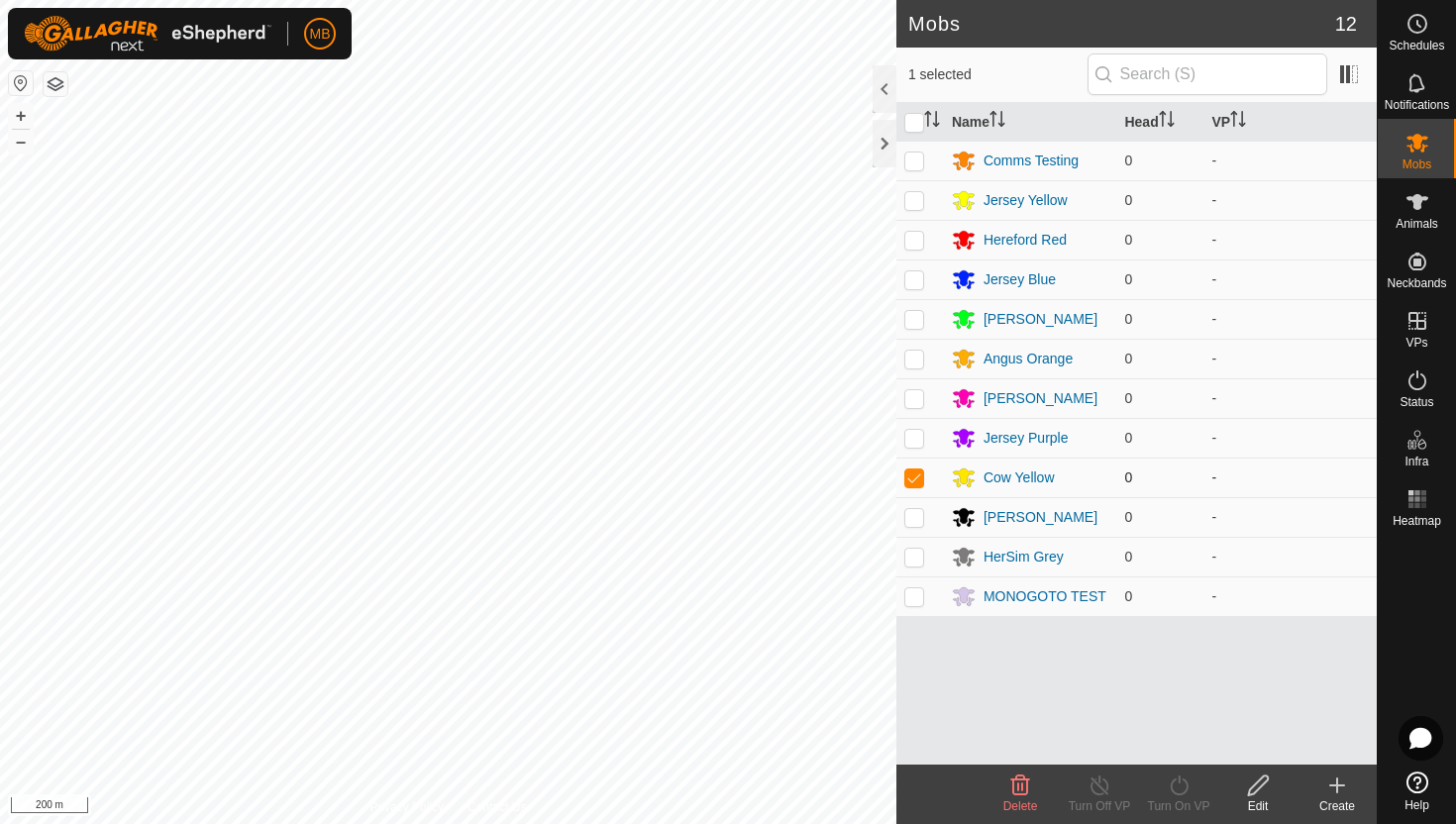 click at bounding box center (914, 477) 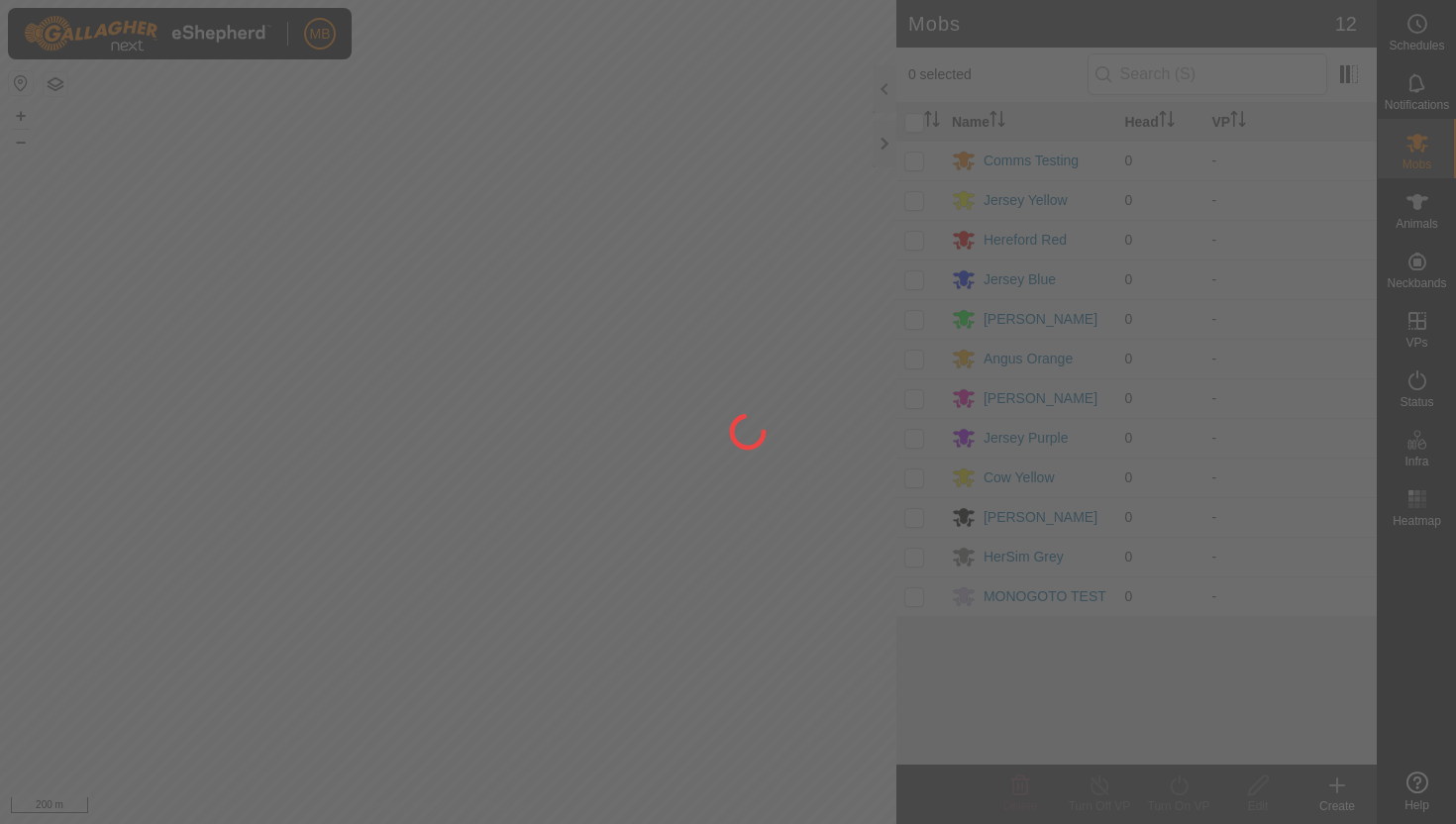 scroll, scrollTop: 0, scrollLeft: 0, axis: both 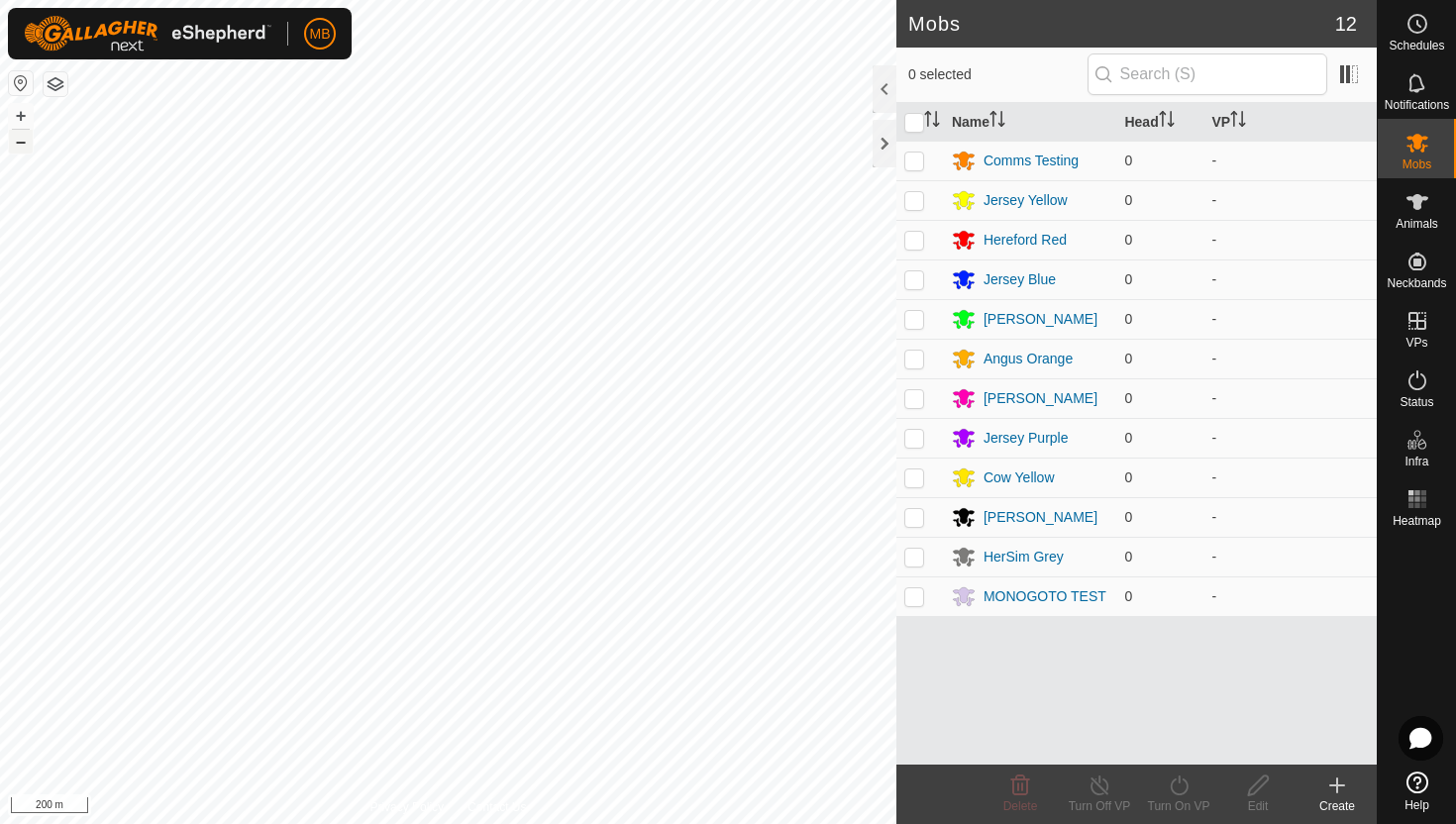 click on "–" at bounding box center [21, 142] 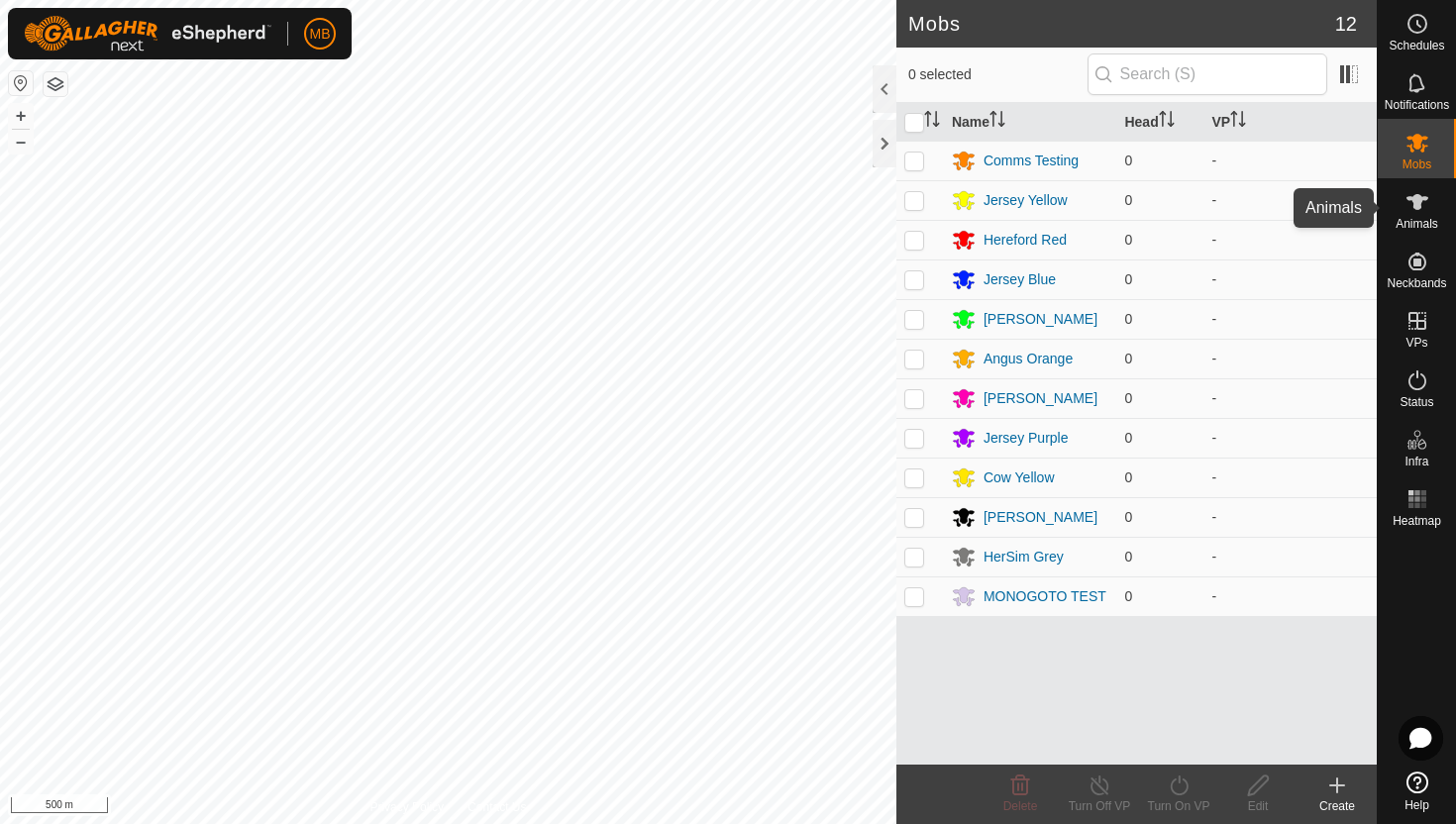 click 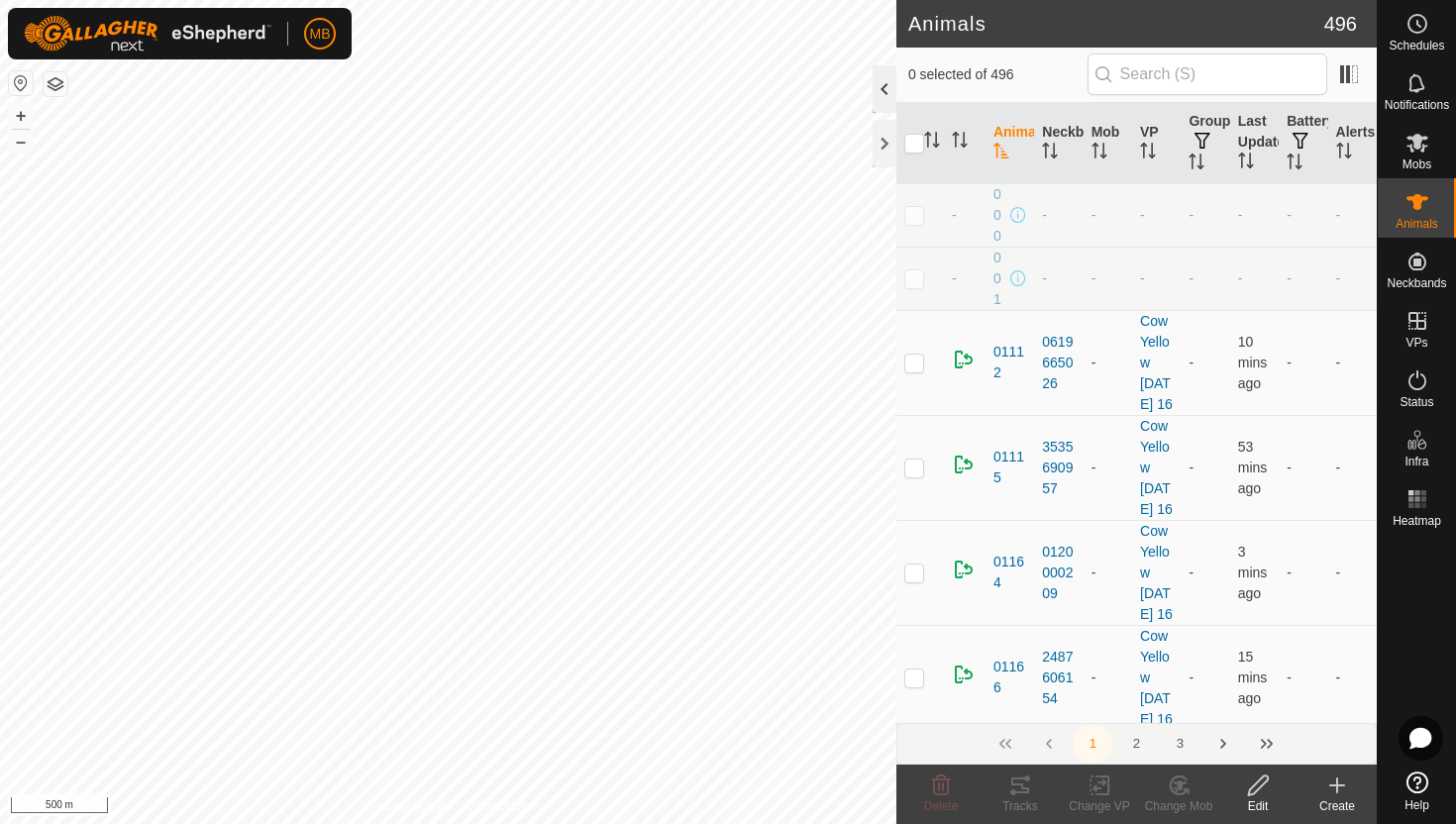 click 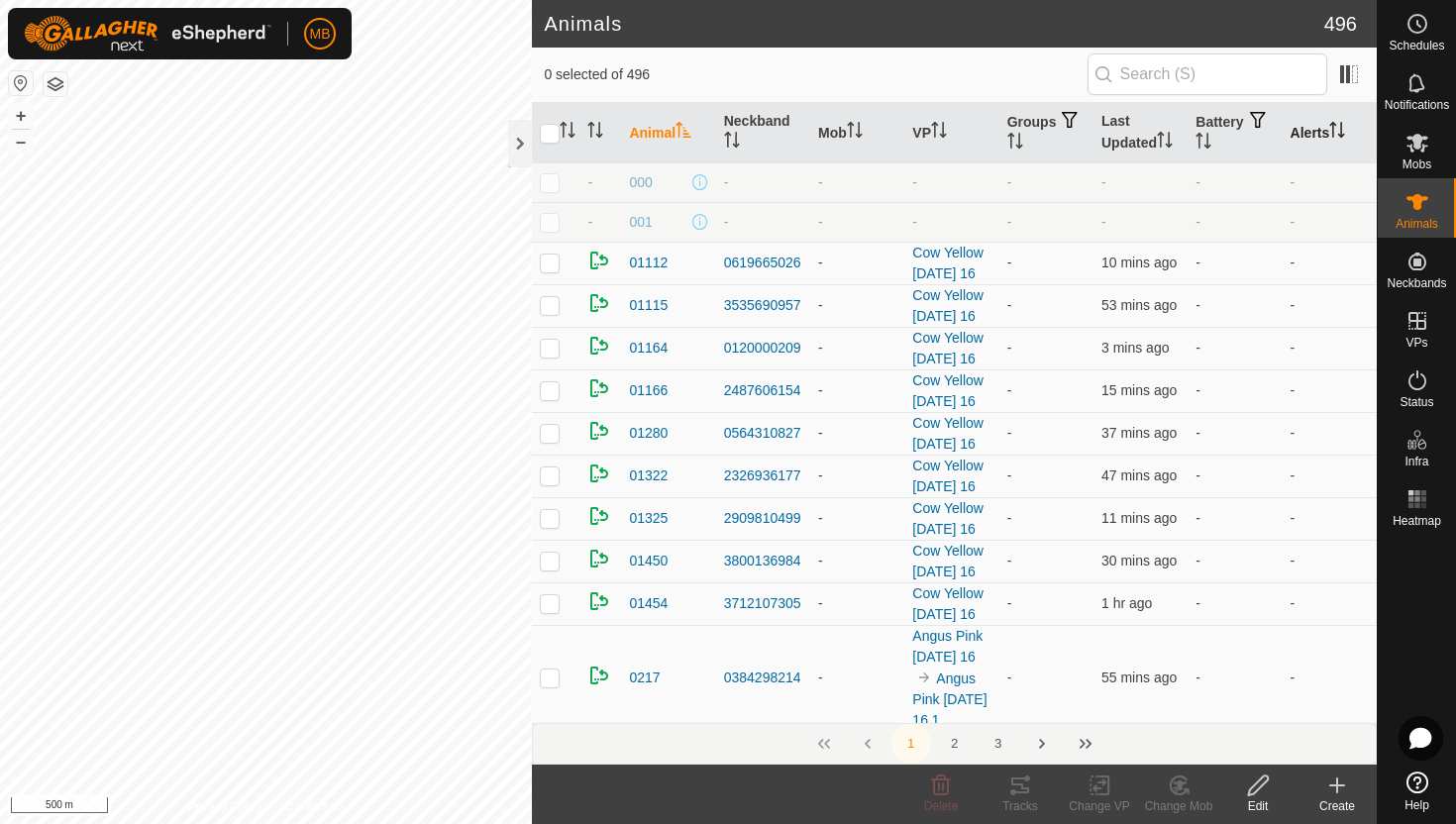 click 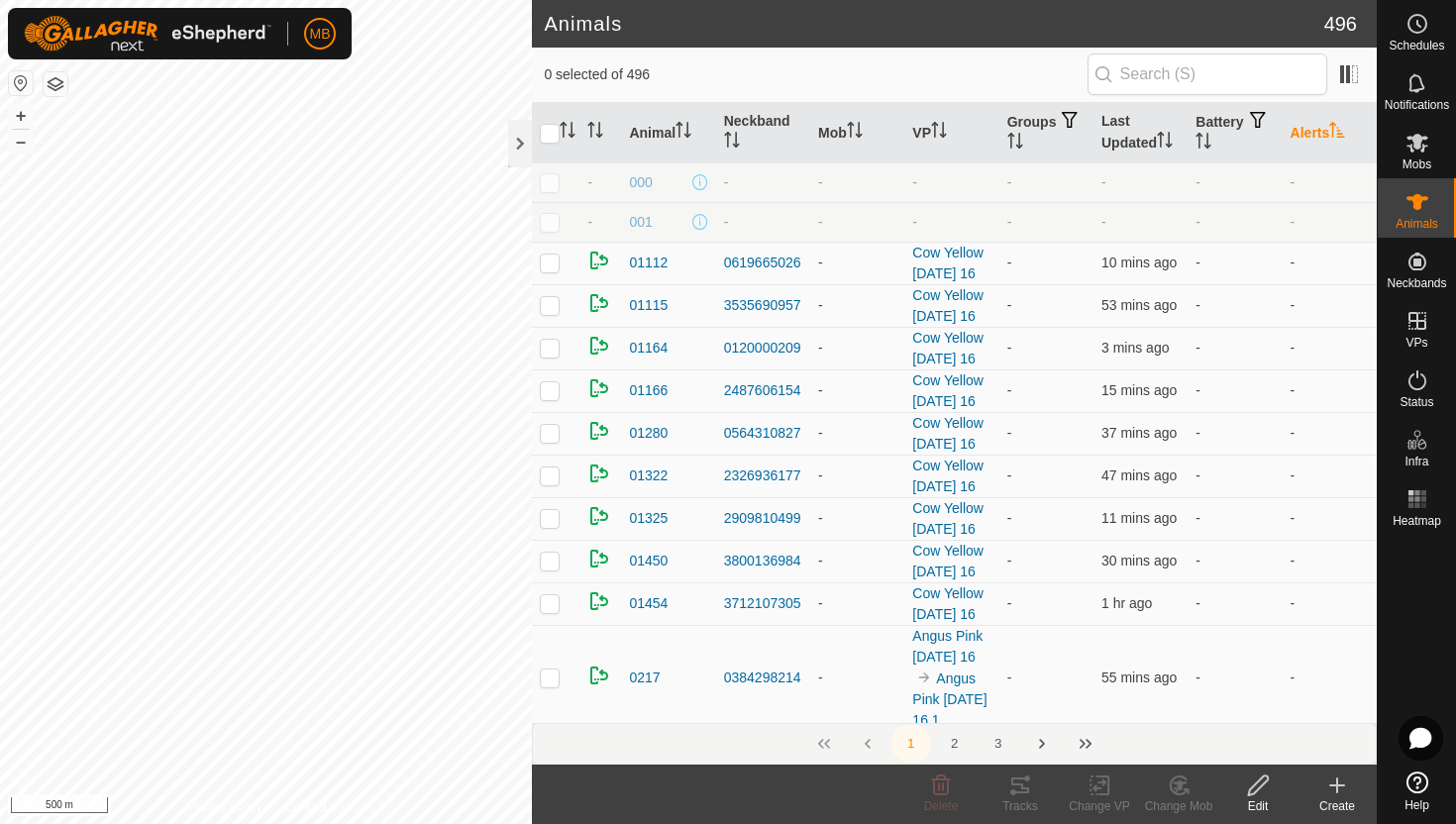click 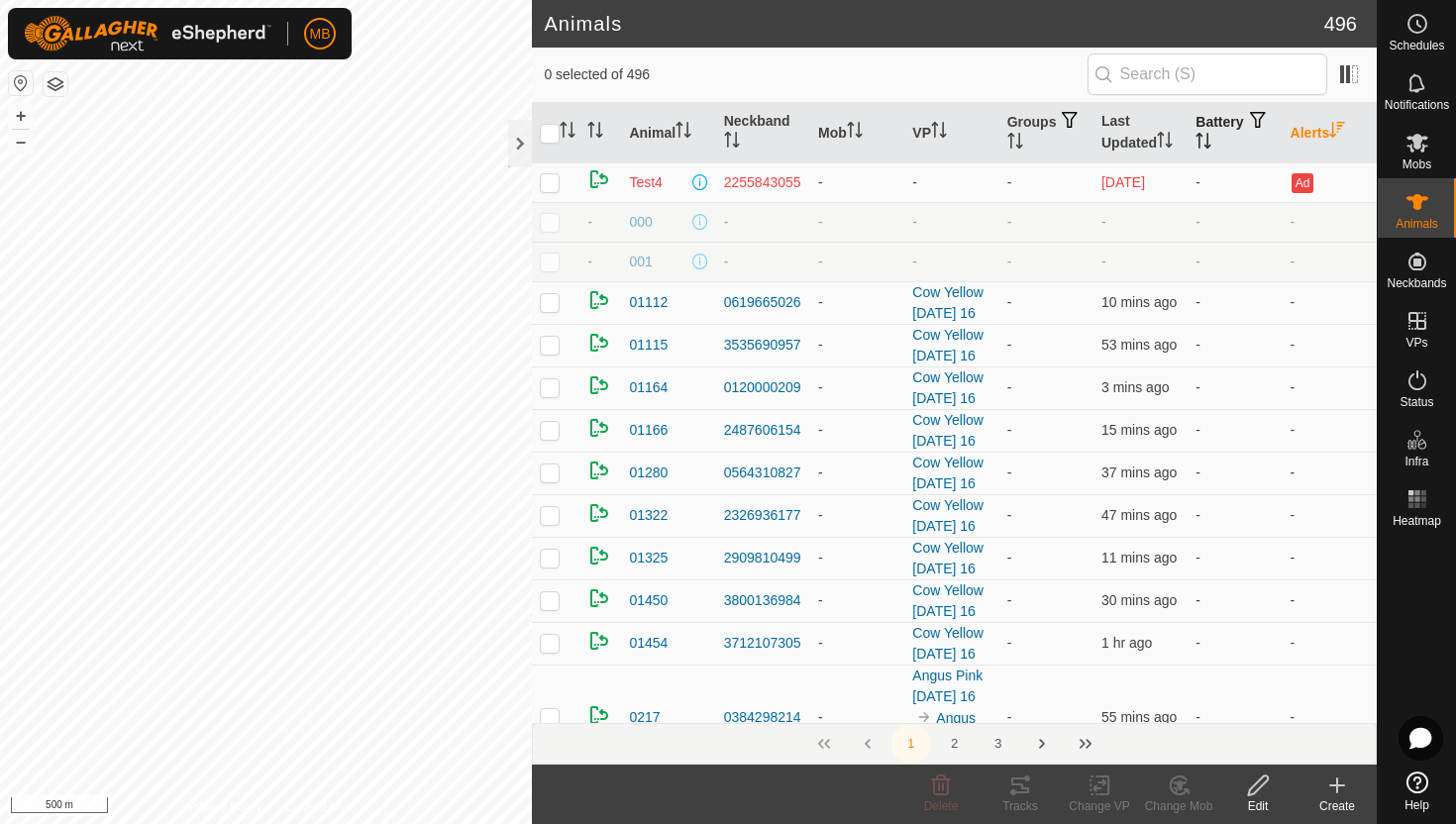 click 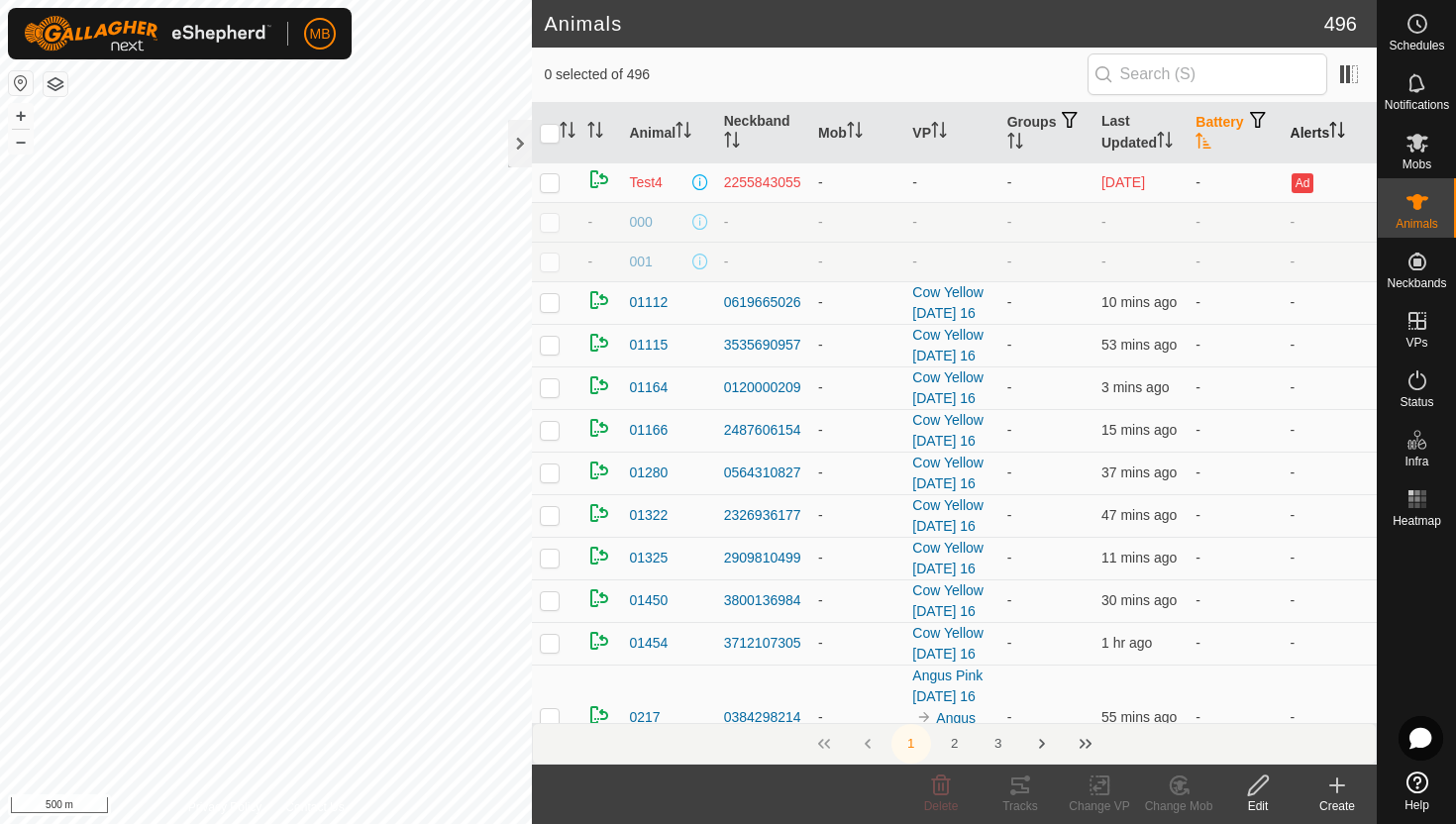click 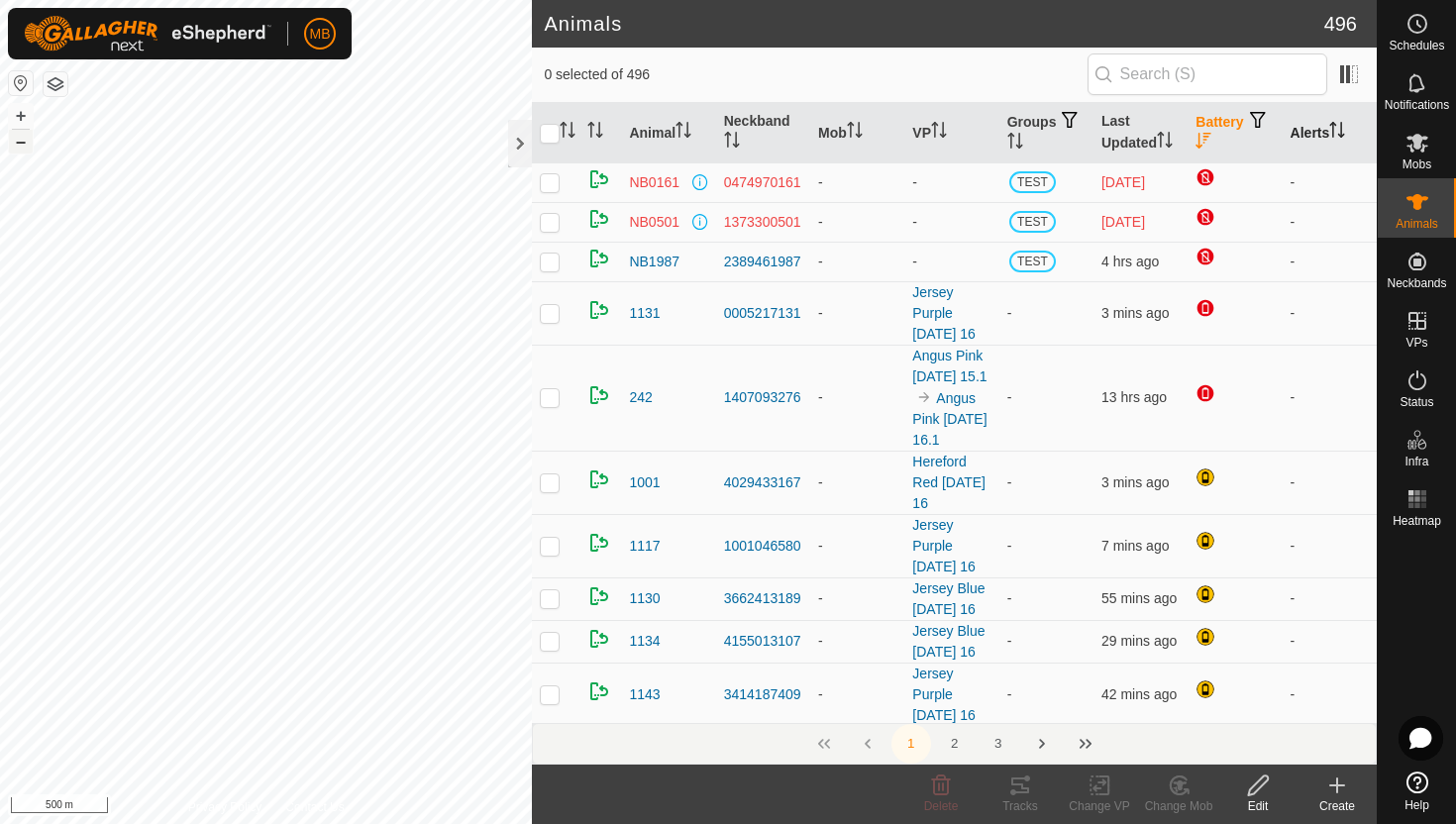 click on "–" at bounding box center [21, 142] 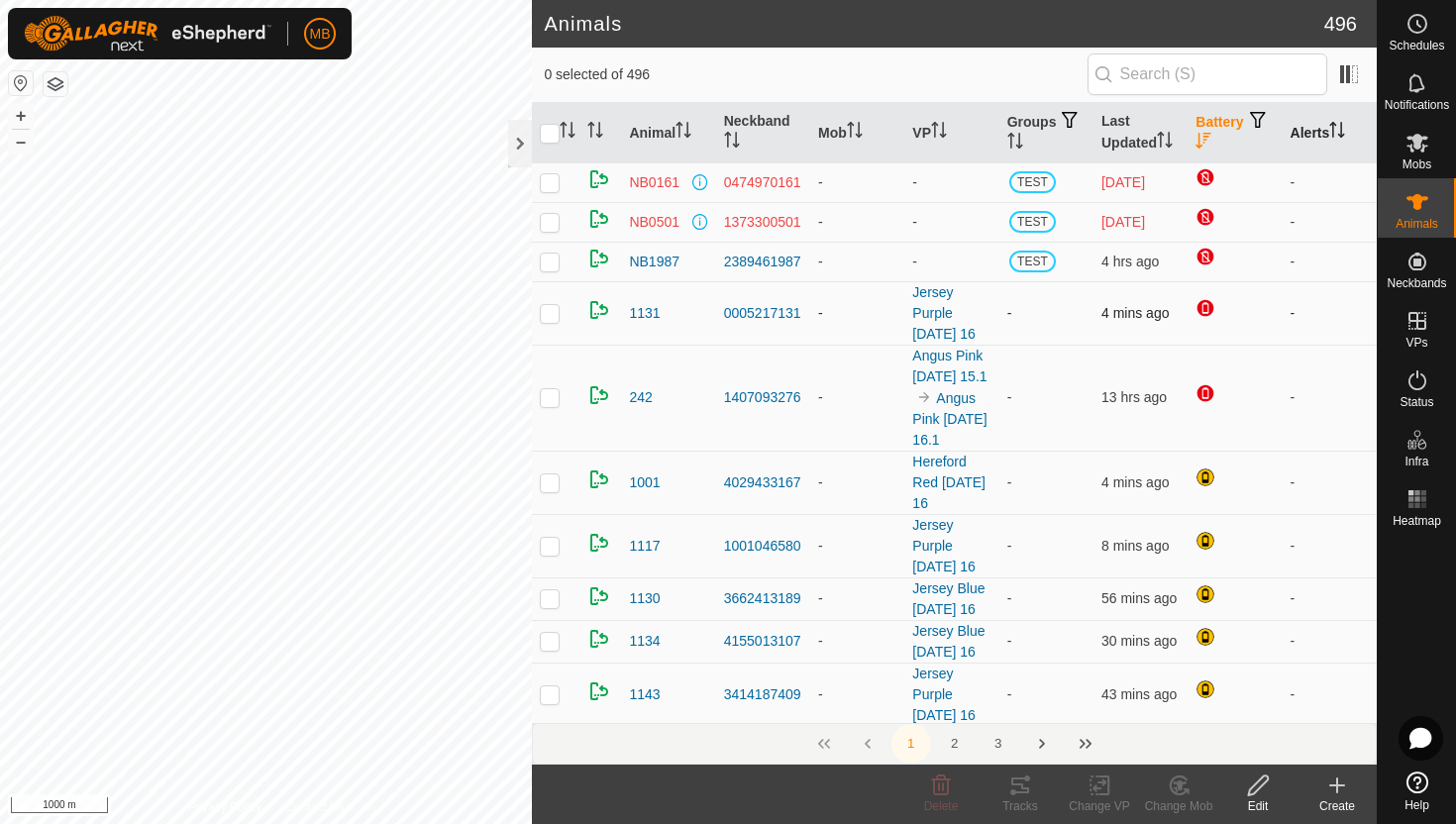 click at bounding box center (550, 313) 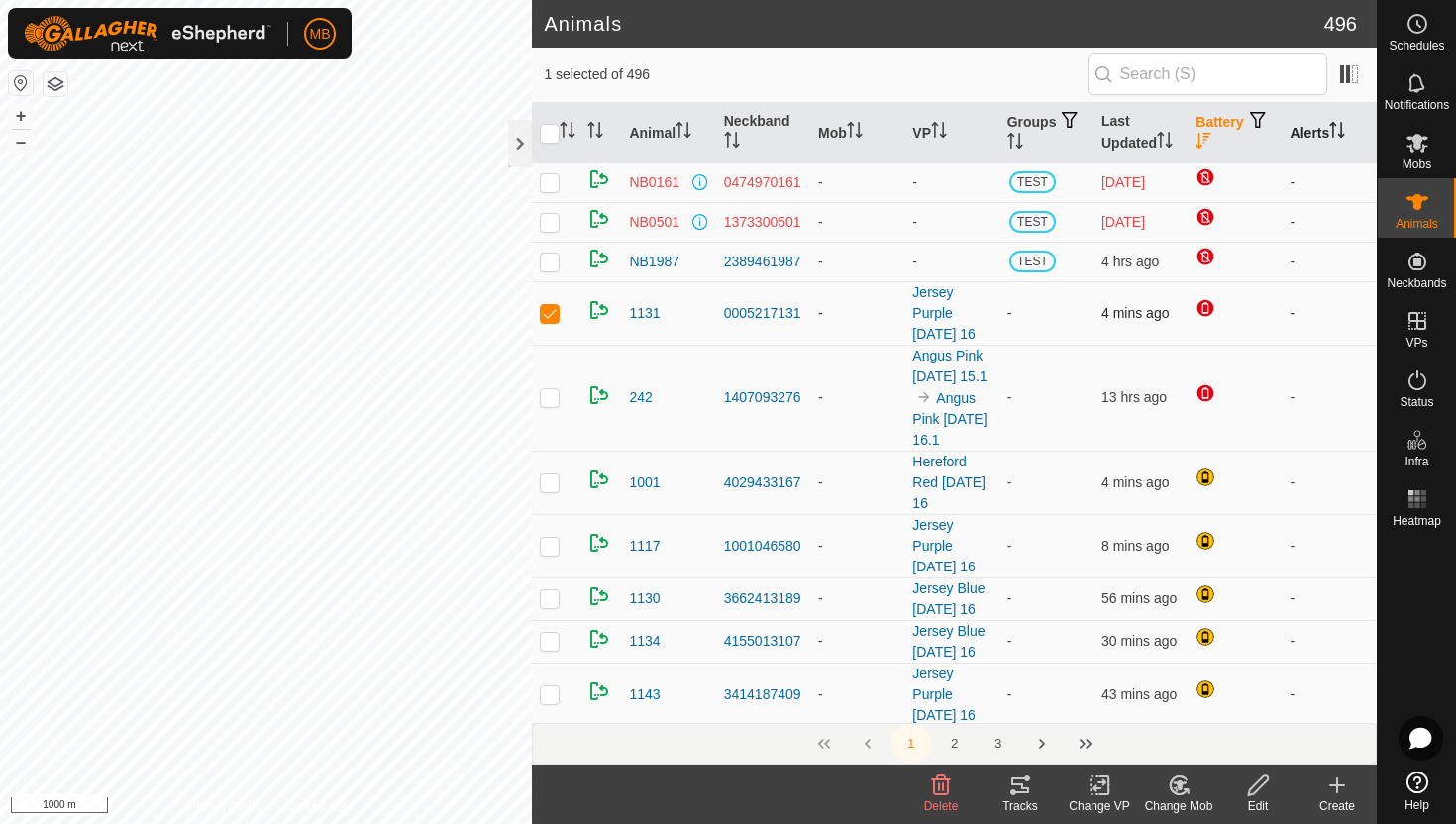 click at bounding box center [550, 313] 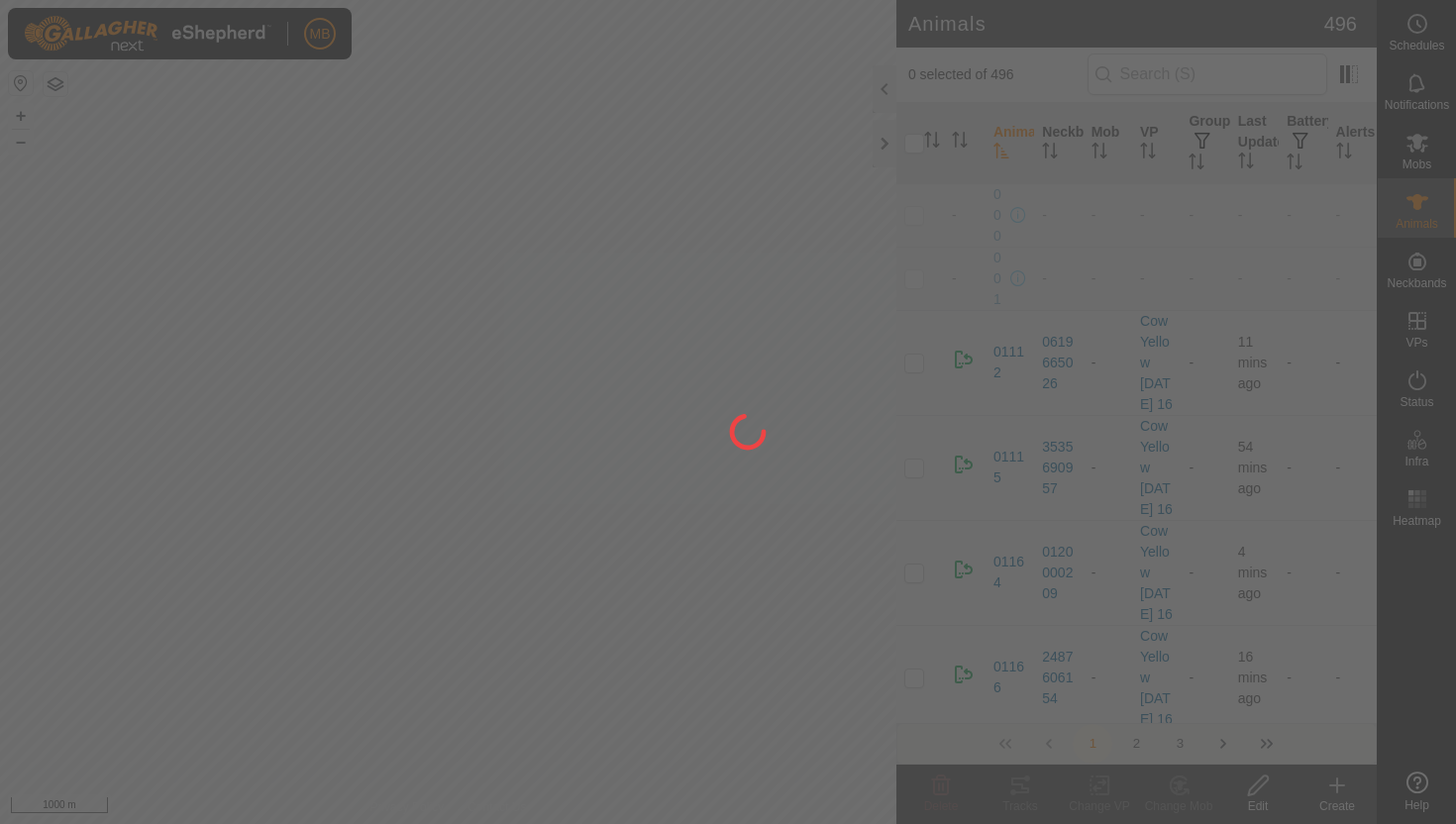 scroll, scrollTop: 0, scrollLeft: 0, axis: both 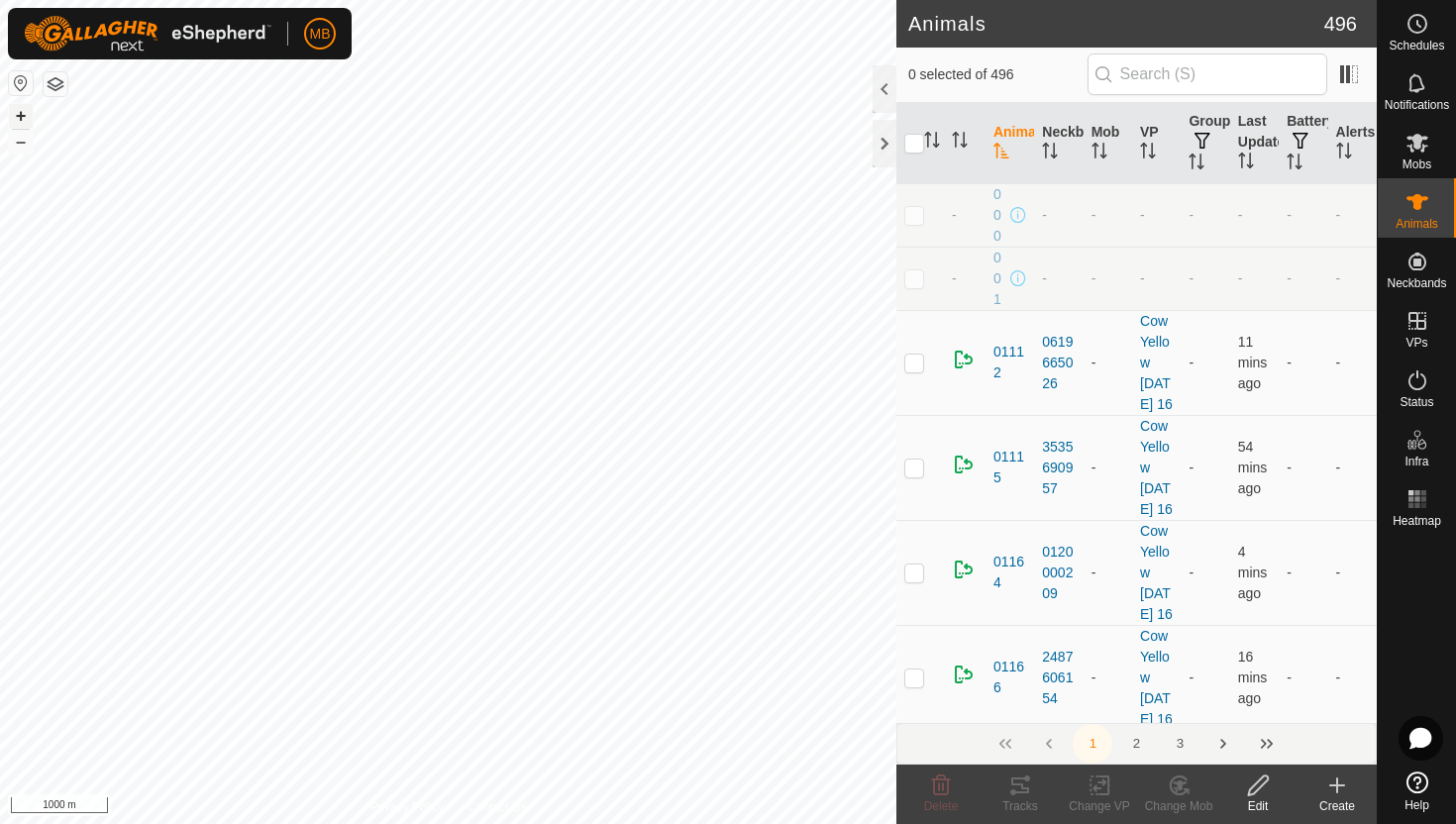 click on "+" at bounding box center [21, 116] 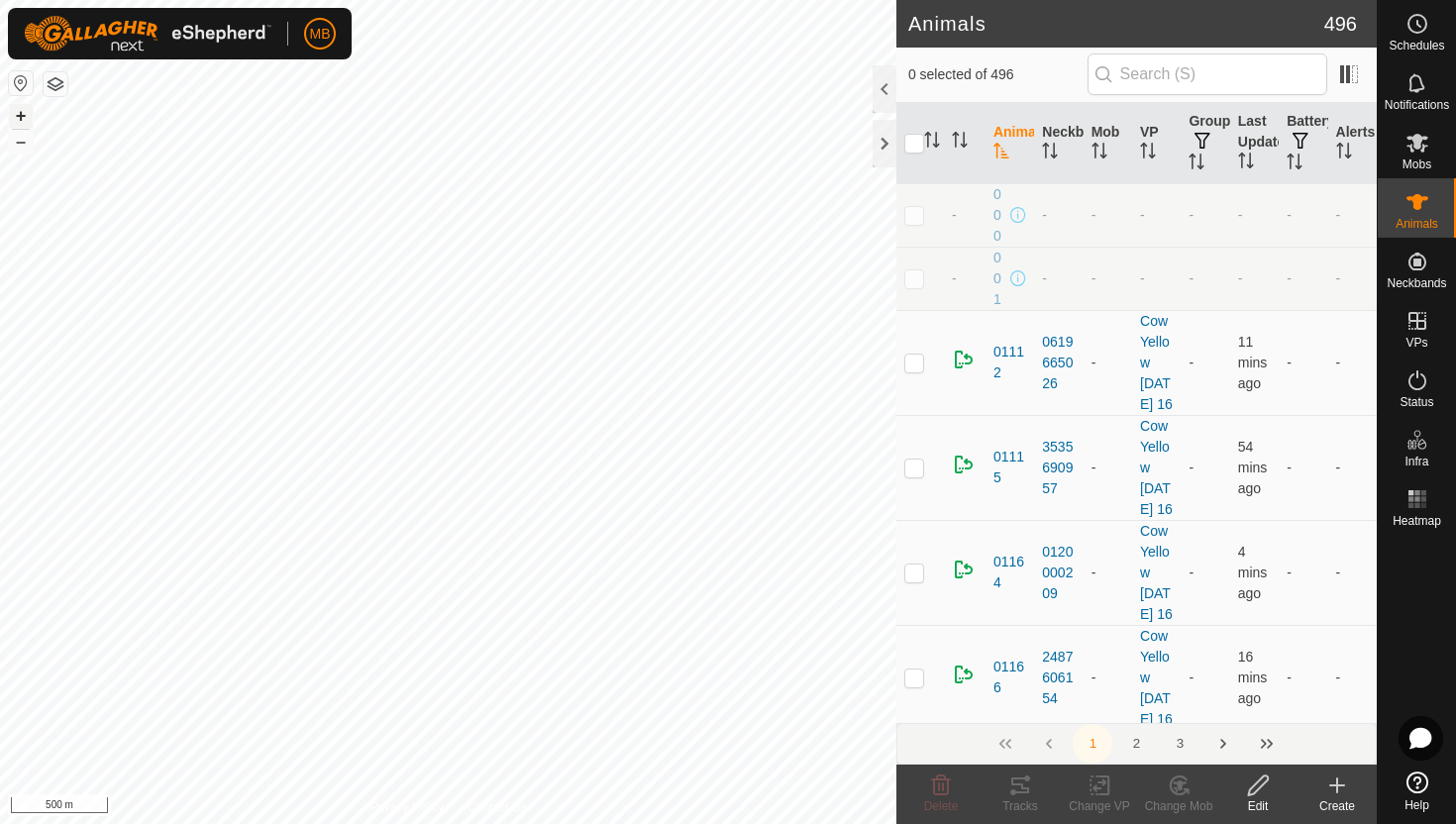 click on "+" at bounding box center [21, 116] 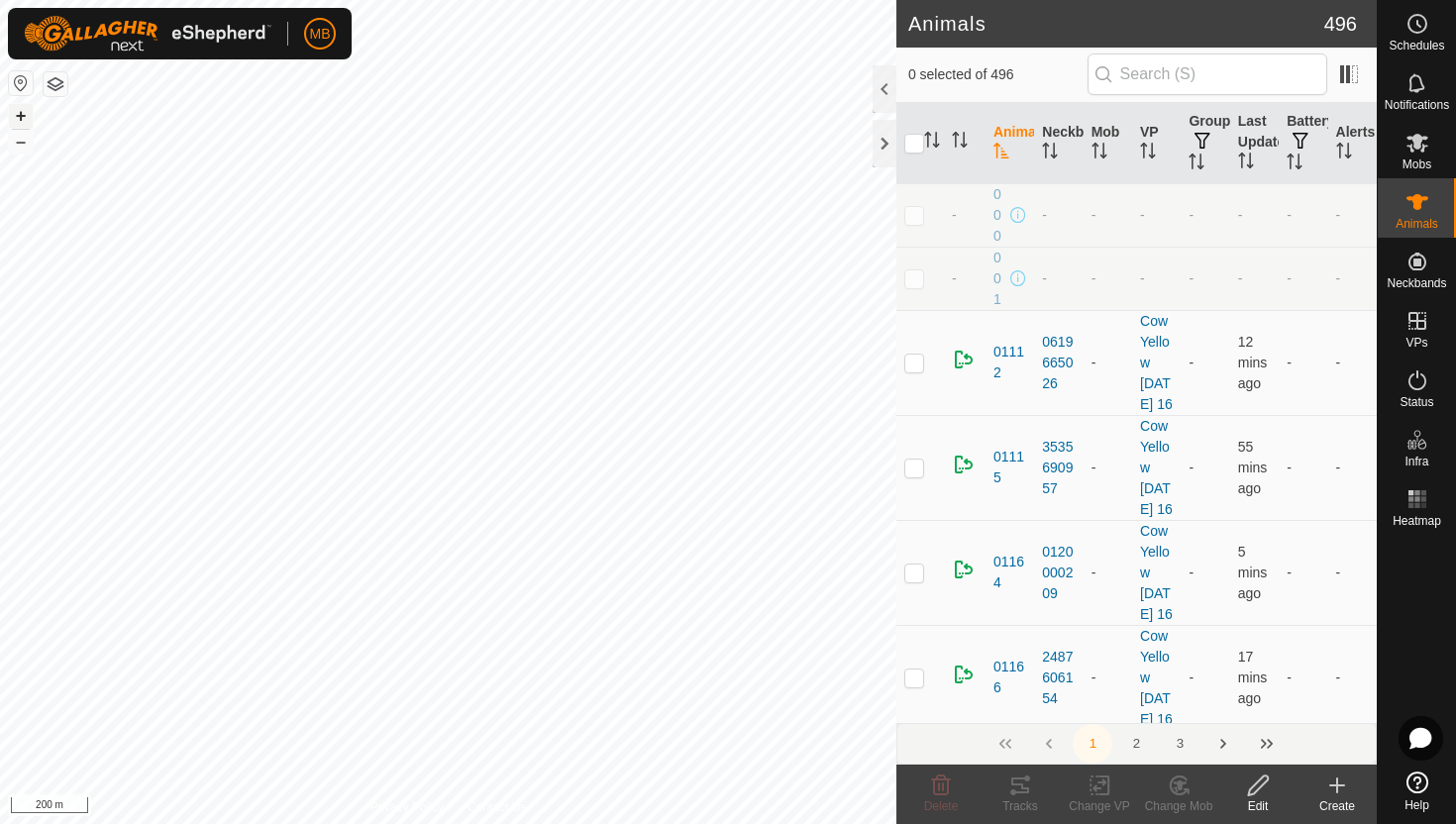 click on "+" at bounding box center (21, 116) 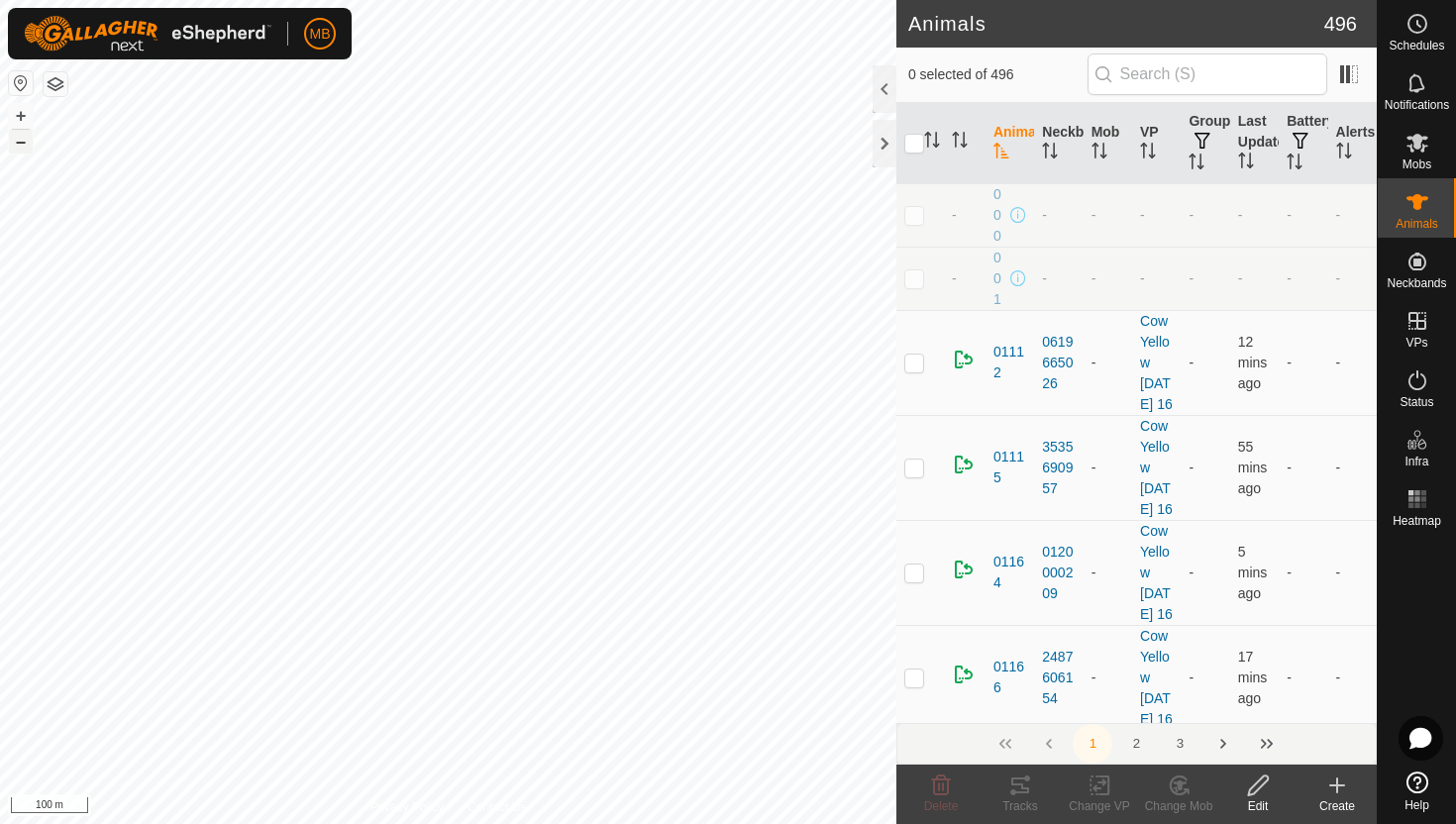 click on "–" at bounding box center [21, 142] 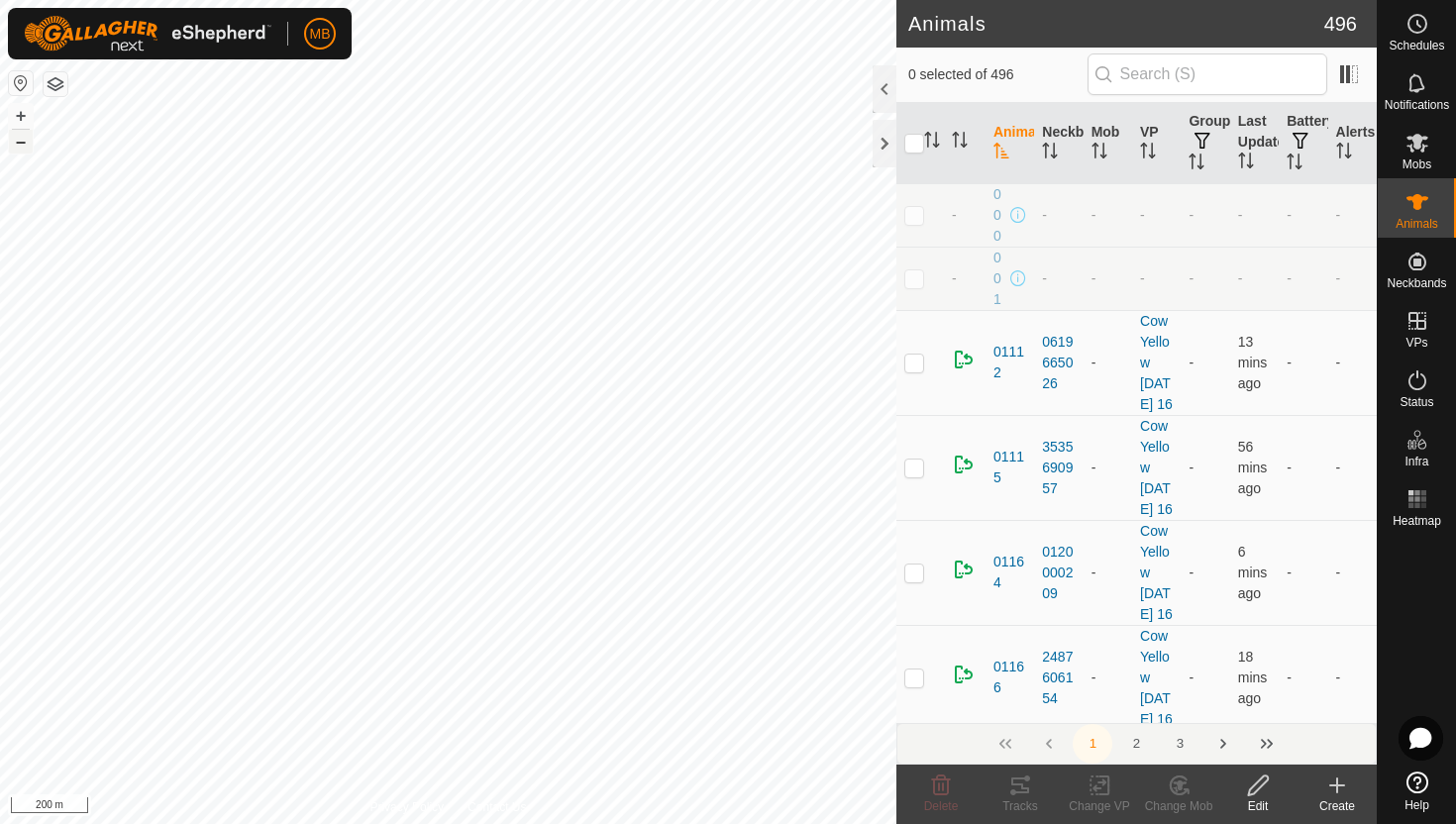 click on "–" at bounding box center [21, 142] 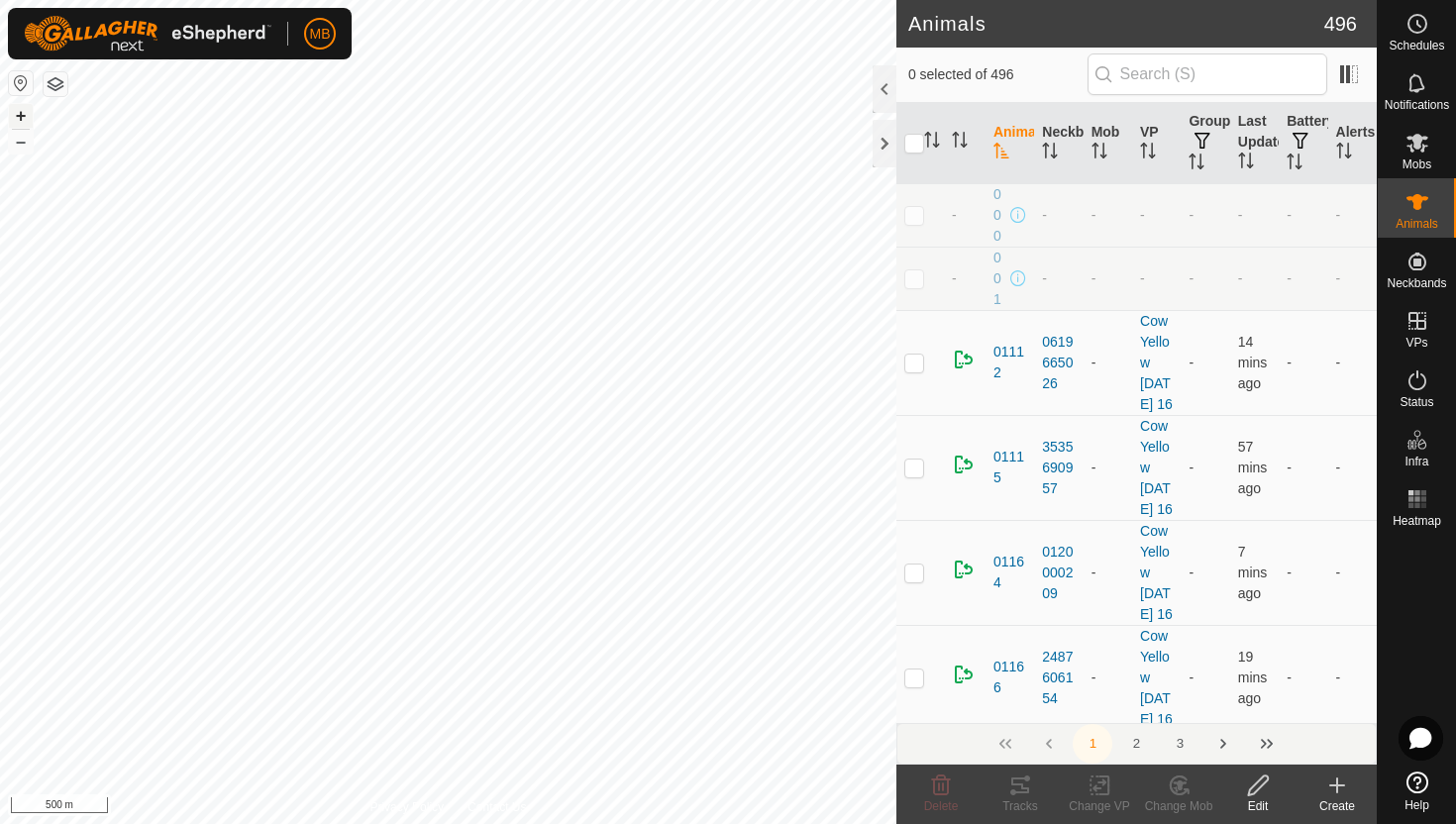 click on "+" at bounding box center [21, 116] 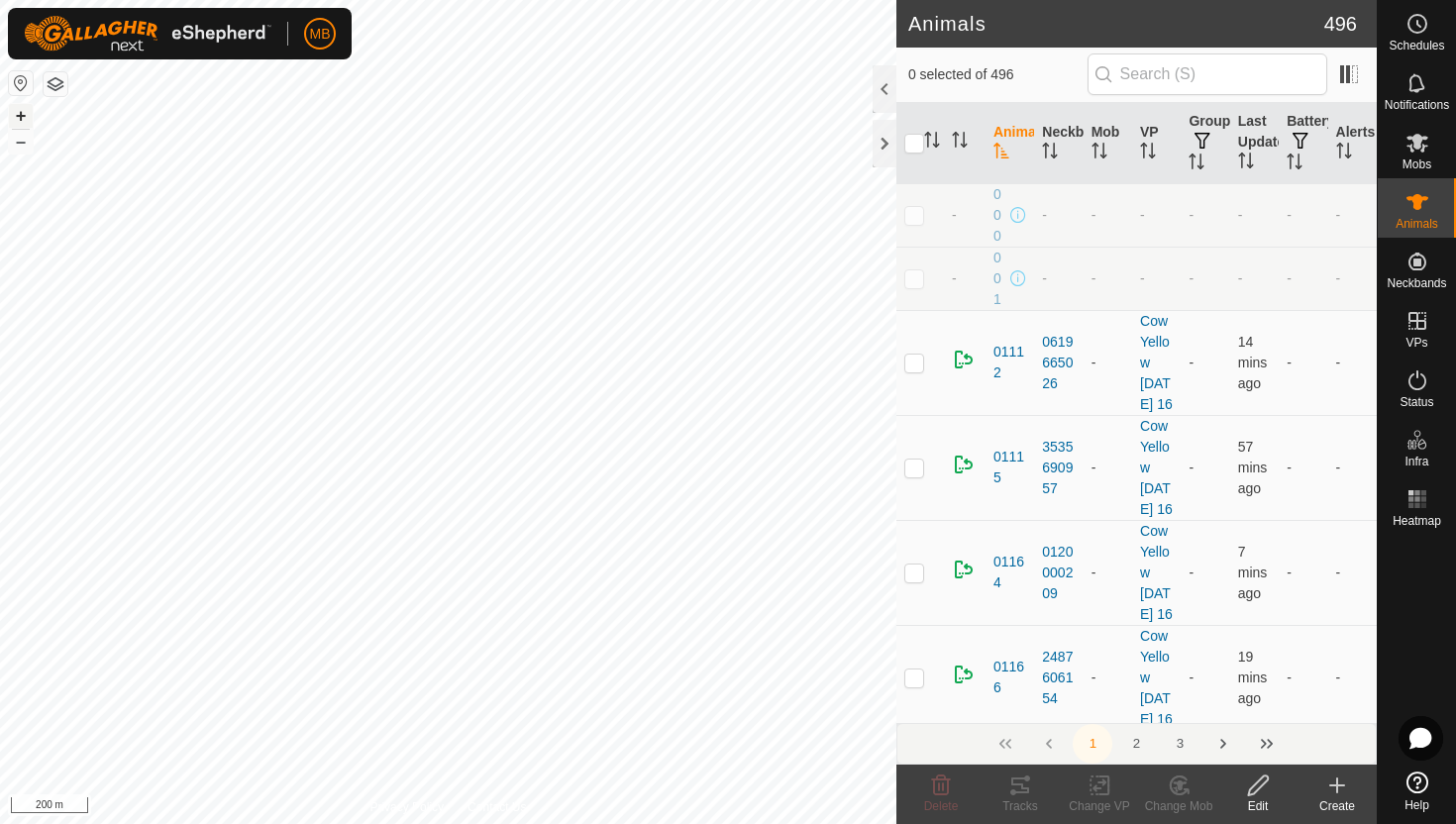 click on "+" at bounding box center (21, 116) 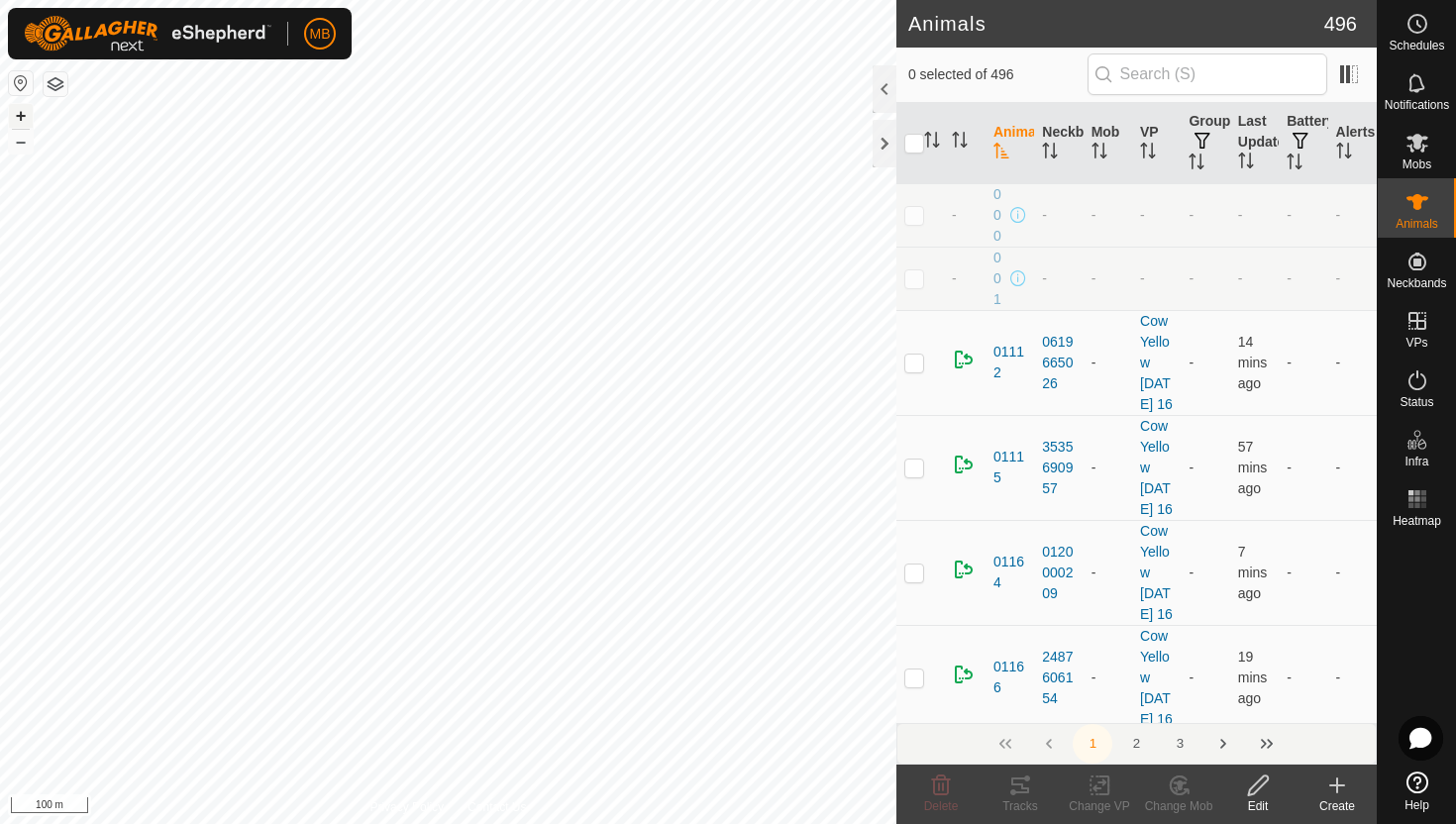 click on "+" at bounding box center [21, 116] 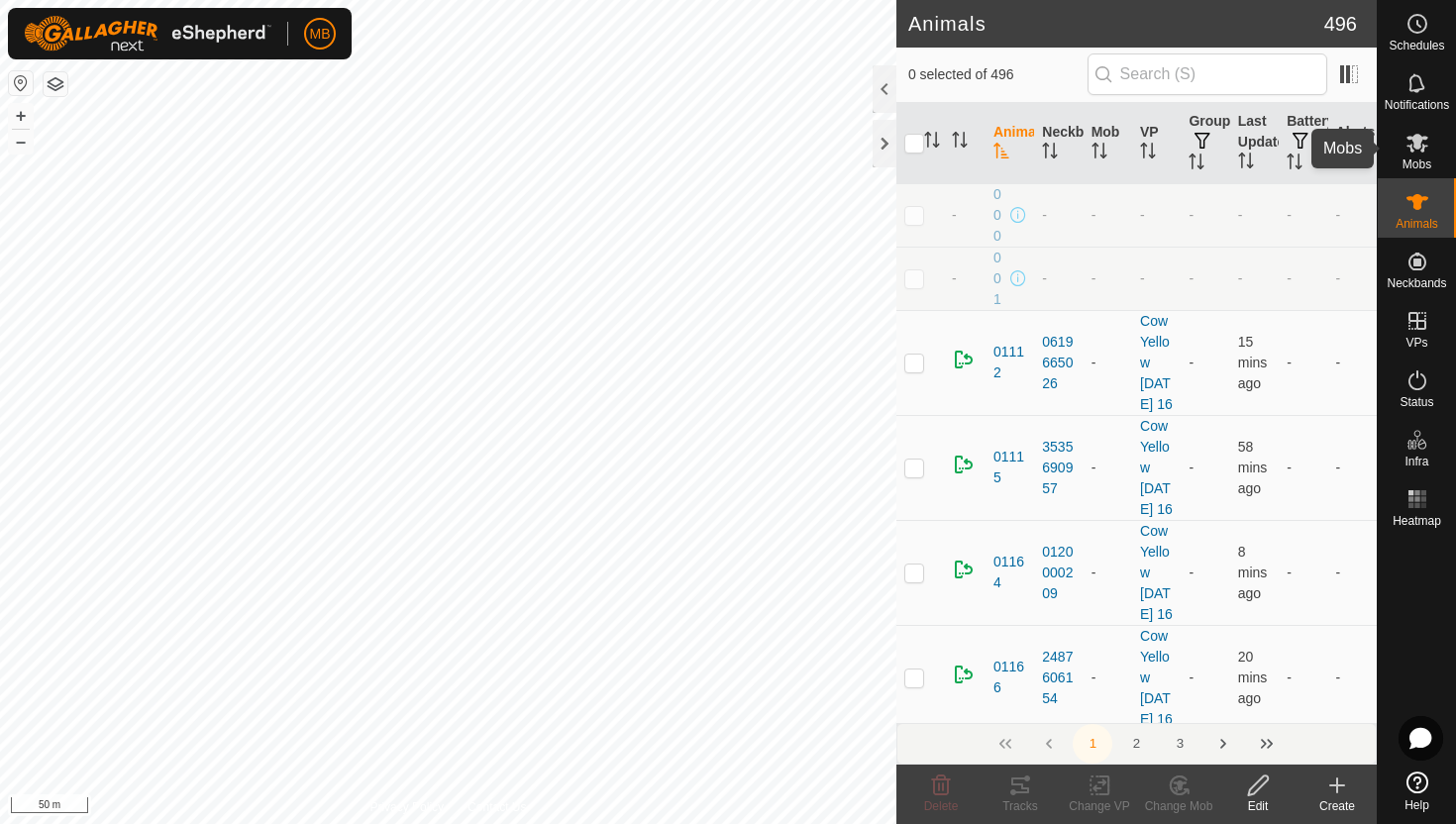 click 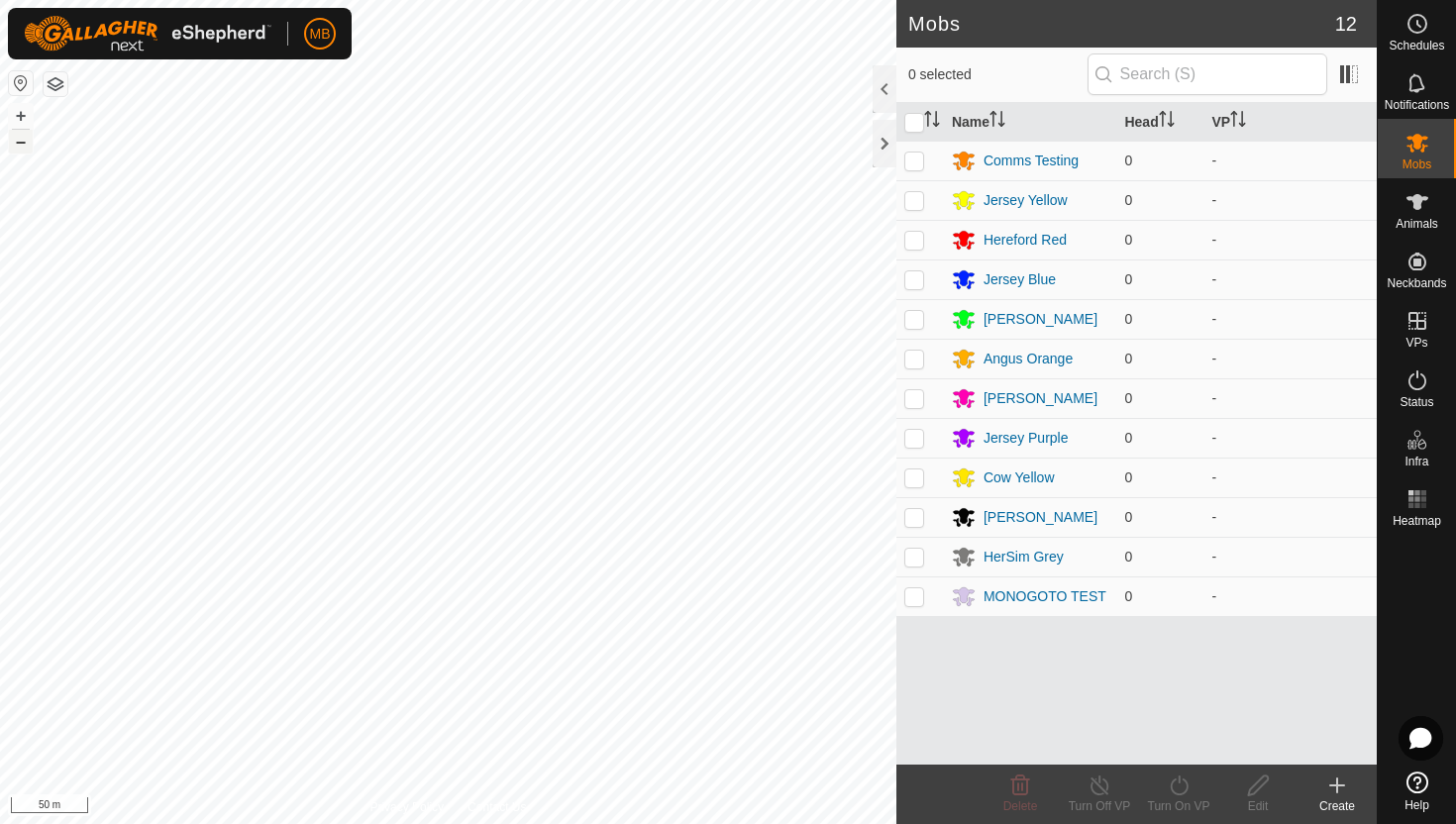click on "–" at bounding box center [21, 142] 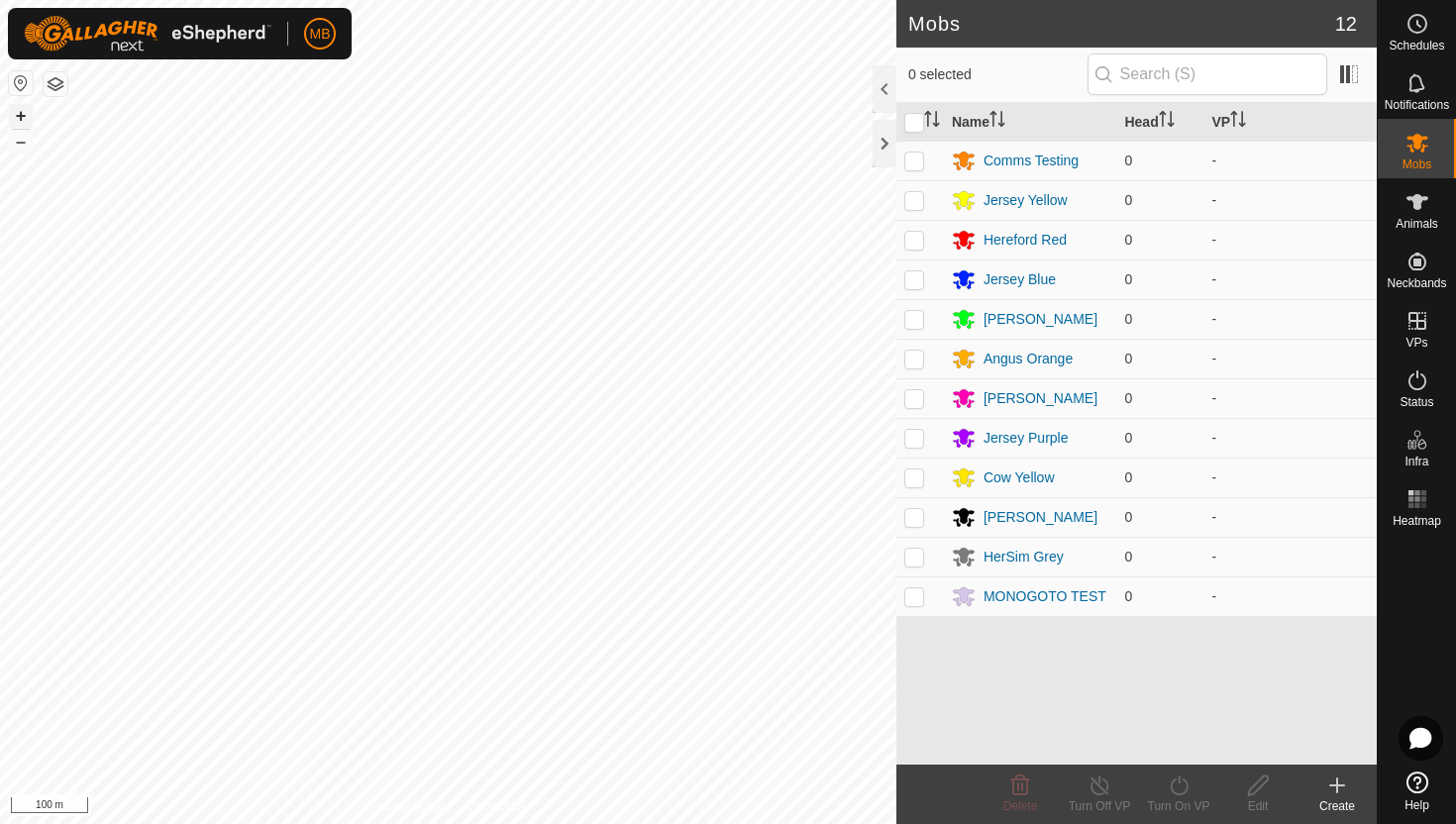 click on "+" at bounding box center [21, 116] 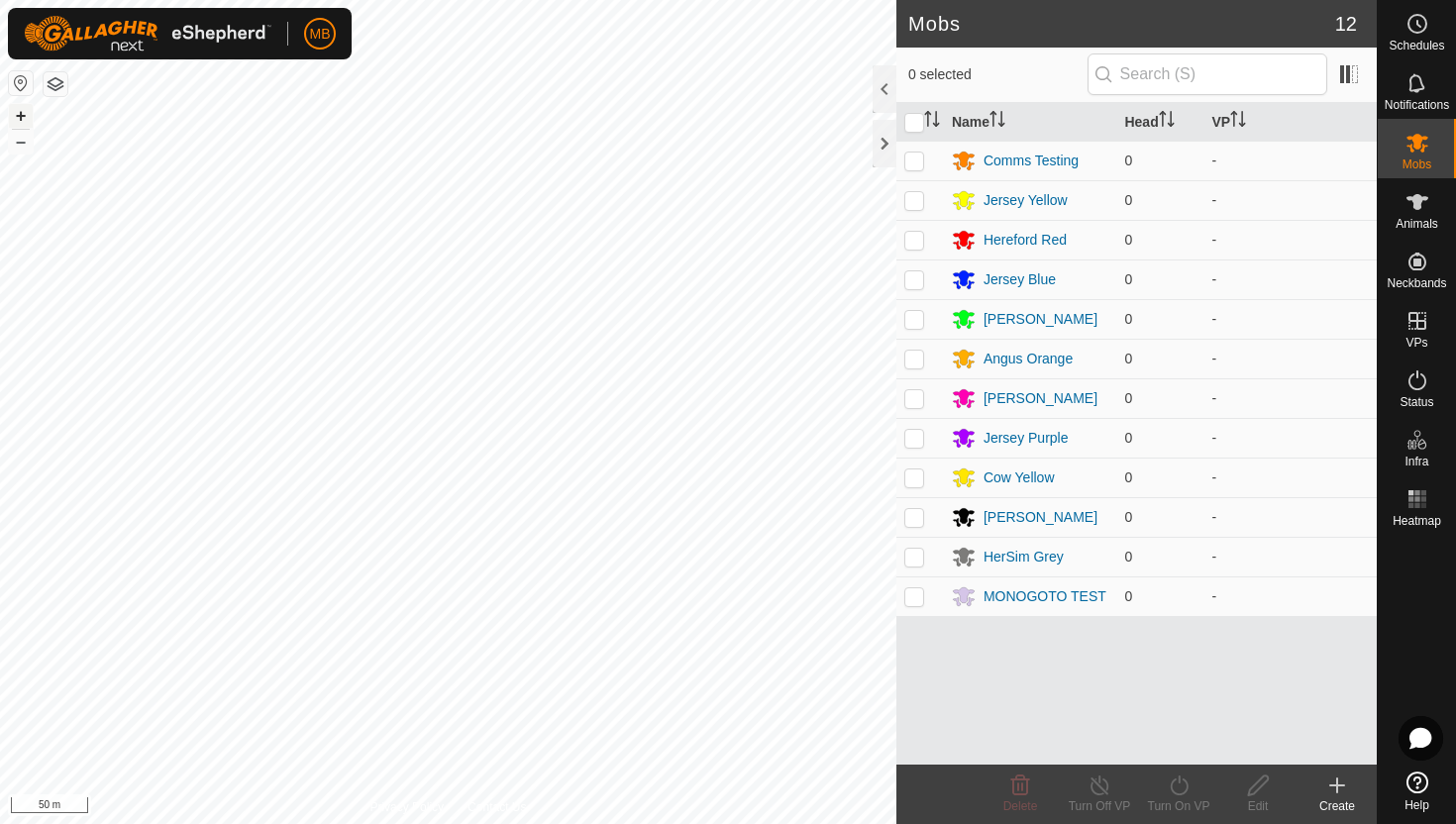 click on "+" at bounding box center (21, 116) 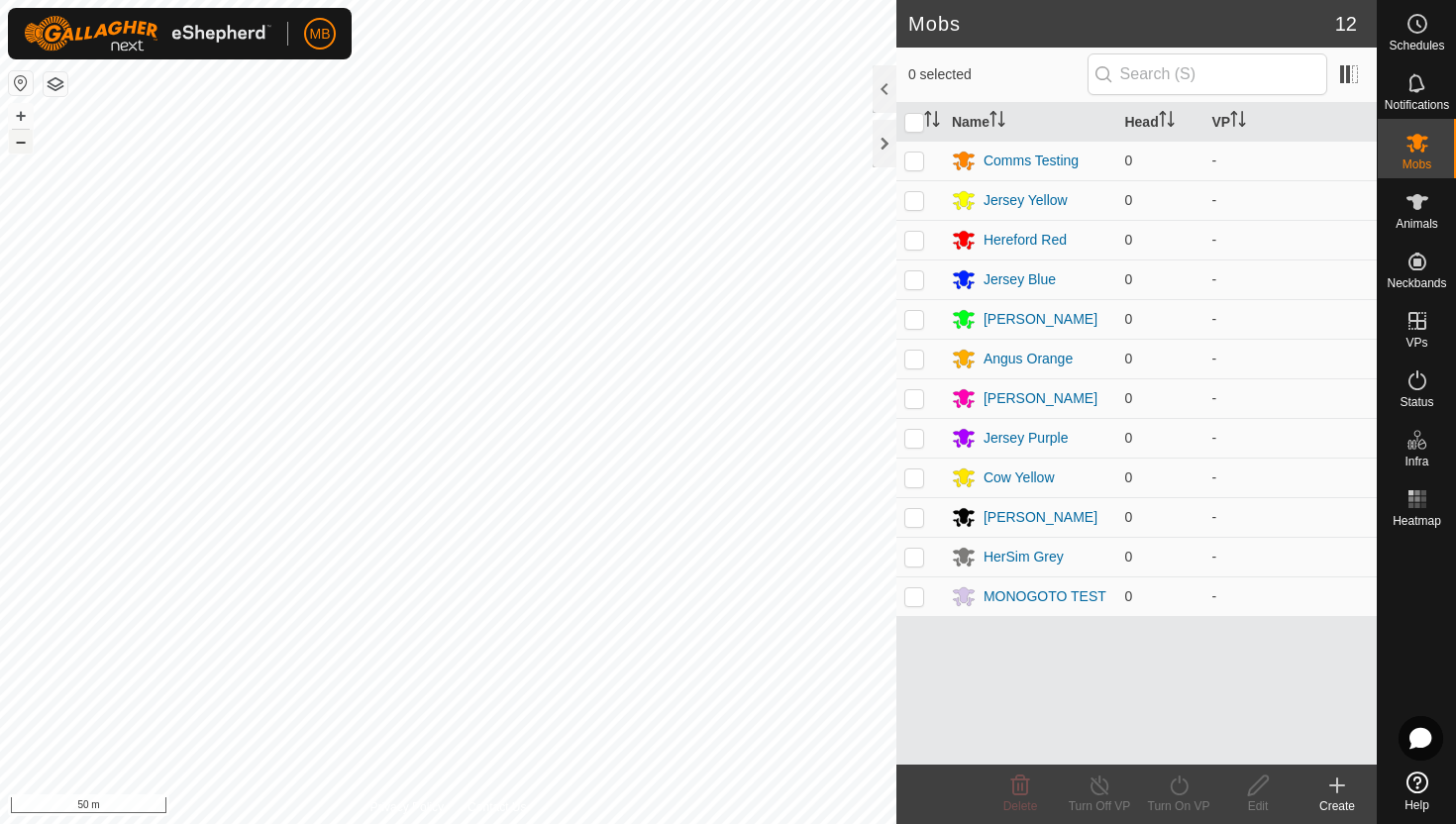 click on "–" at bounding box center [21, 142] 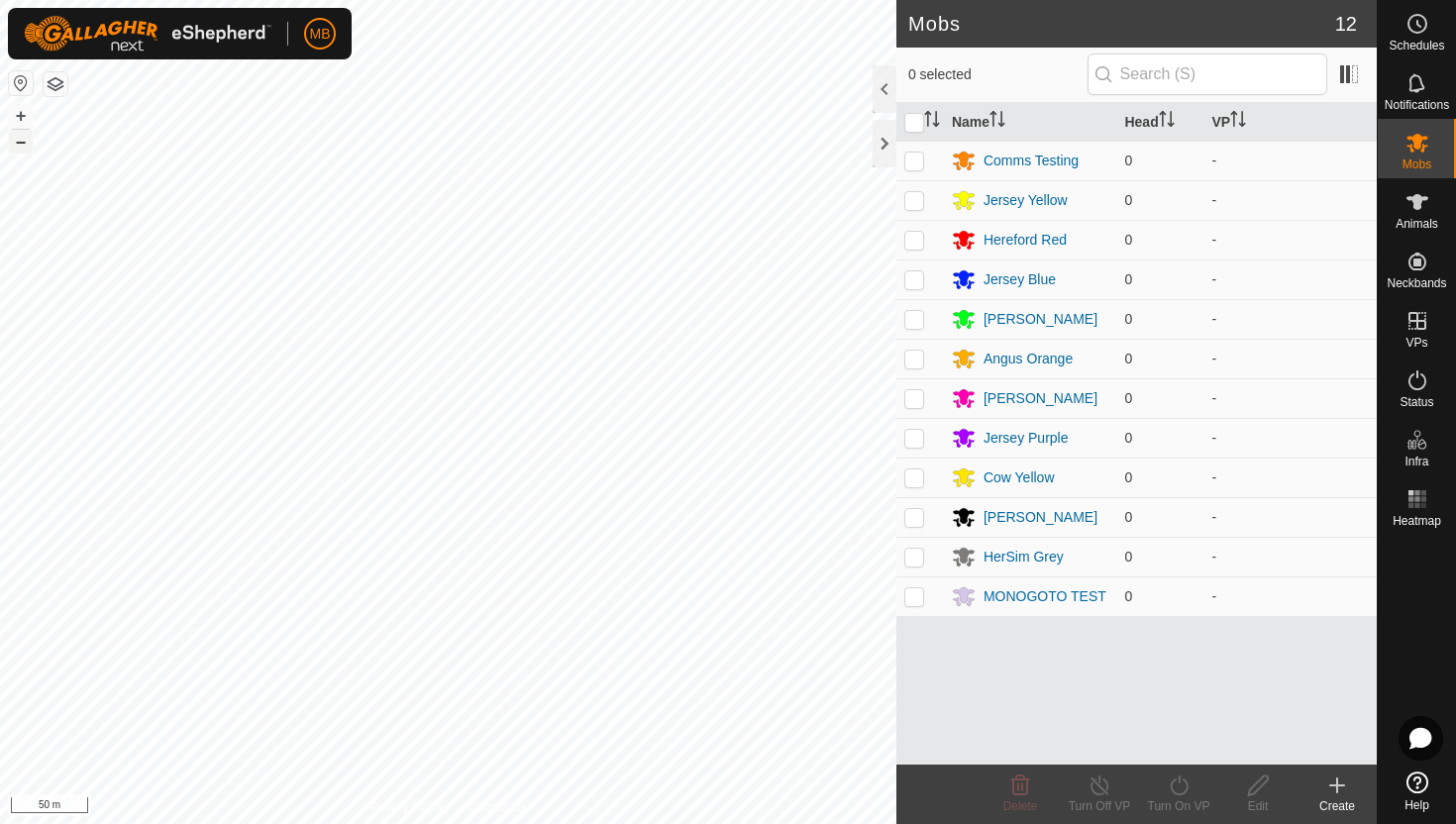 click on "–" at bounding box center (21, 142) 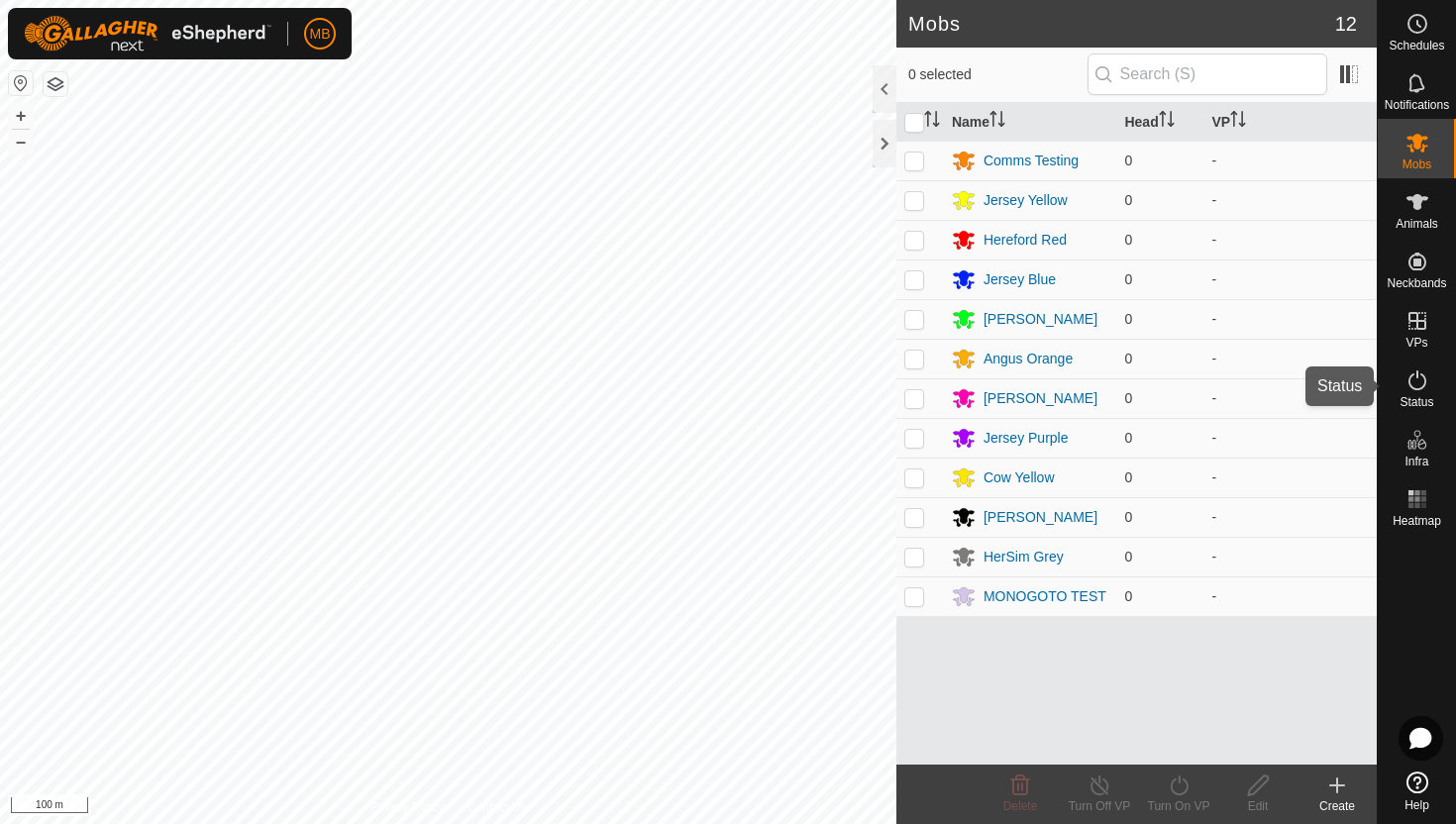 click 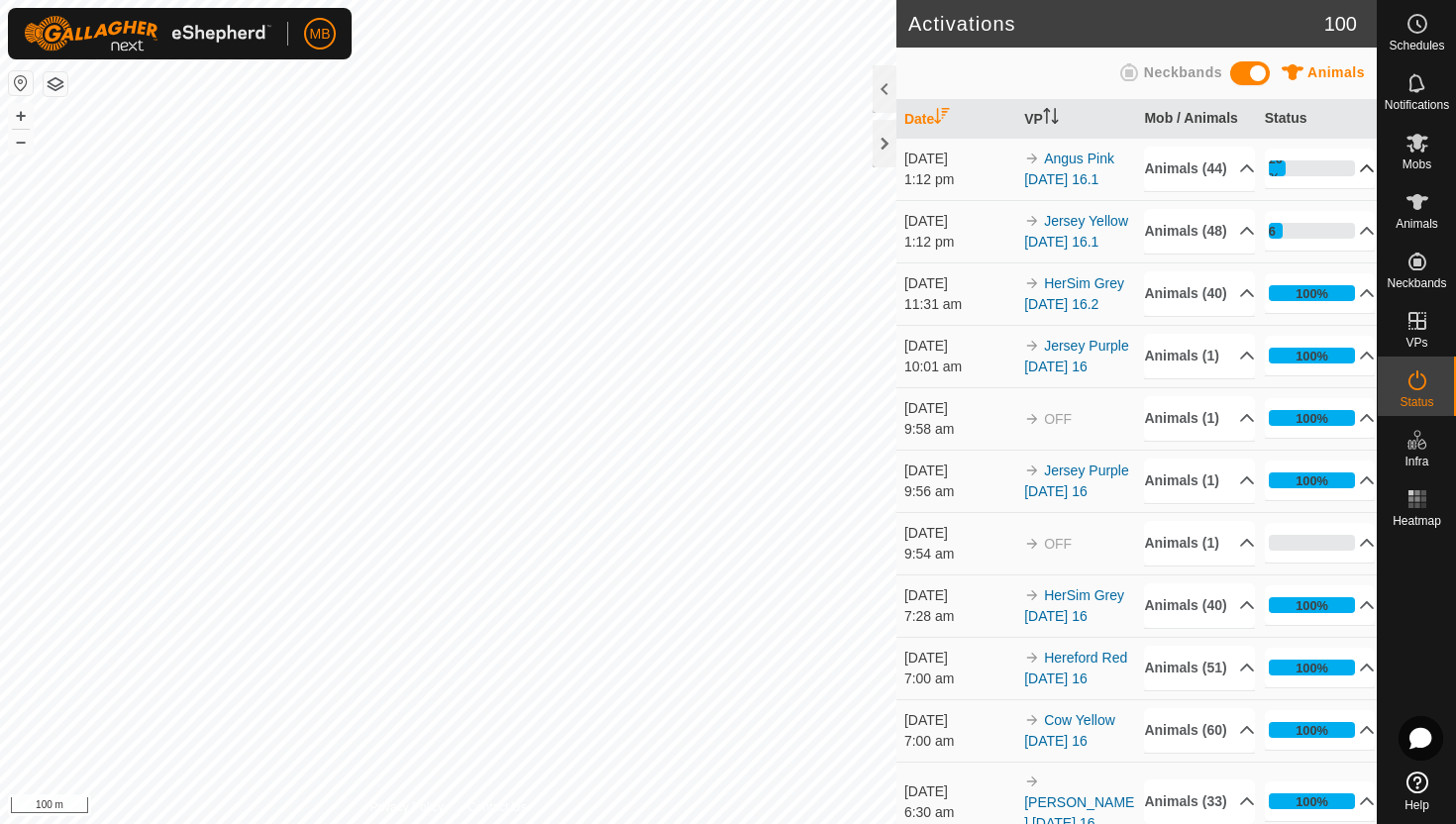 click on "20%" at bounding box center (1320, 168) 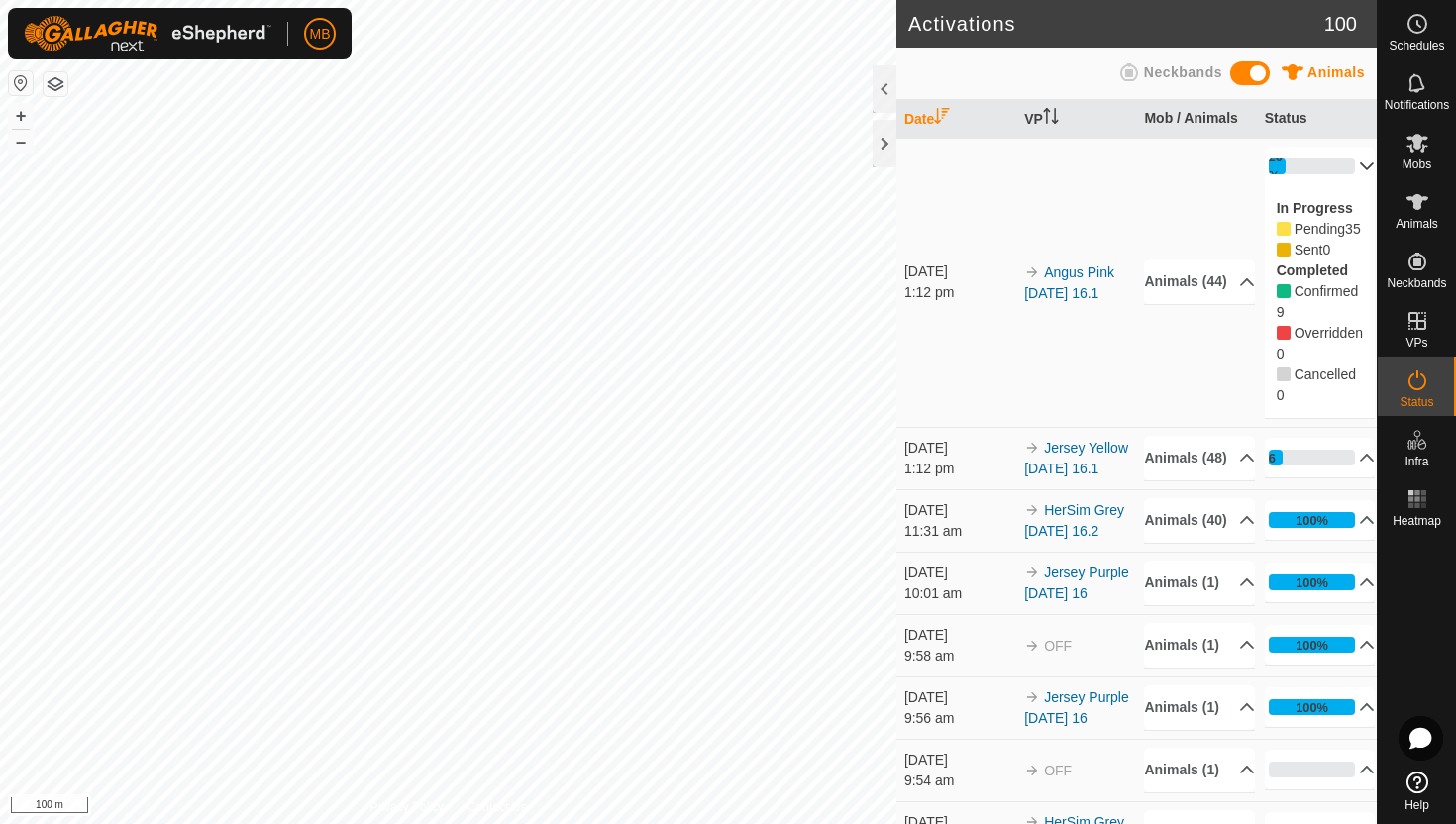 click on "20%" at bounding box center (1320, 166) 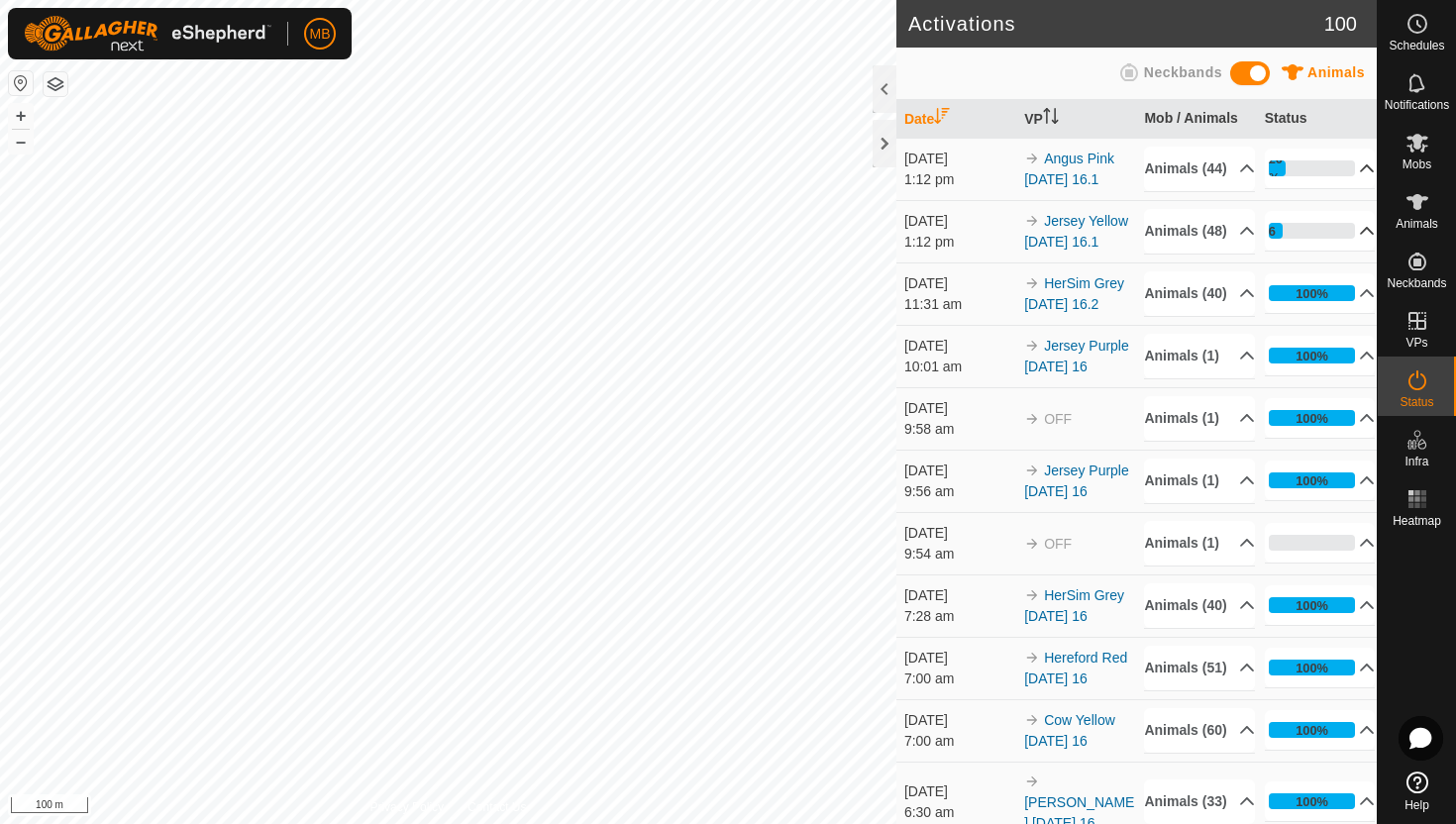 click on "16%" at bounding box center [1320, 231] 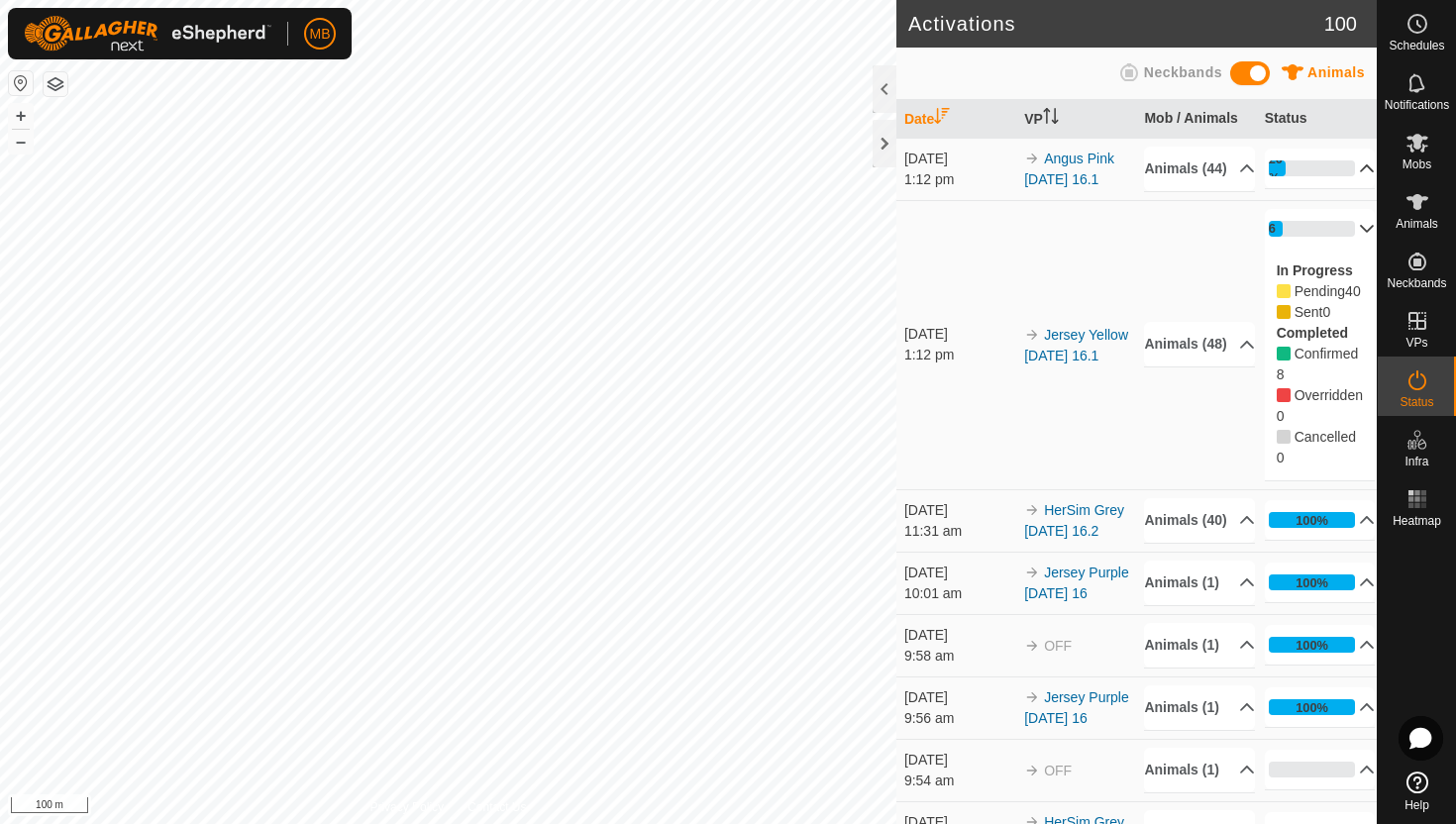 click on "16%" at bounding box center (1320, 229) 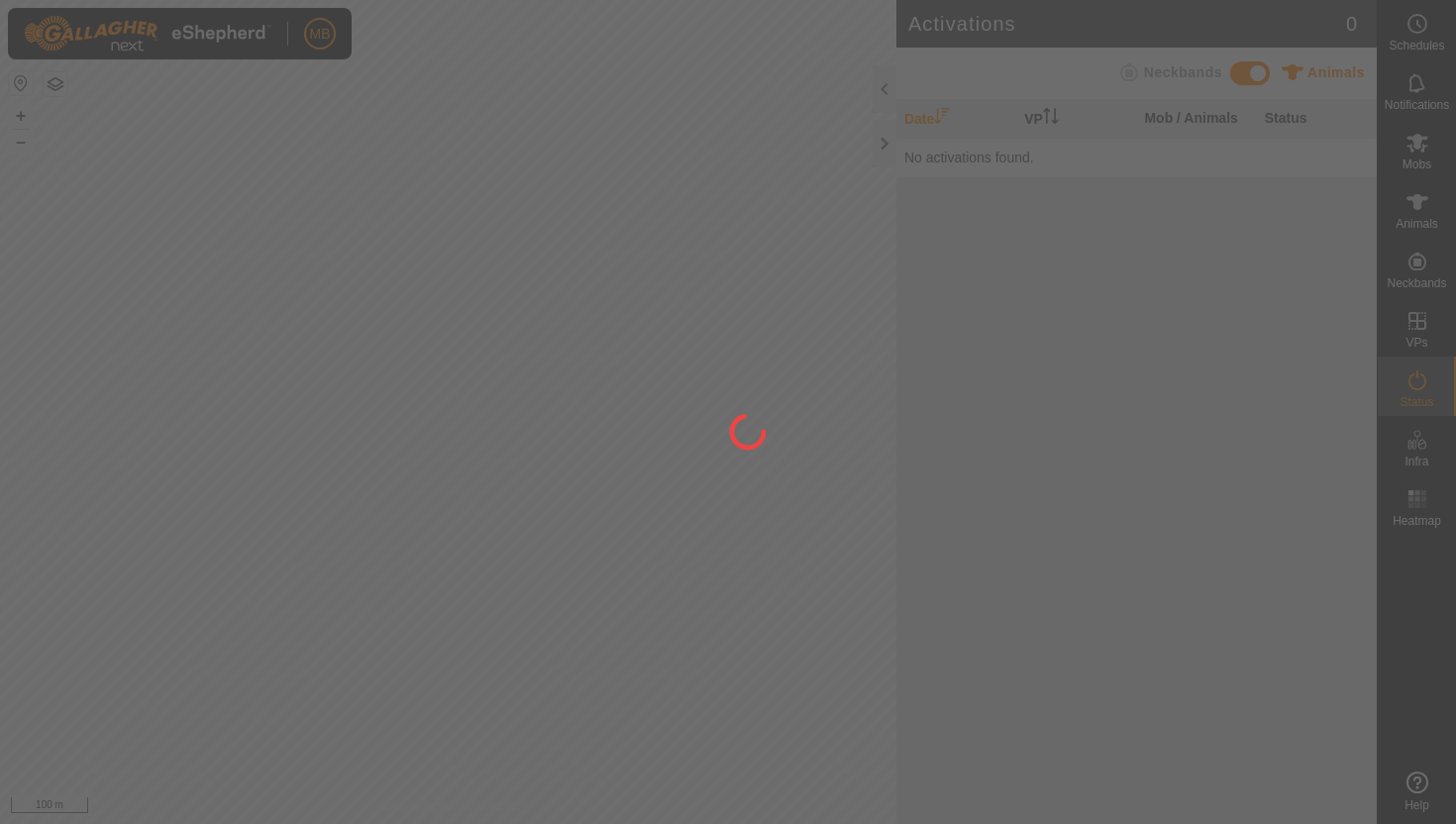 scroll, scrollTop: 0, scrollLeft: 0, axis: both 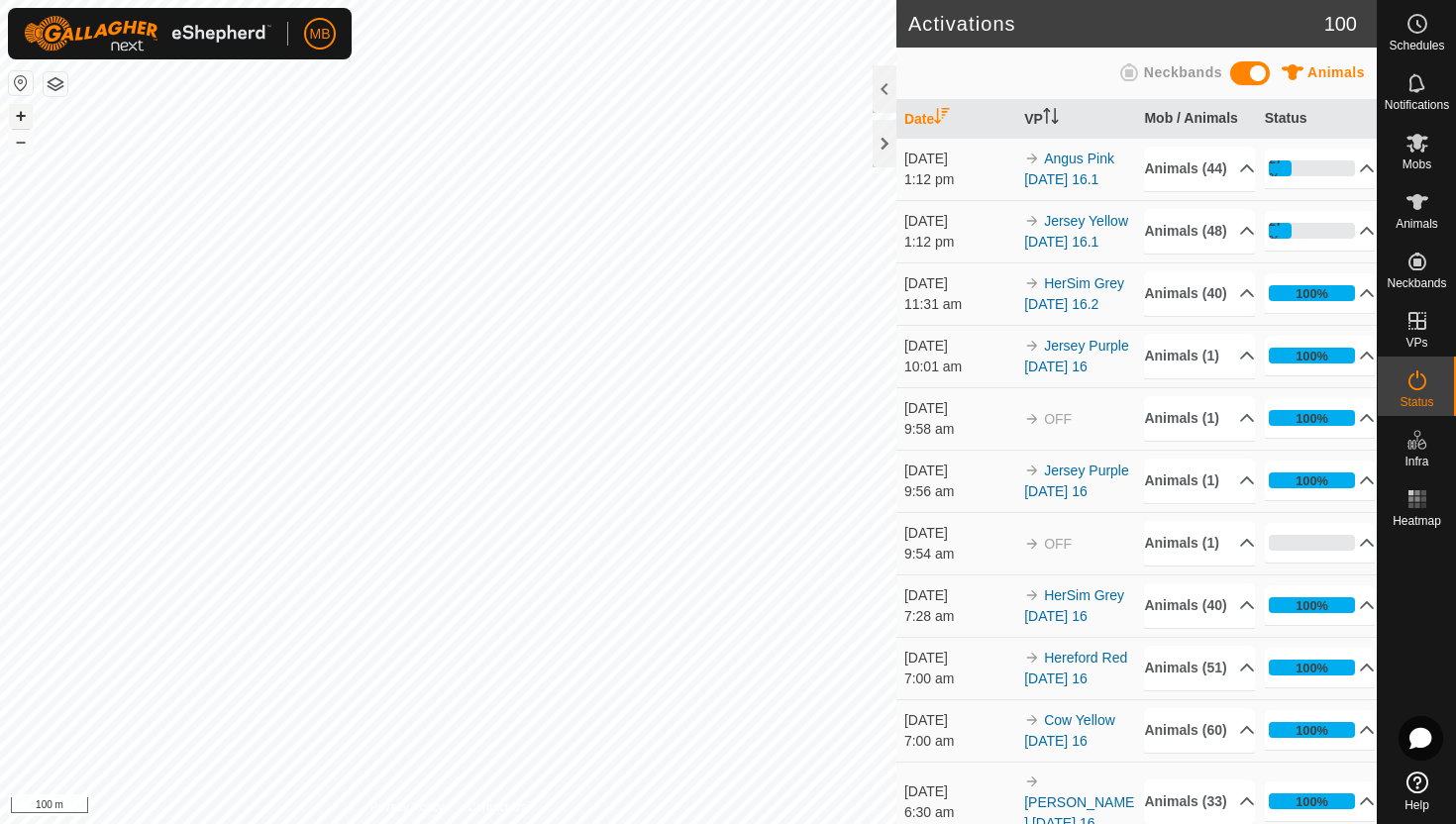 click on "+" at bounding box center (21, 116) 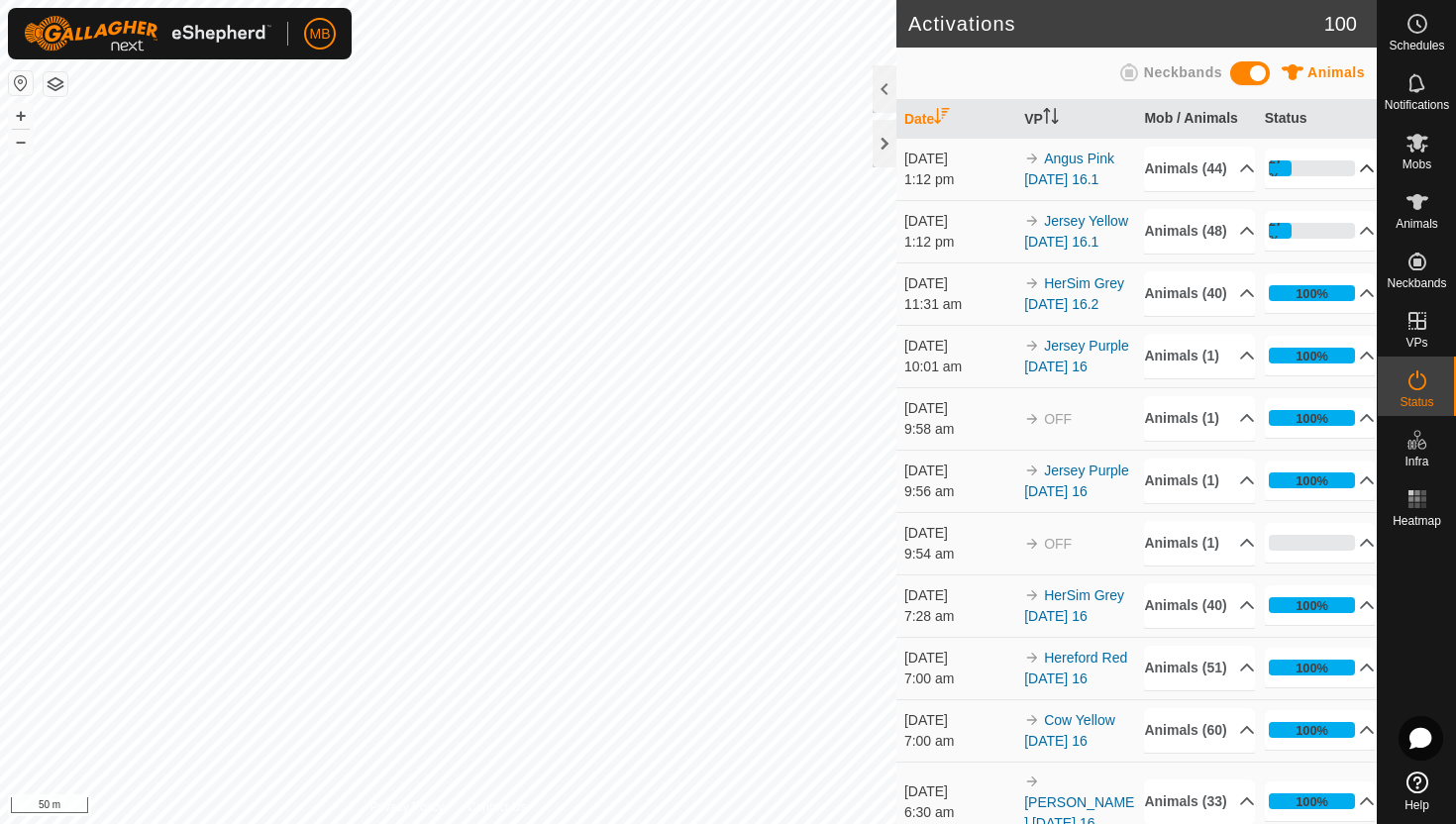 click on "27%" at bounding box center [1320, 168] 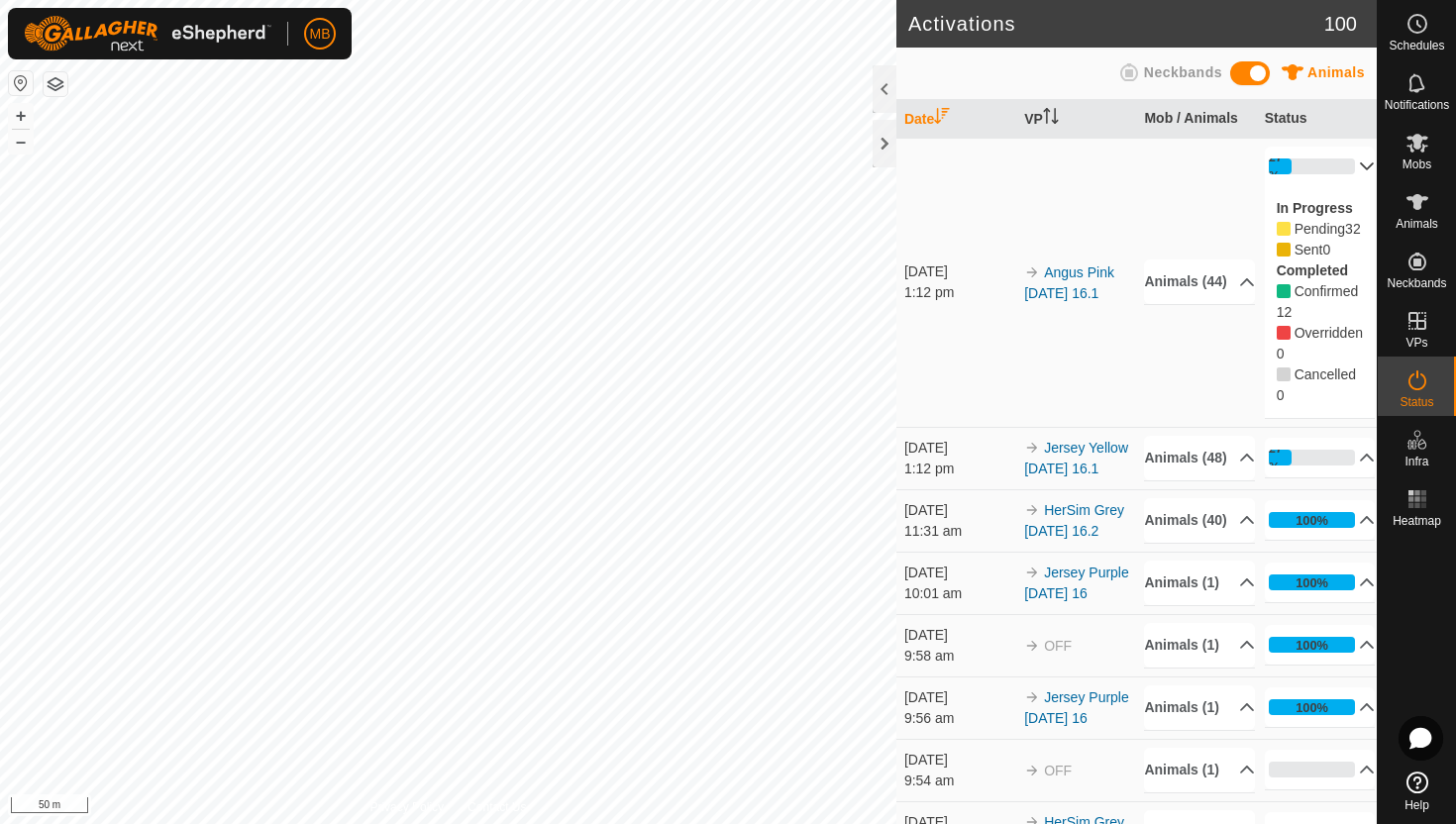 click on "27%" at bounding box center [1320, 166] 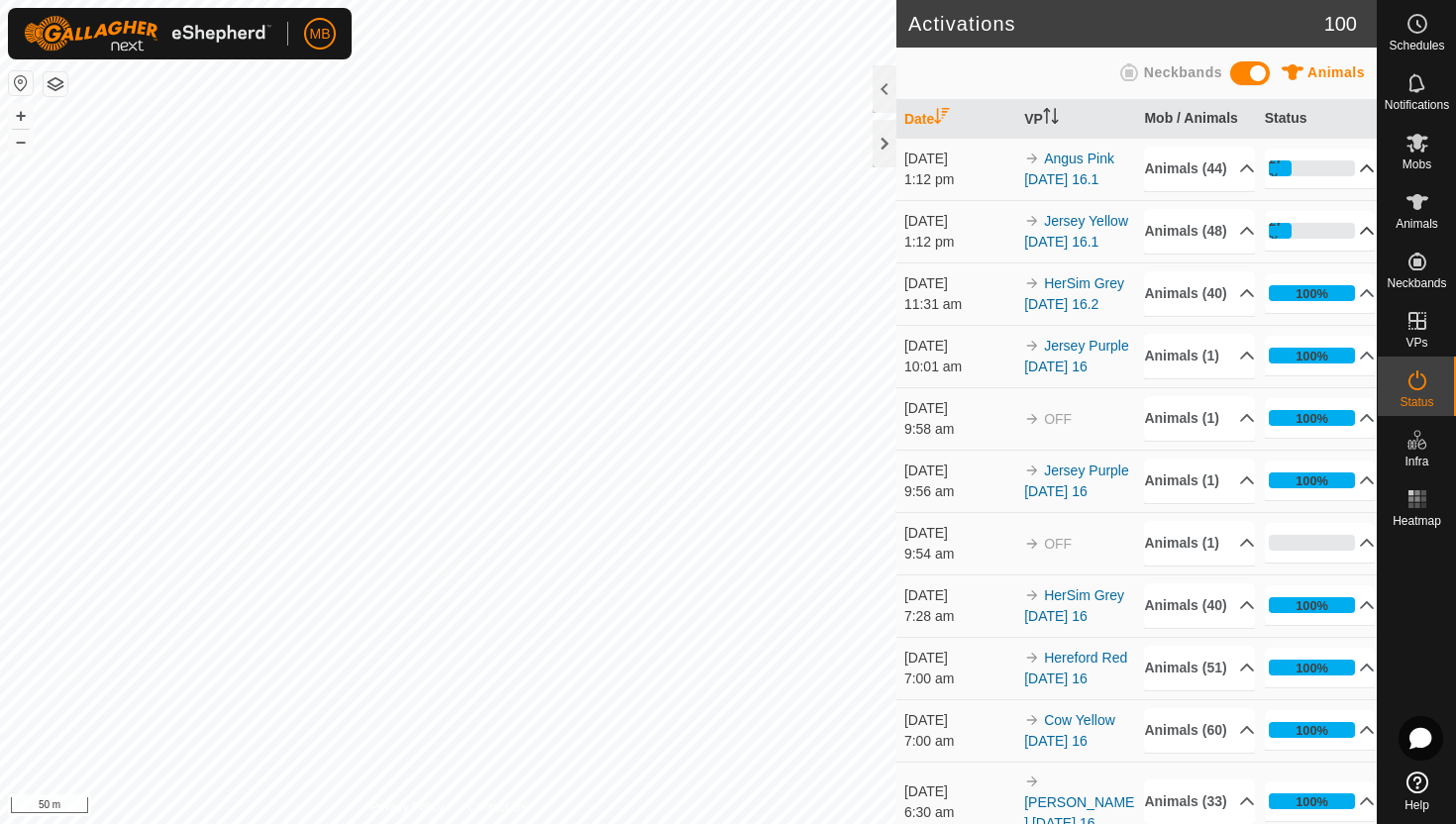 click on "27%" at bounding box center (1320, 231) 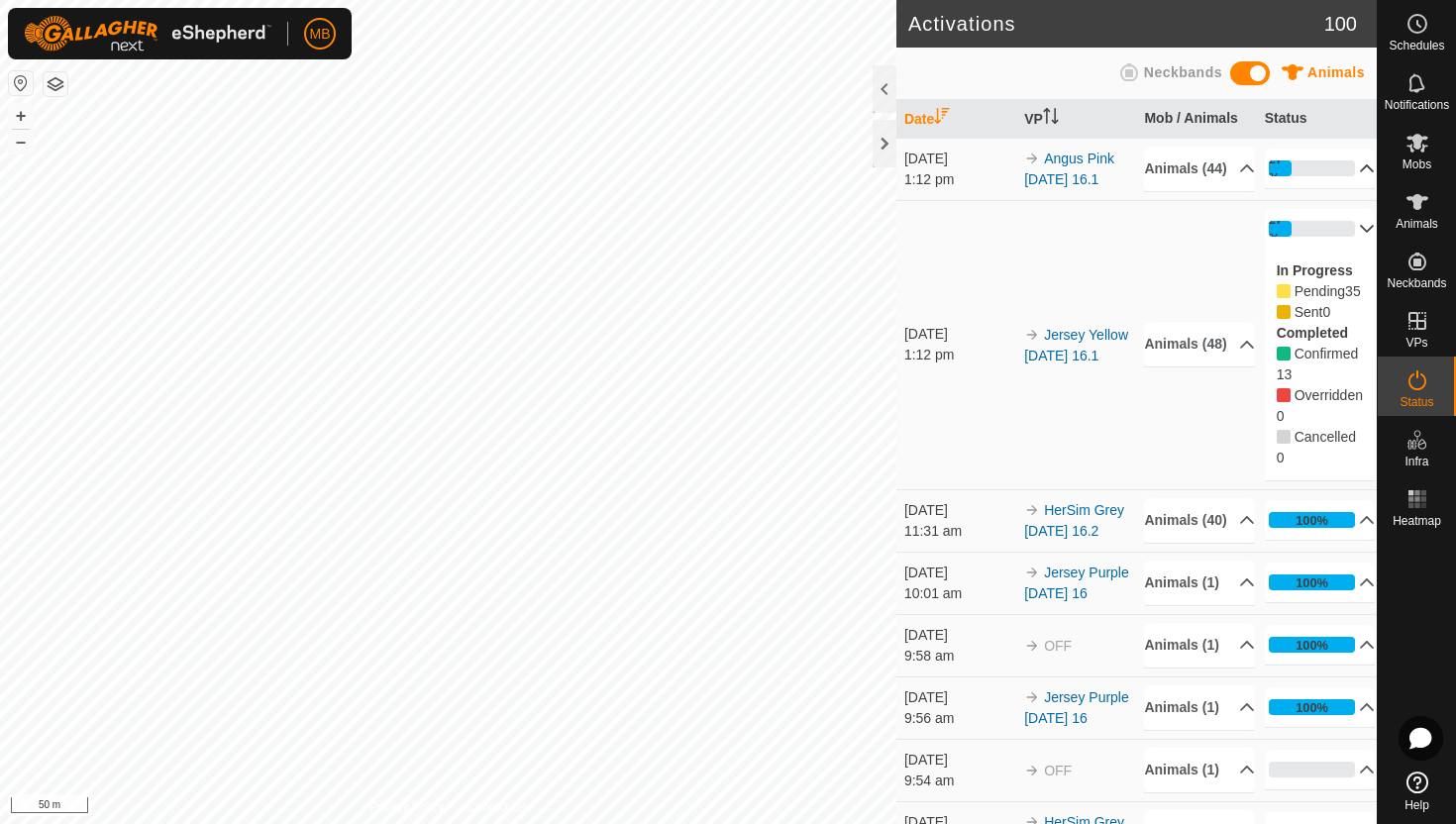 click on "27%" at bounding box center [1320, 229] 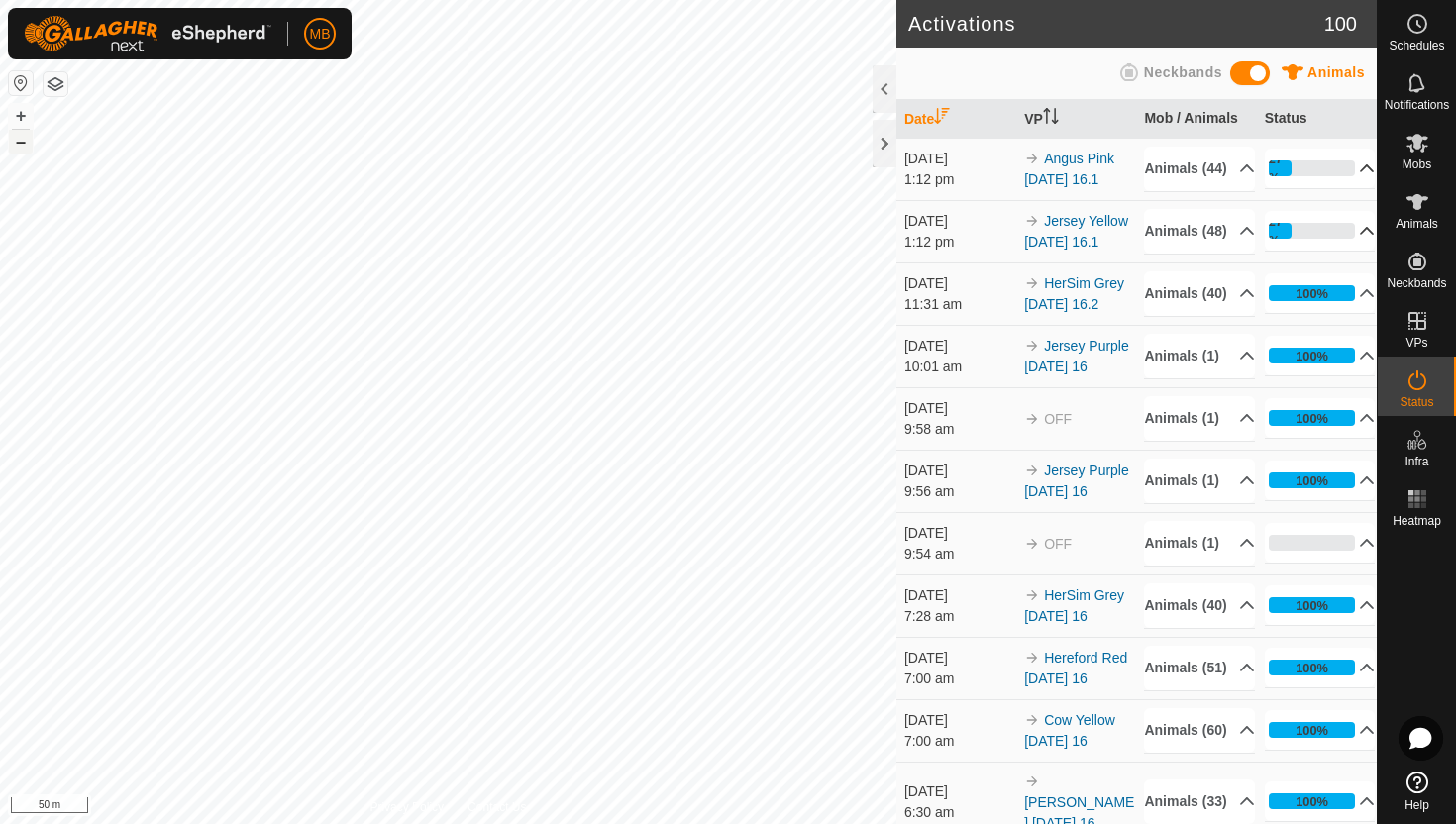 click on "–" at bounding box center [21, 142] 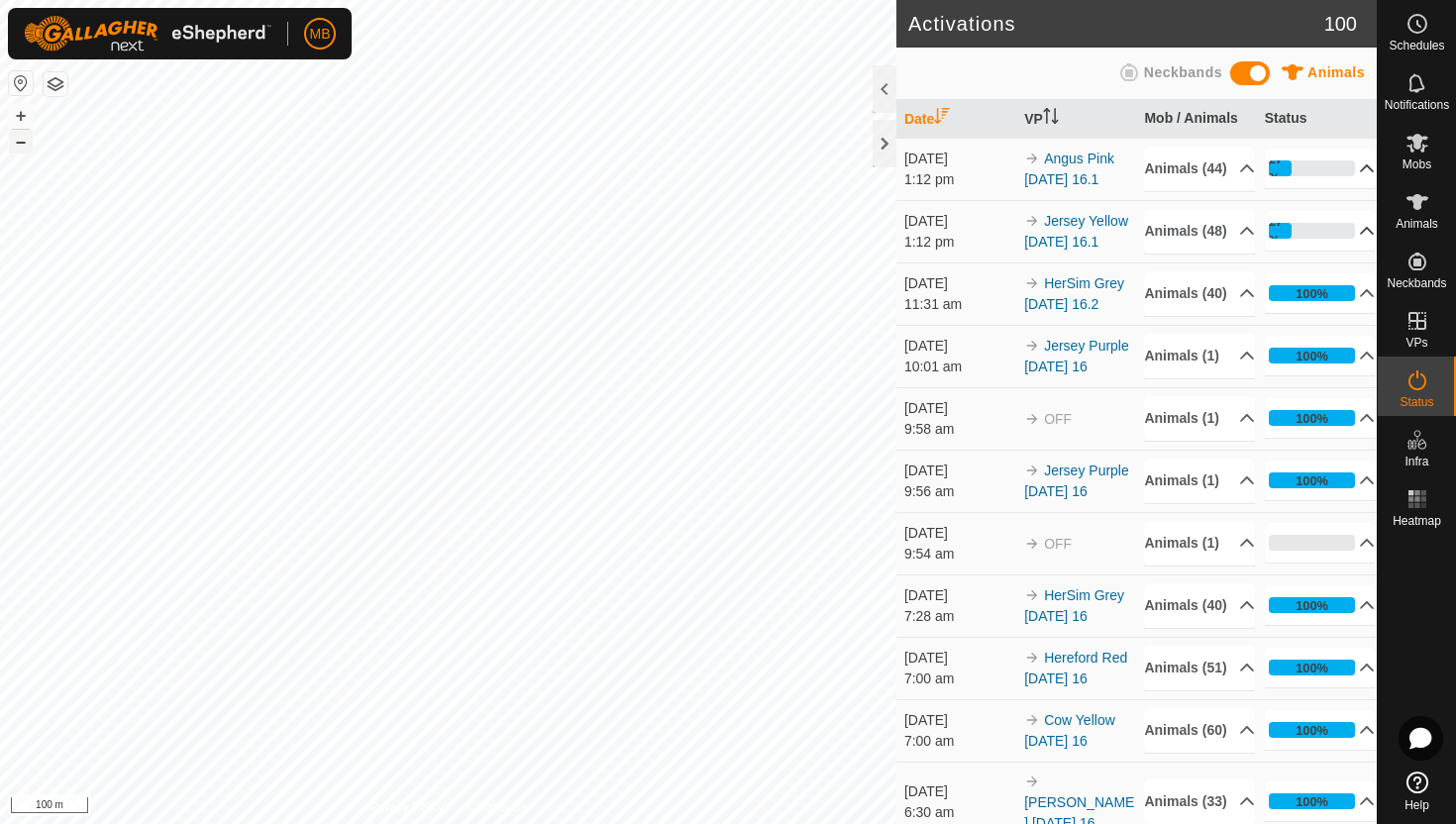 click on "–" at bounding box center [21, 142] 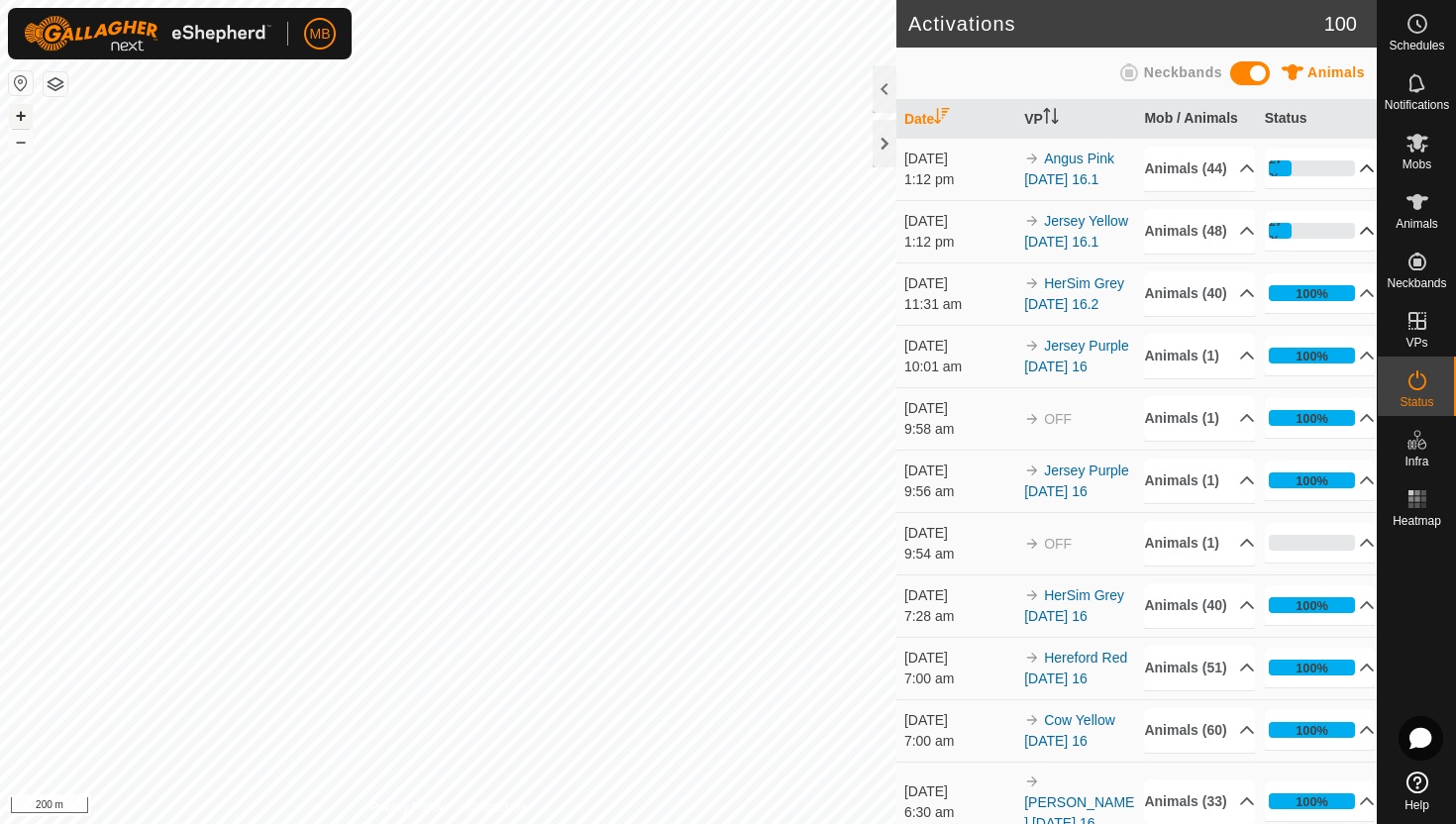 click on "+" at bounding box center (21, 116) 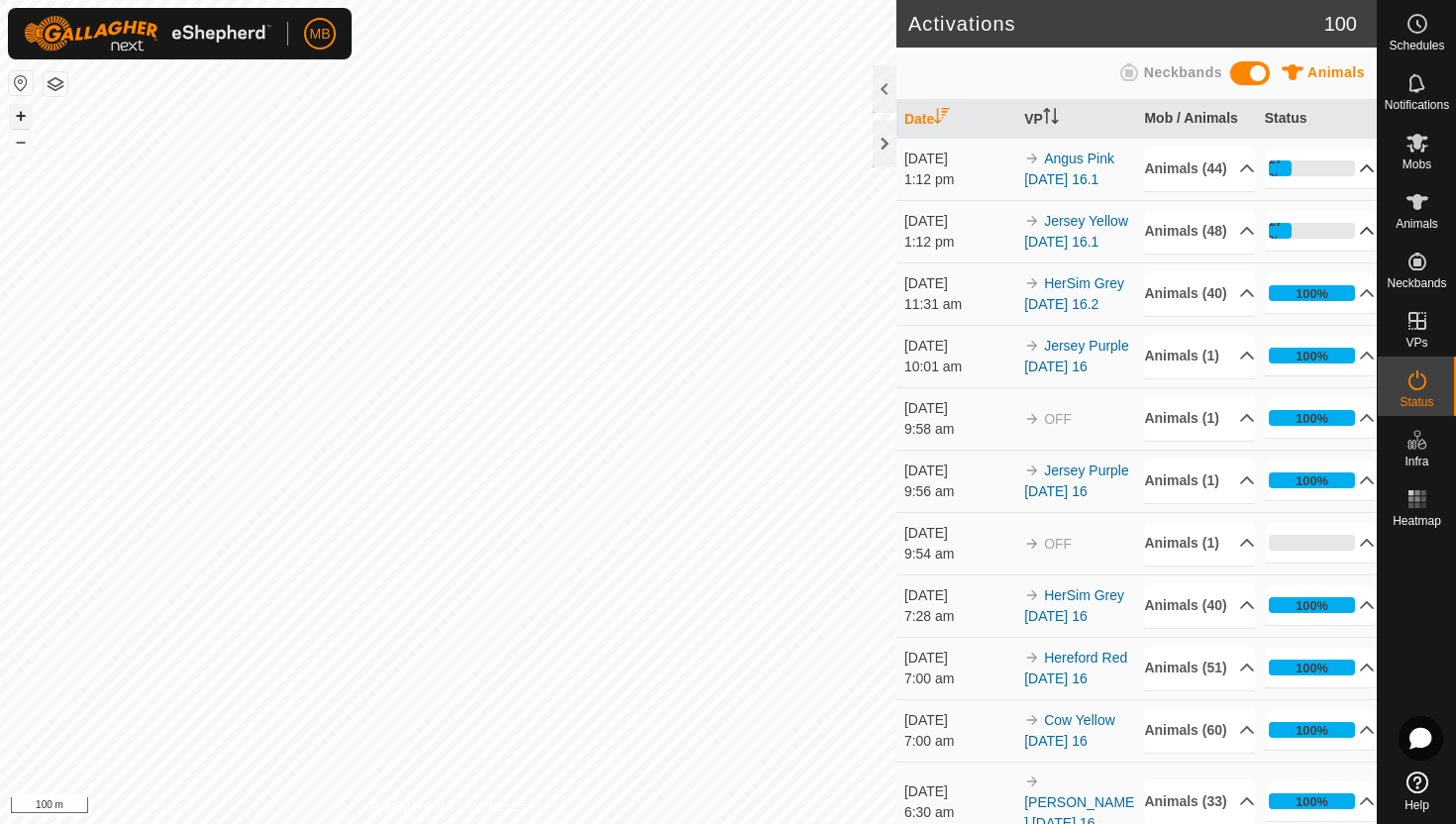 click on "+" at bounding box center [21, 116] 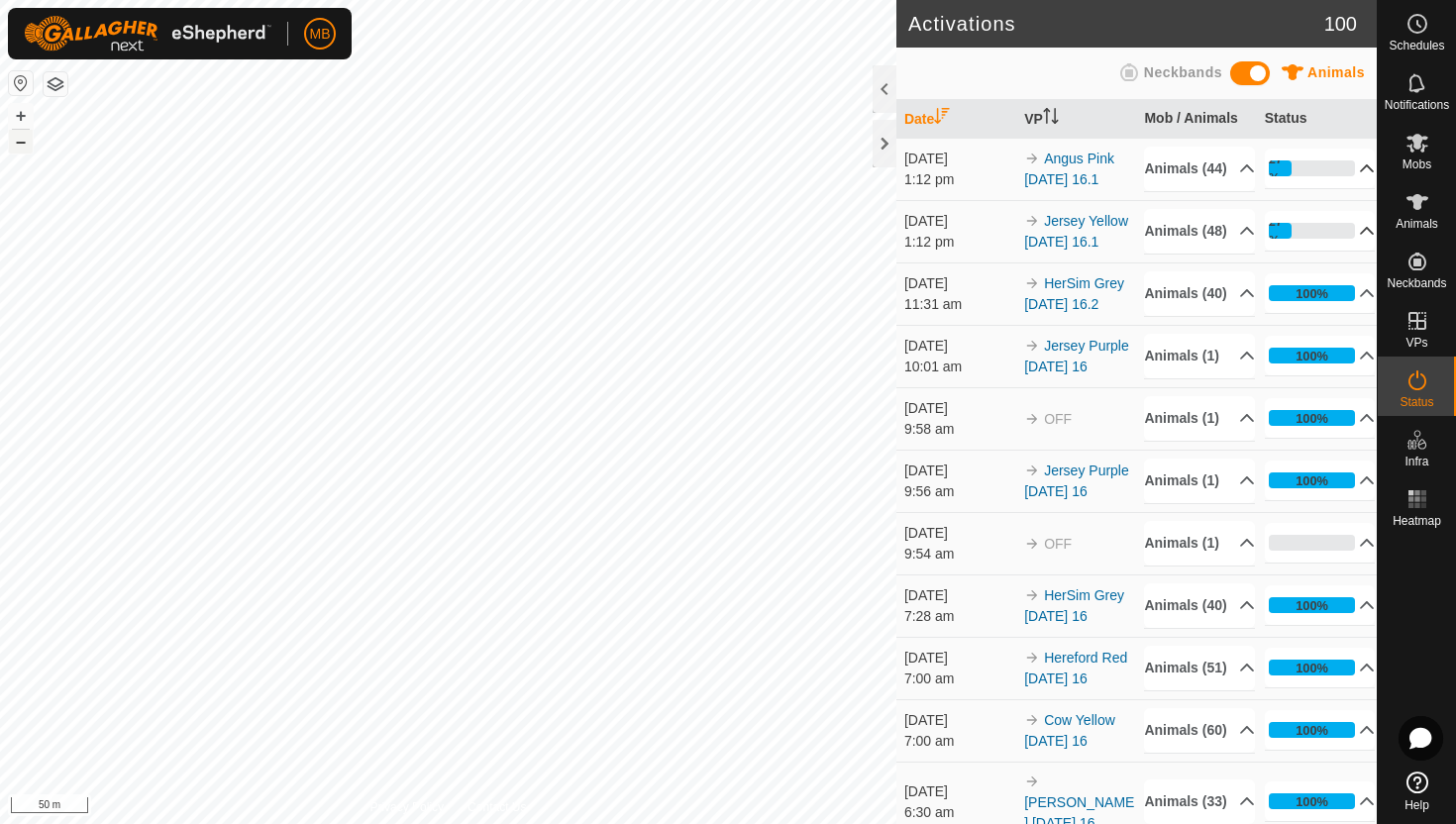 click on "–" at bounding box center [21, 142] 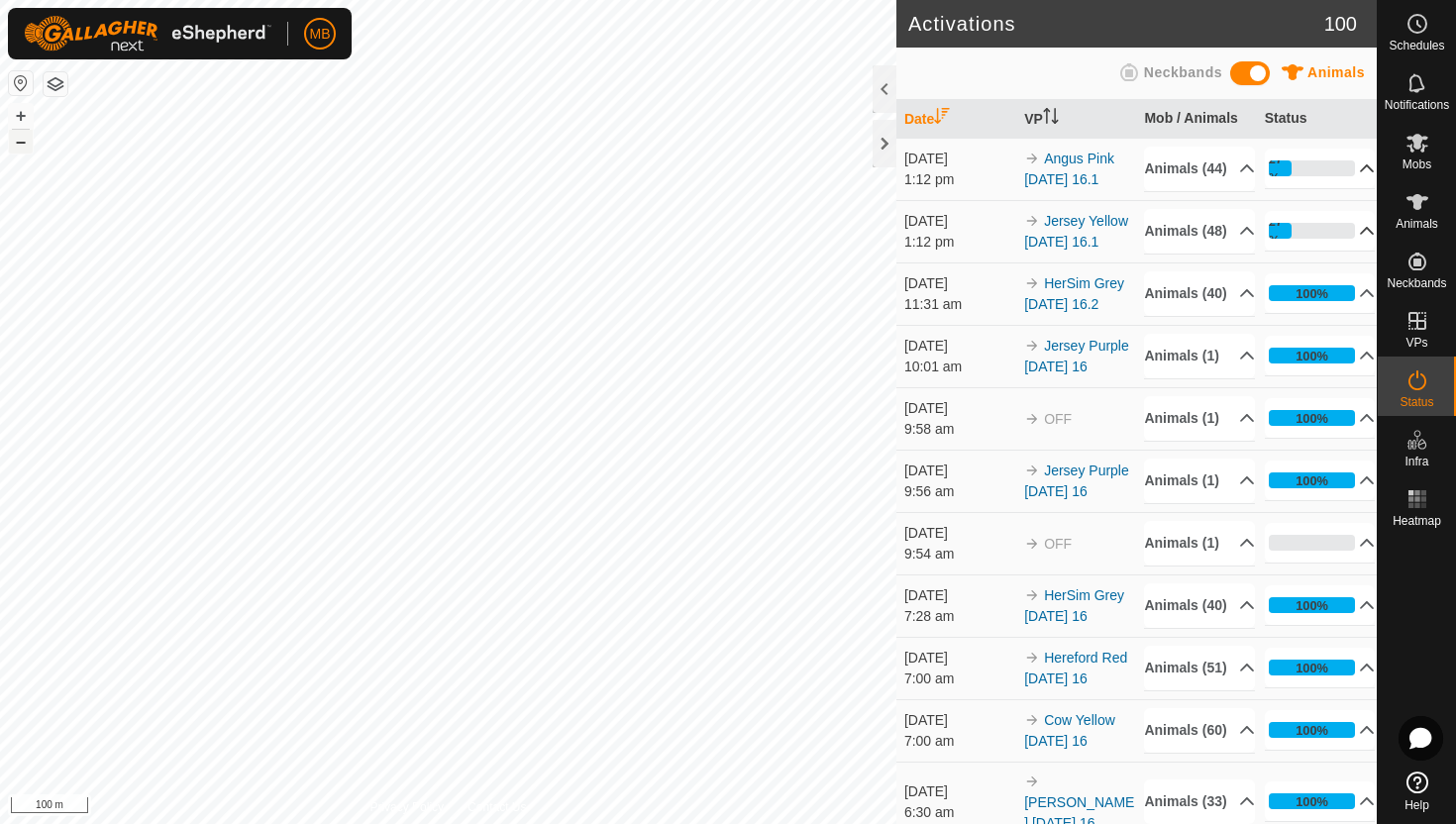 click on "–" at bounding box center [21, 142] 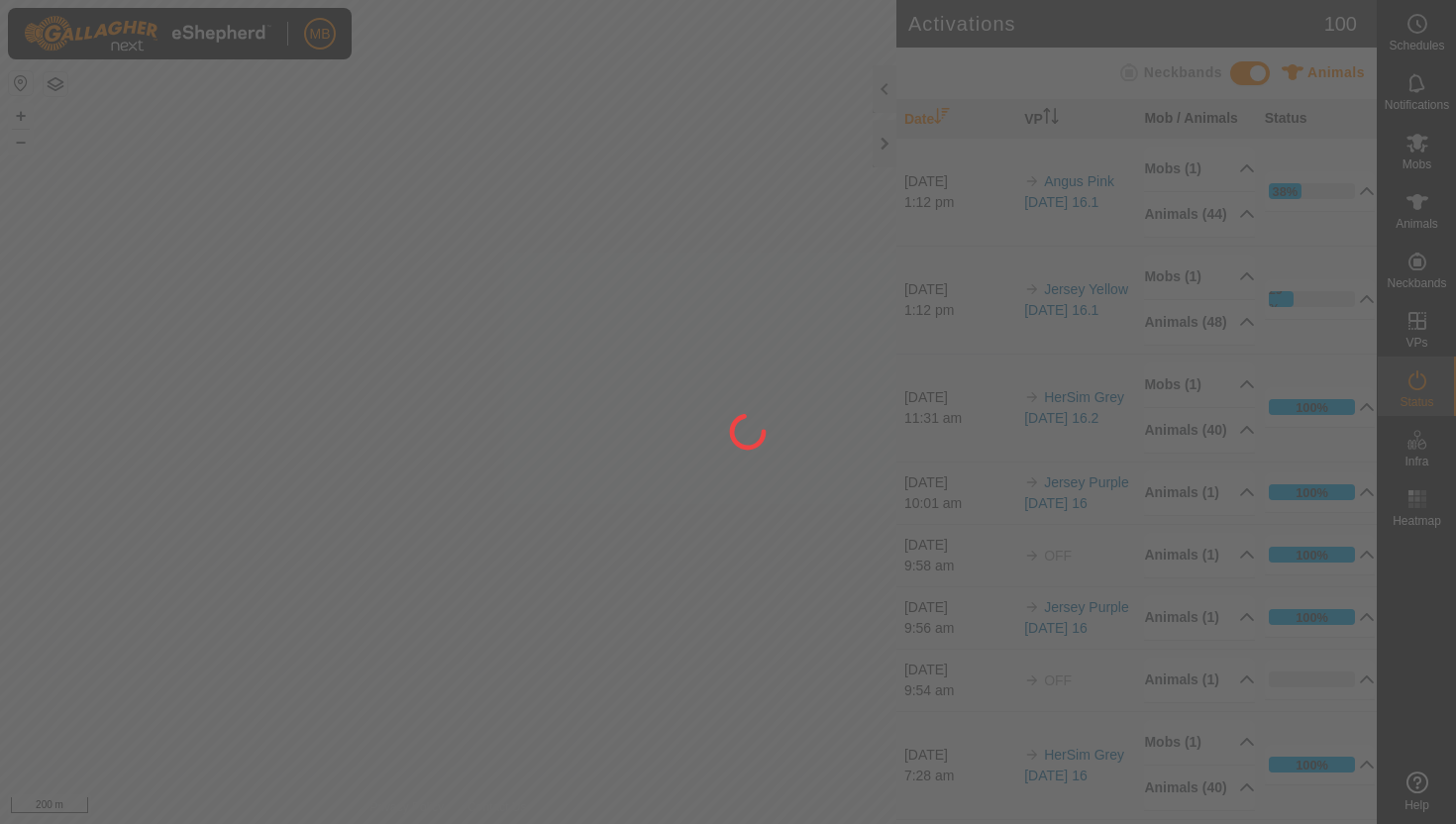 scroll, scrollTop: 0, scrollLeft: 0, axis: both 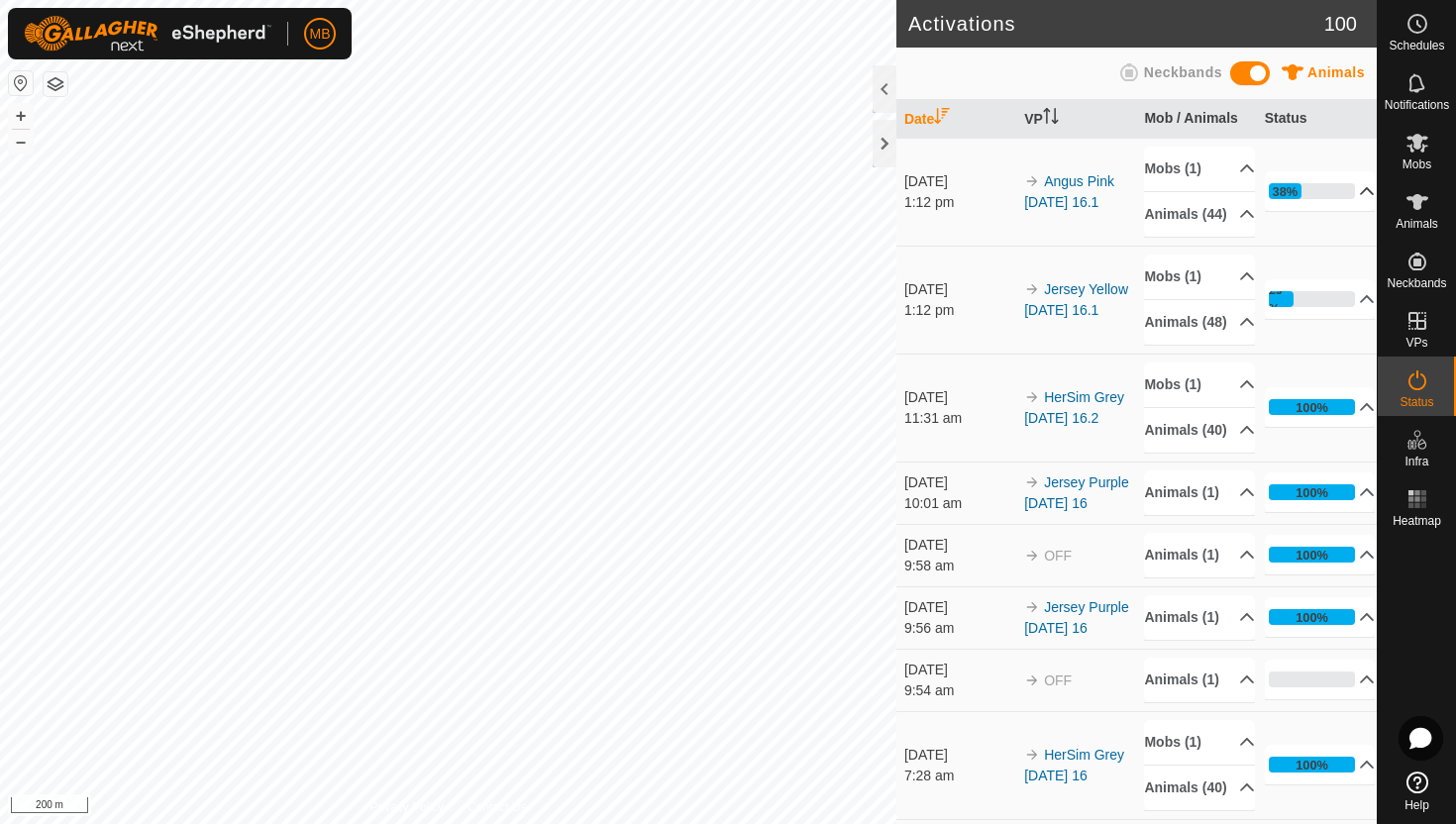click on "38%" at bounding box center (1320, 191) 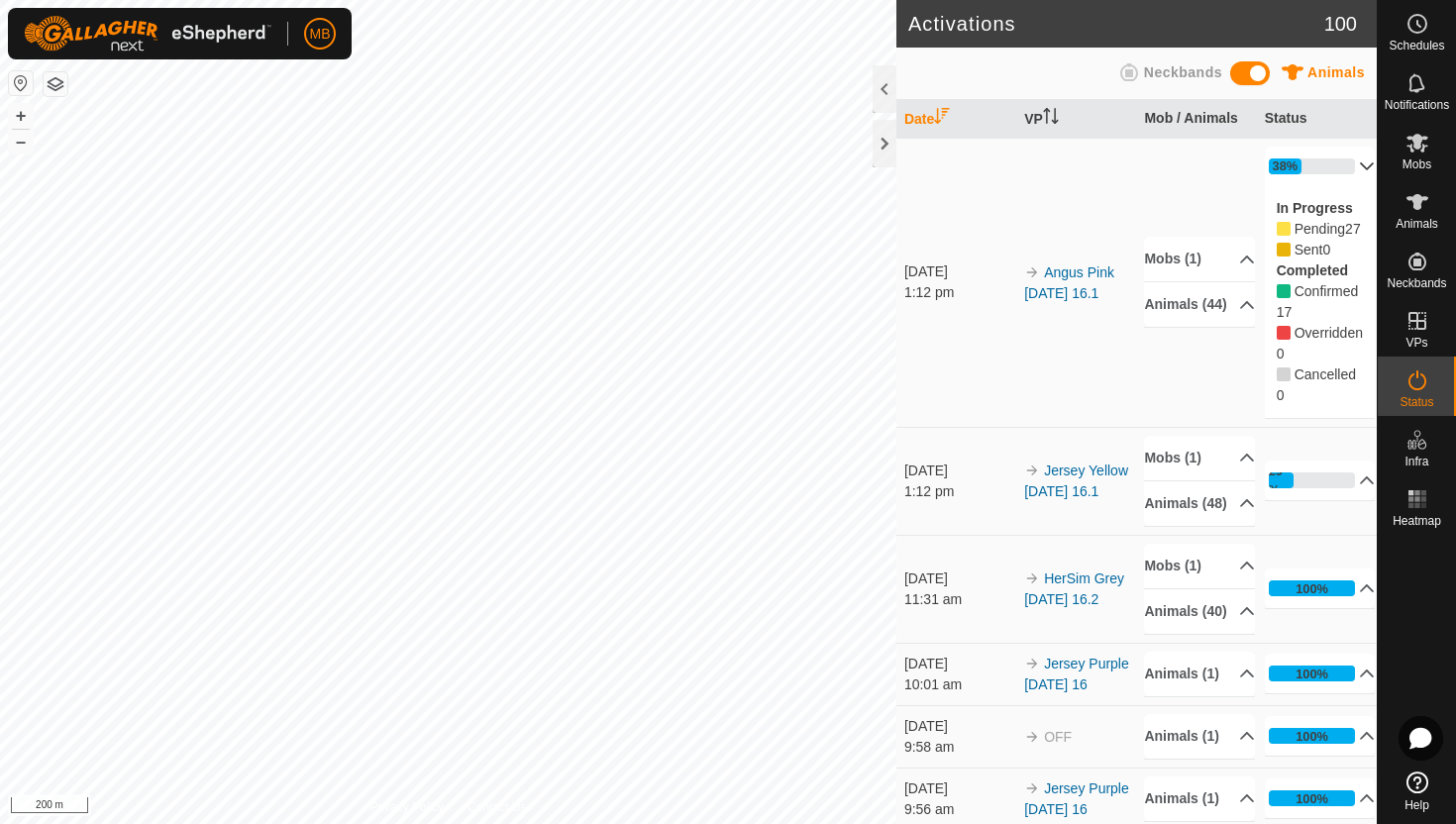 click on "38%" at bounding box center (1320, 166) 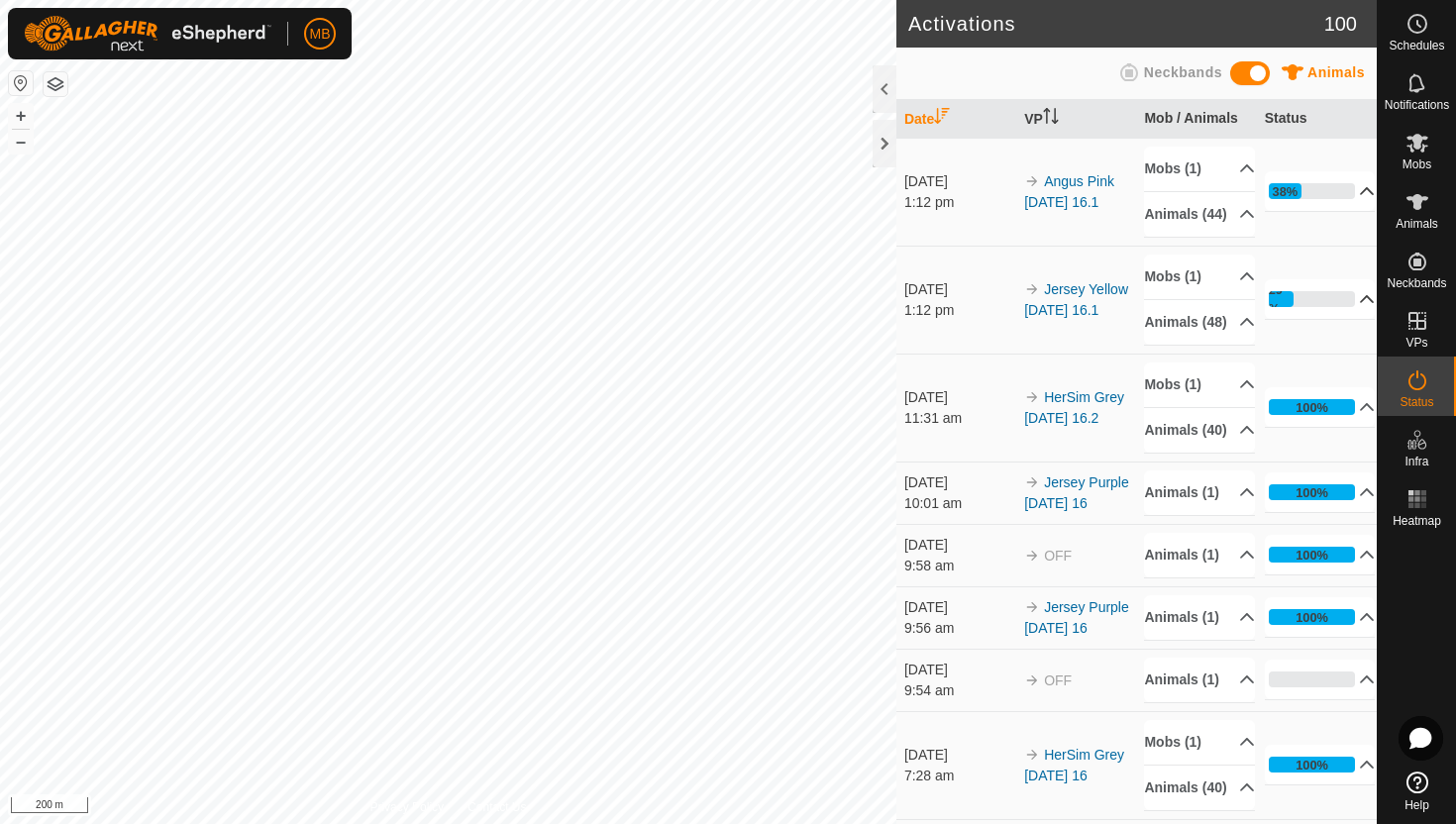 click on "29%" at bounding box center [1320, 299] 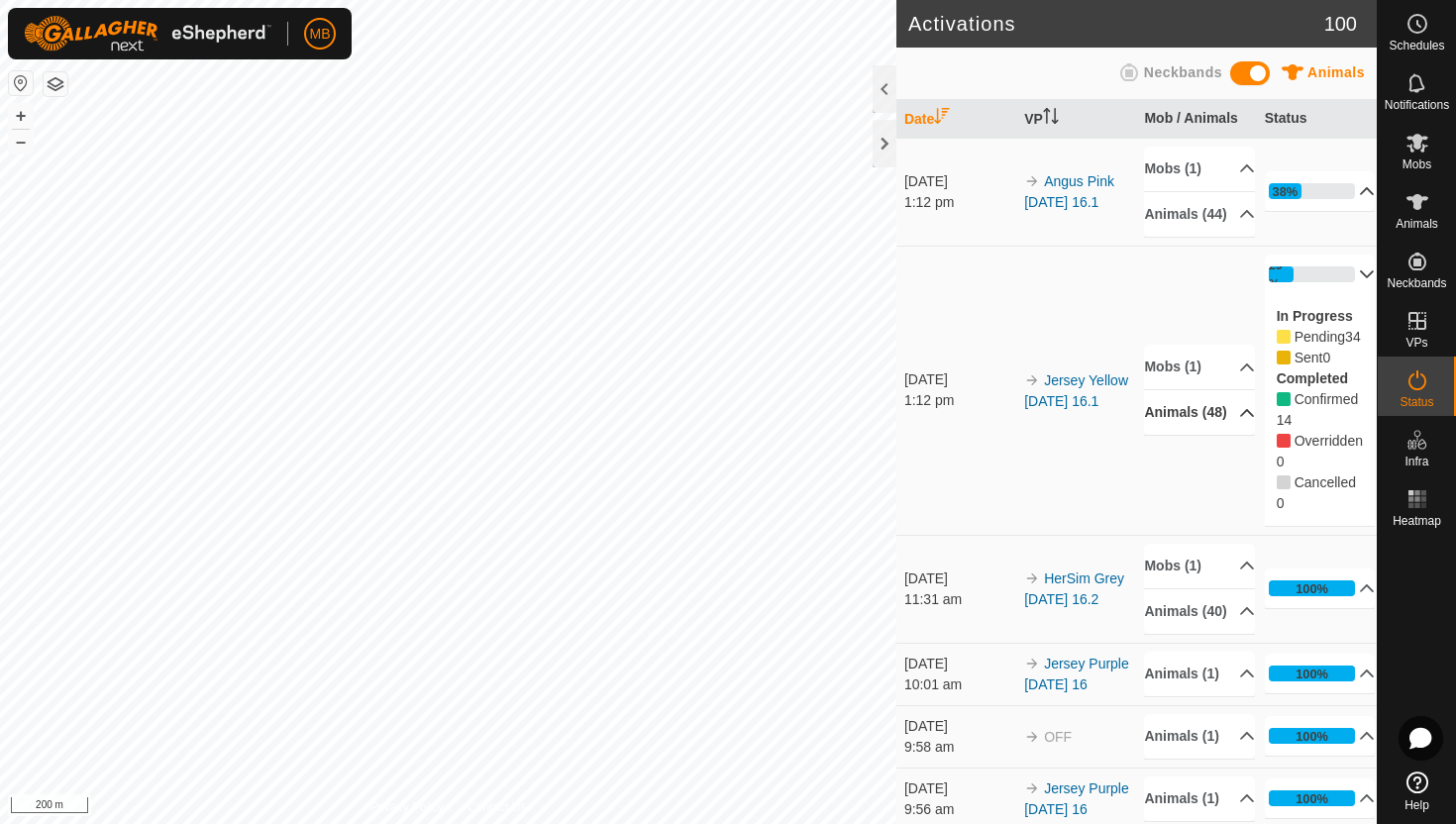 click on "Animals (48)" at bounding box center (1199, 412) 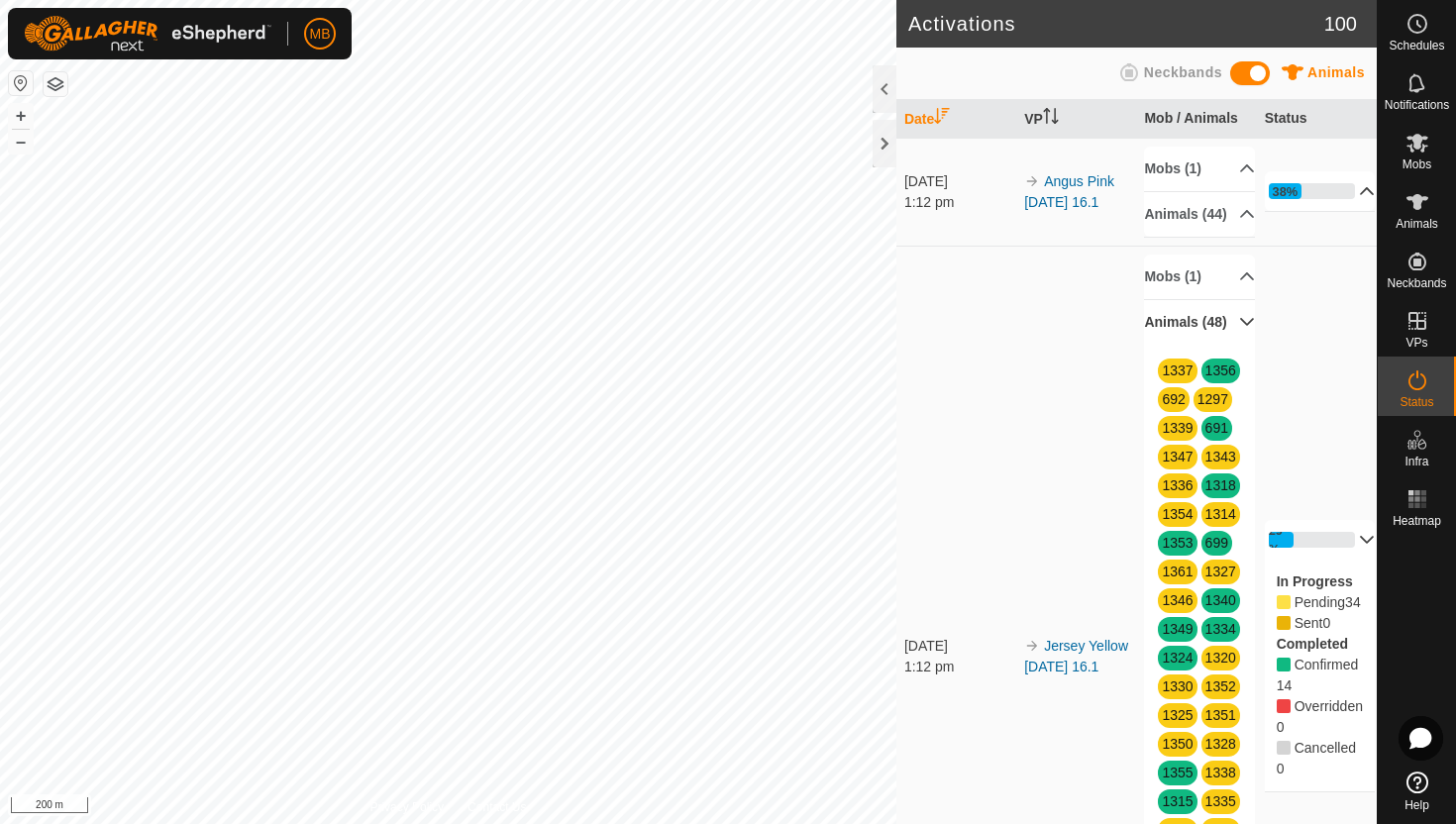click on "Animals (48)" at bounding box center (1199, 322) 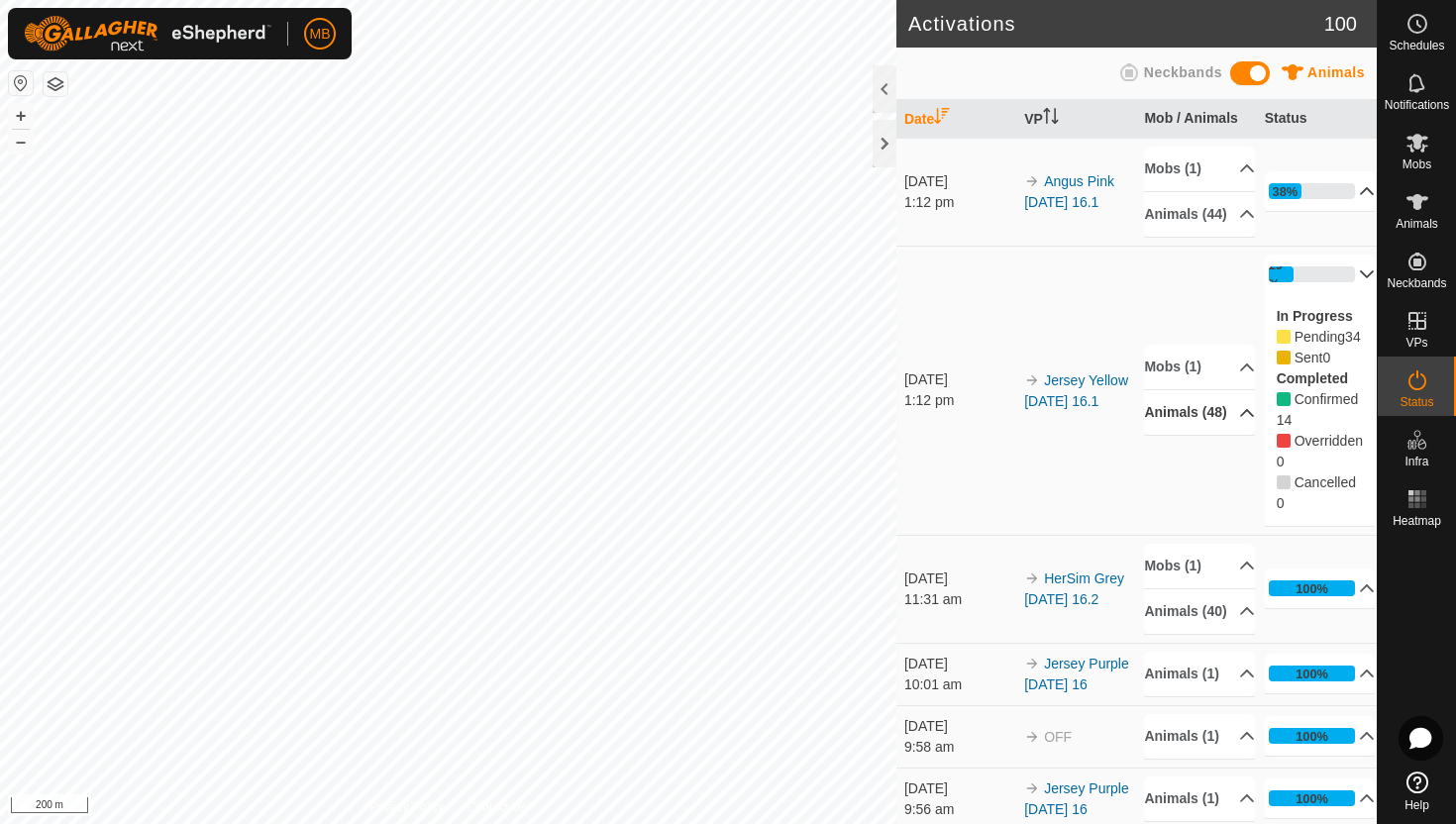 click on "29%" at bounding box center [1320, 274] 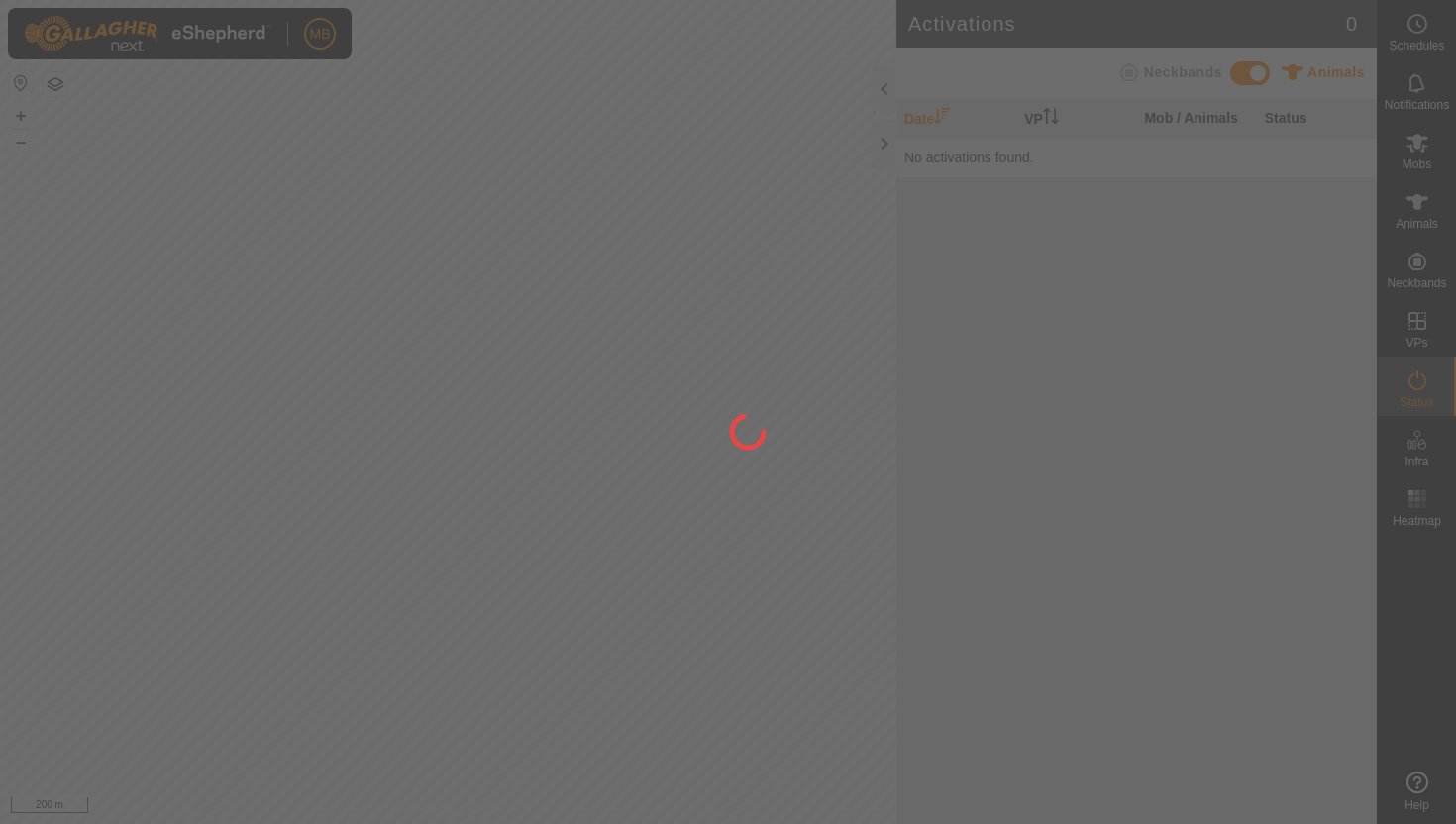 scroll, scrollTop: 0, scrollLeft: 0, axis: both 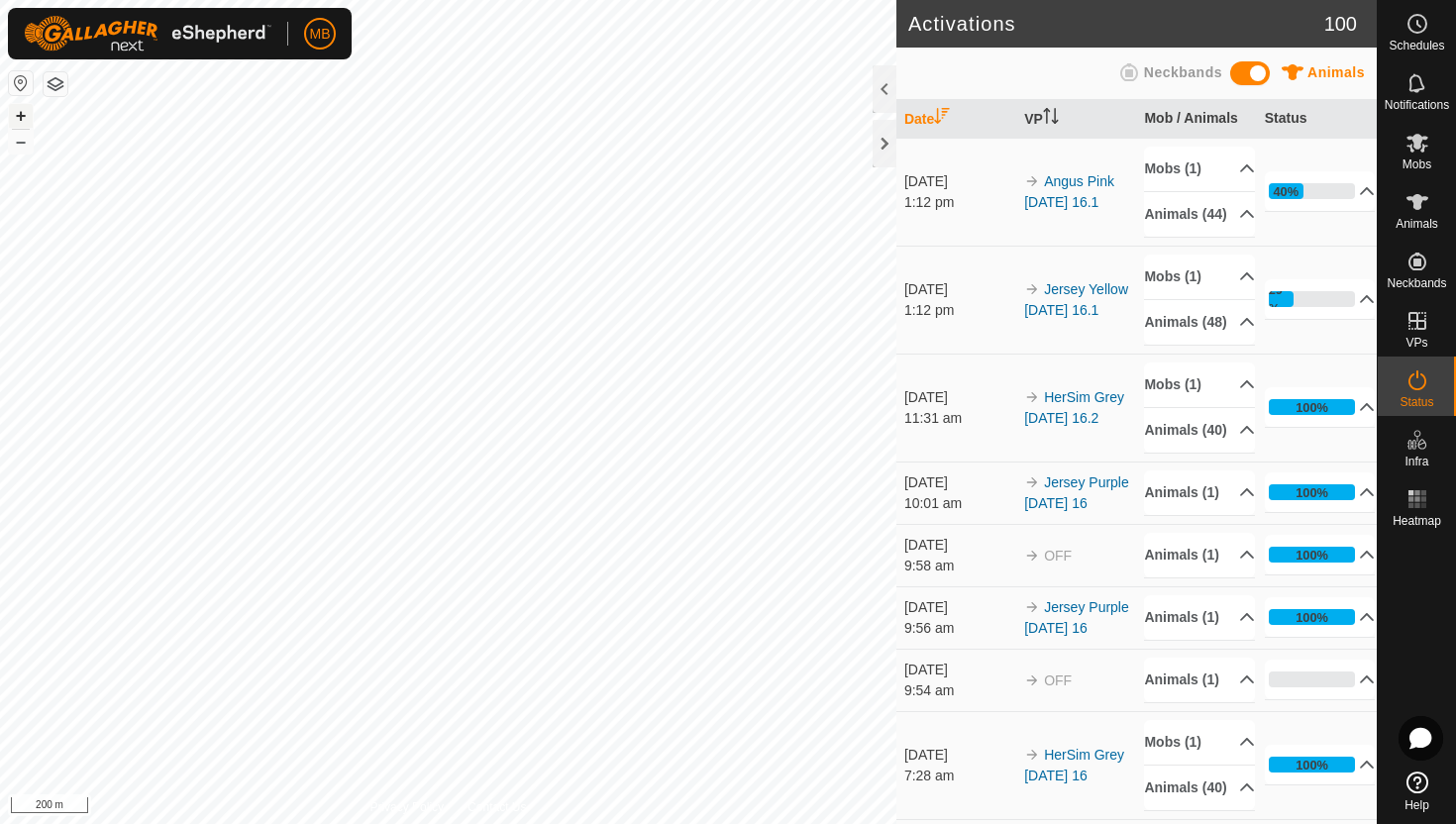 click on "+" at bounding box center [21, 116] 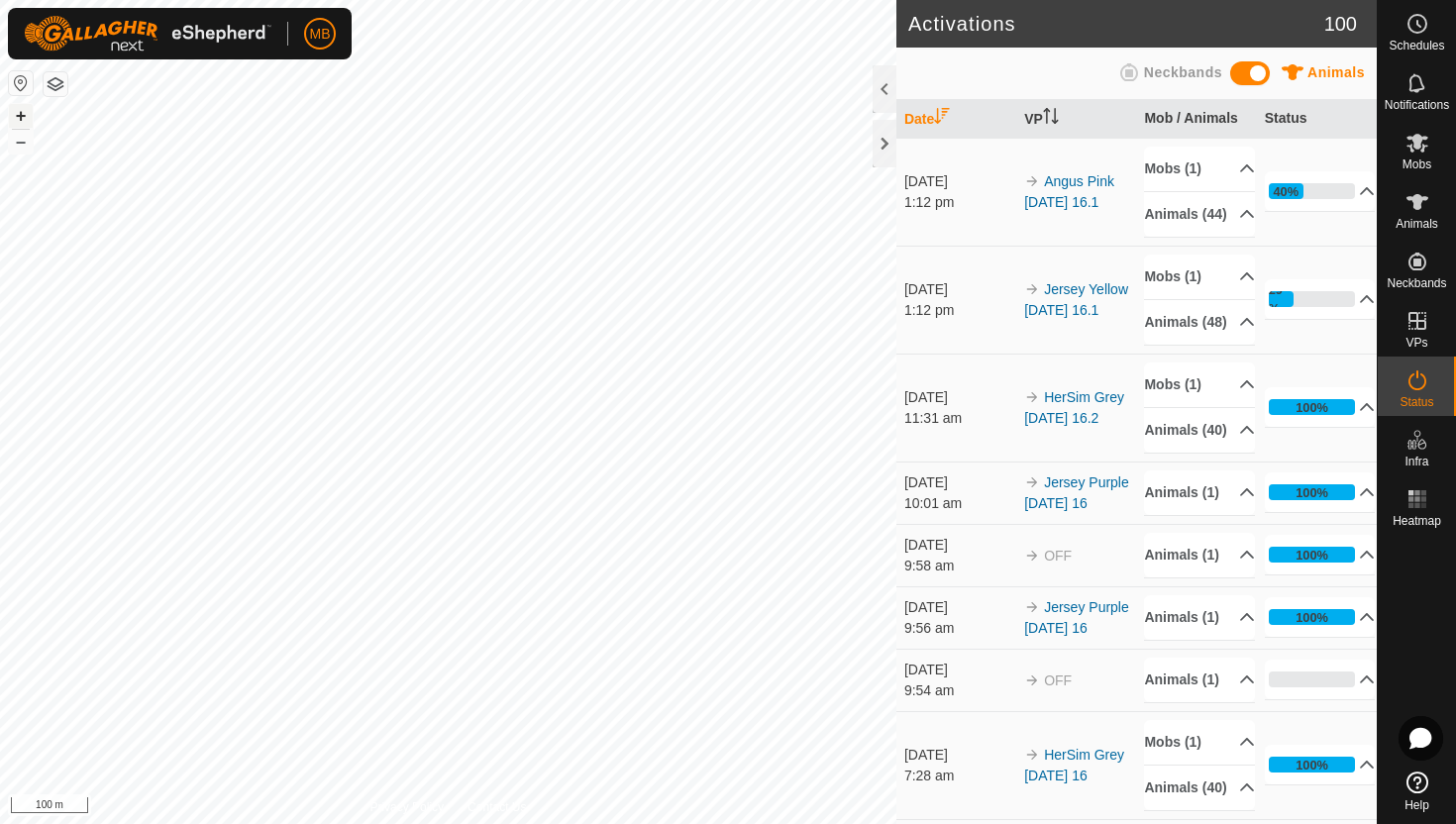 click on "+" at bounding box center [21, 116] 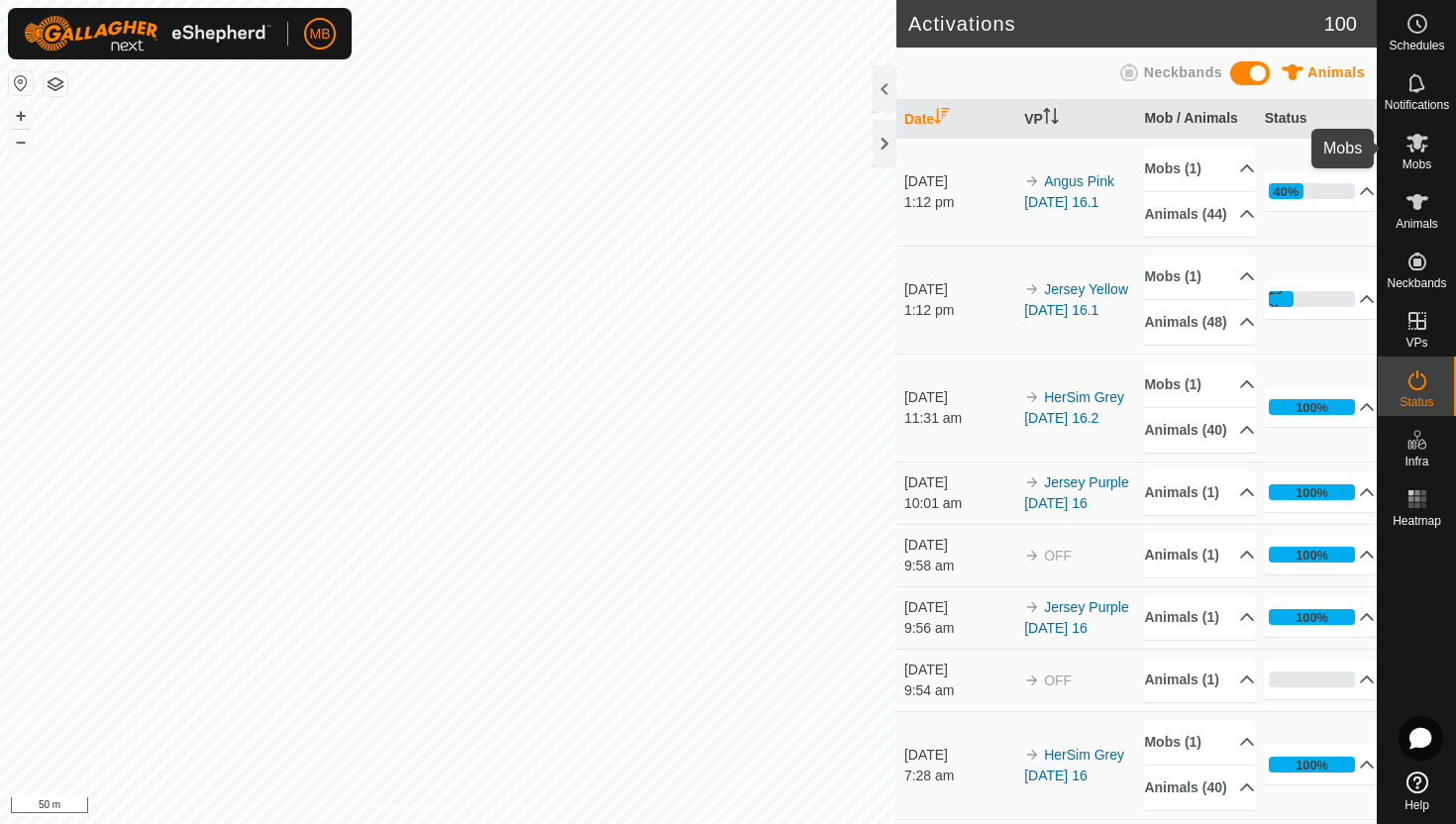 click 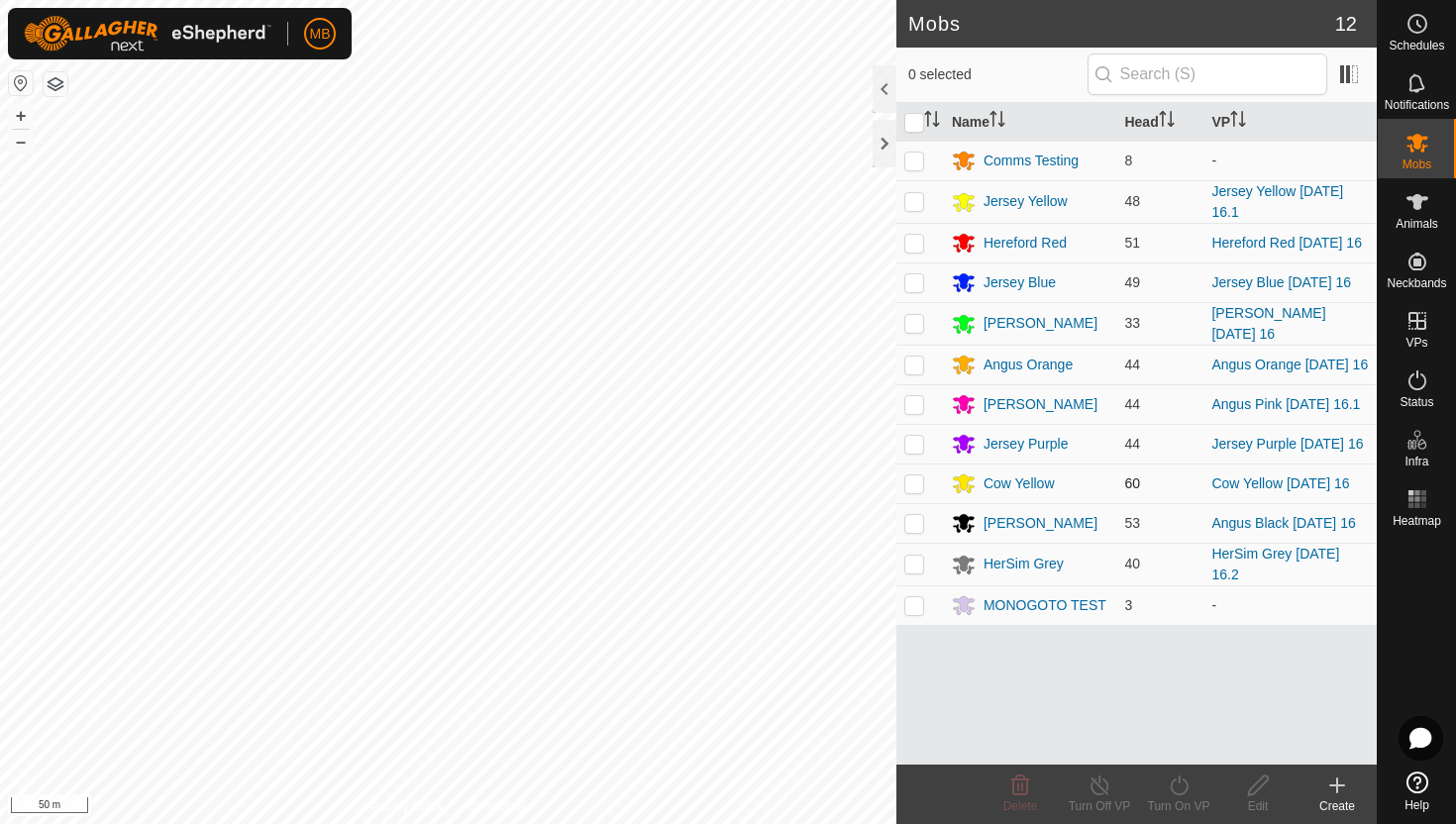 click at bounding box center (914, 483) 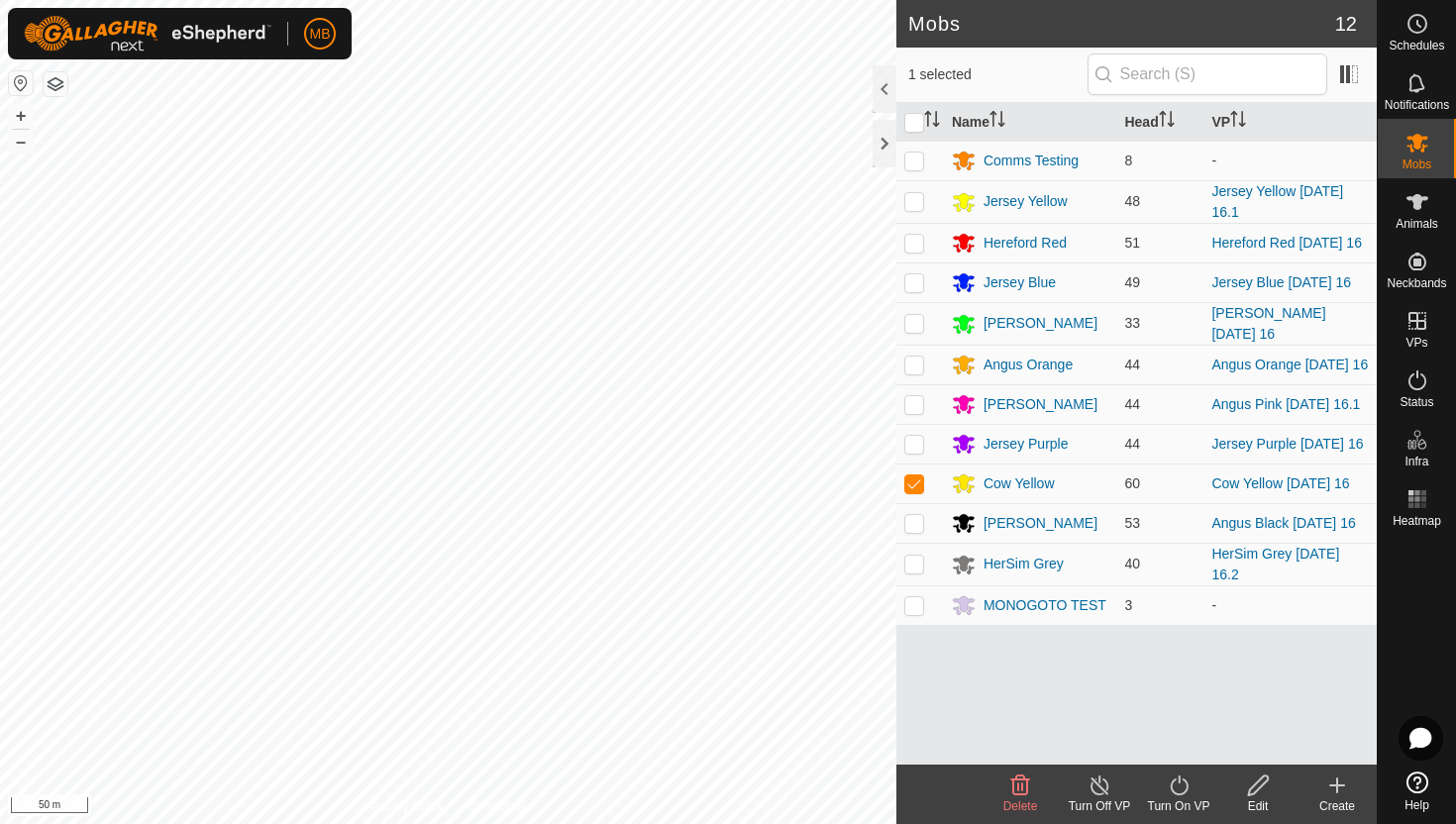 click 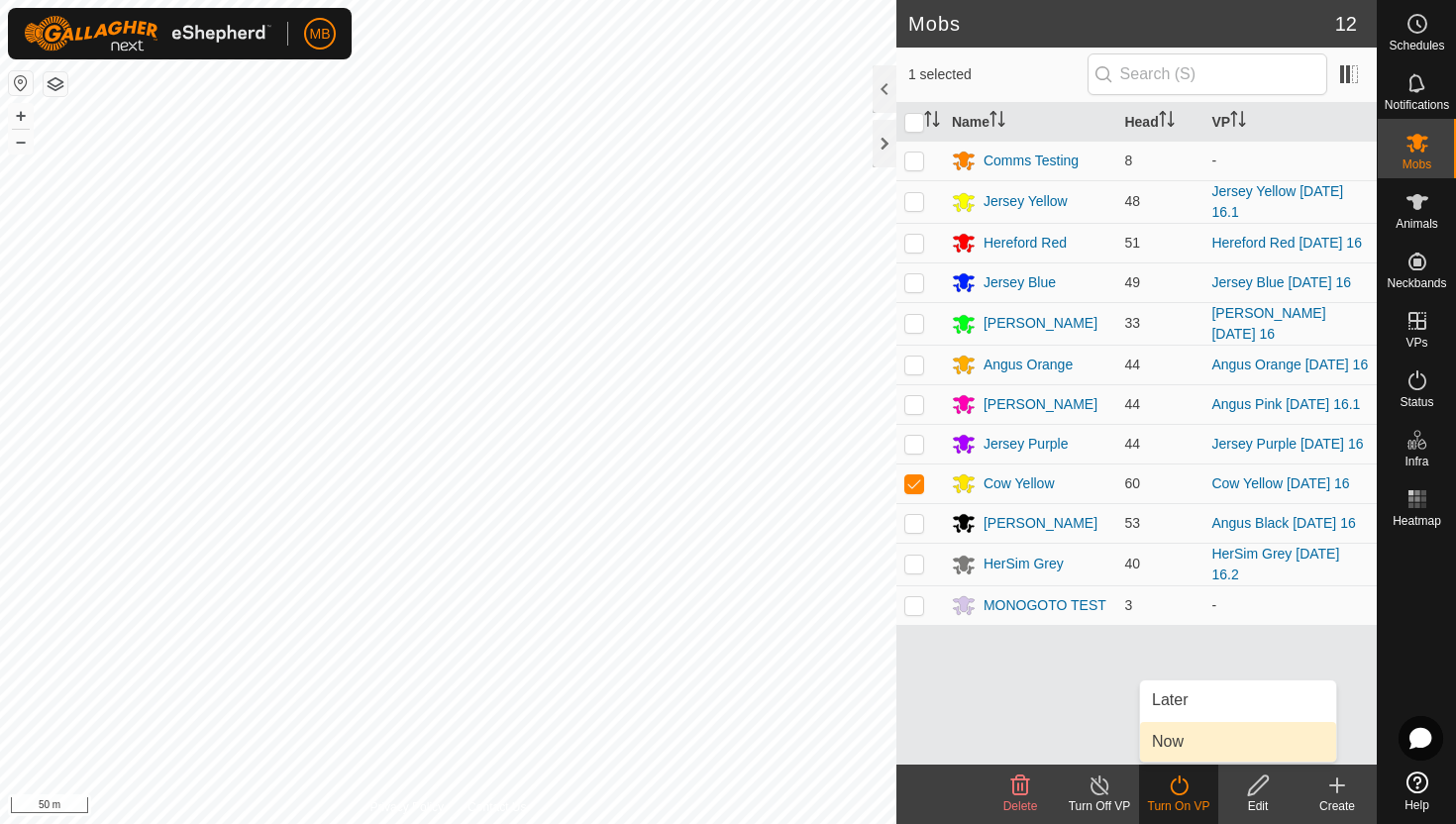 click on "Now" at bounding box center [1238, 742] 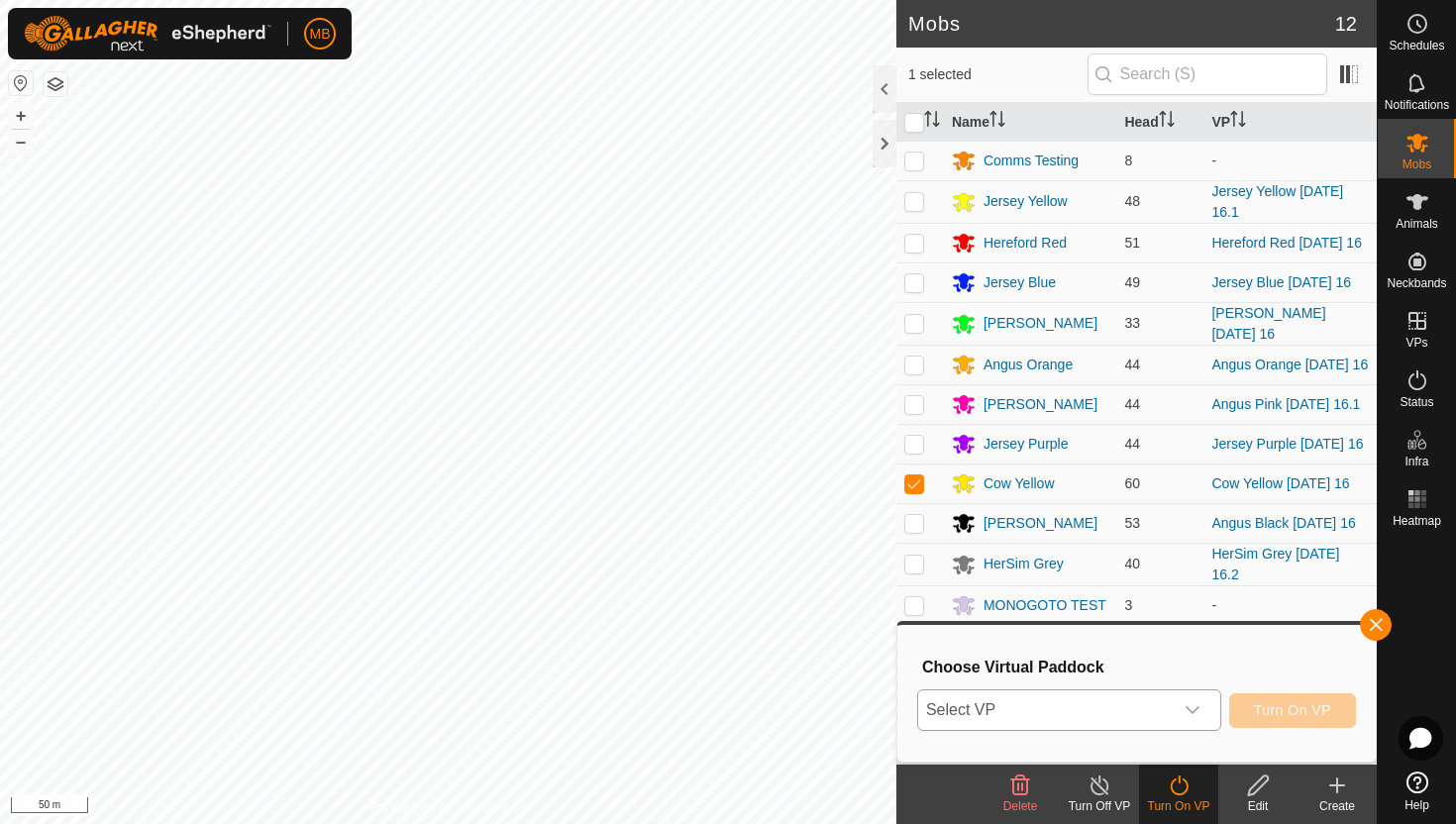 click at bounding box center (1193, 710) 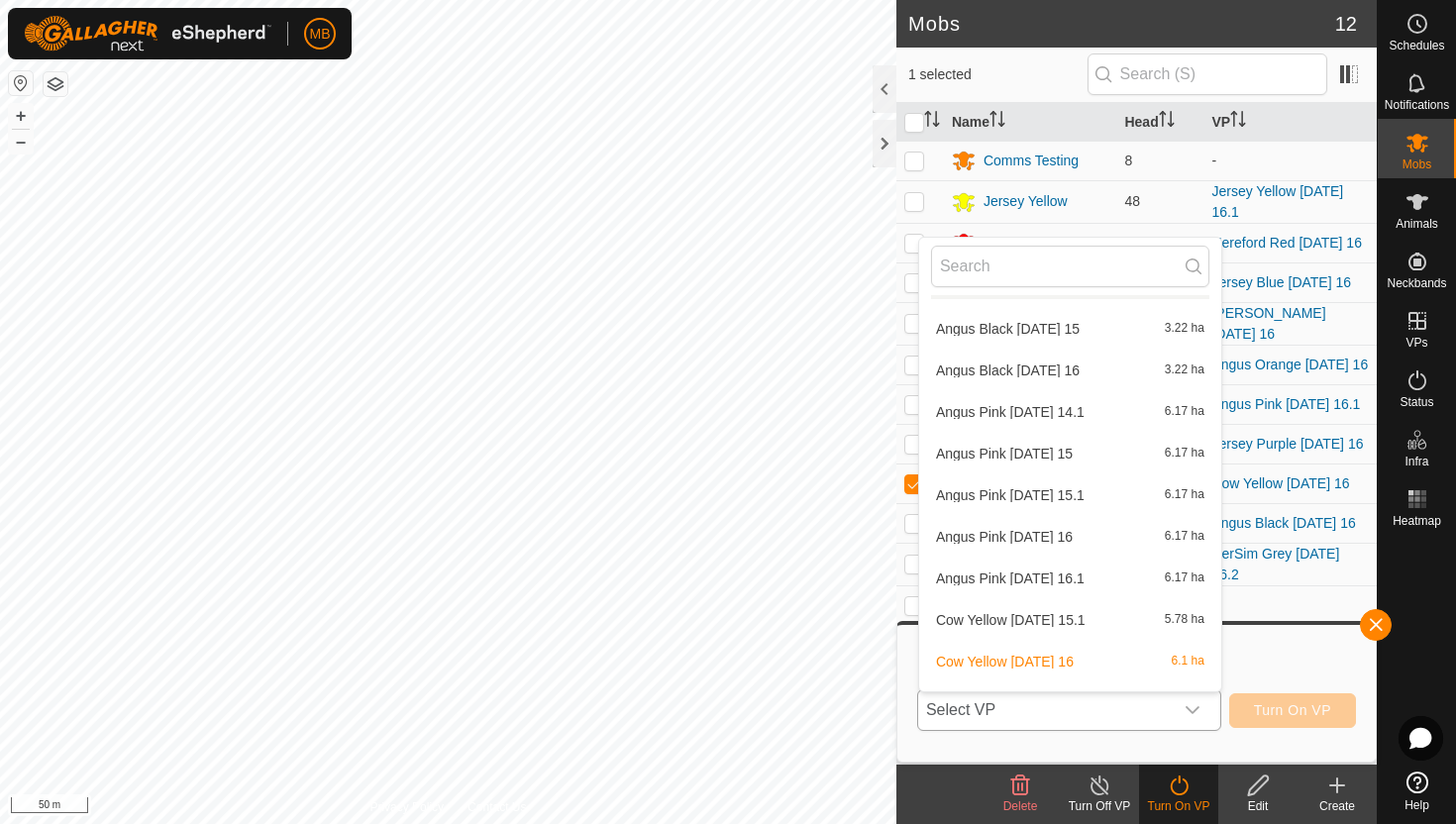 scroll, scrollTop: 1460, scrollLeft: 0, axis: vertical 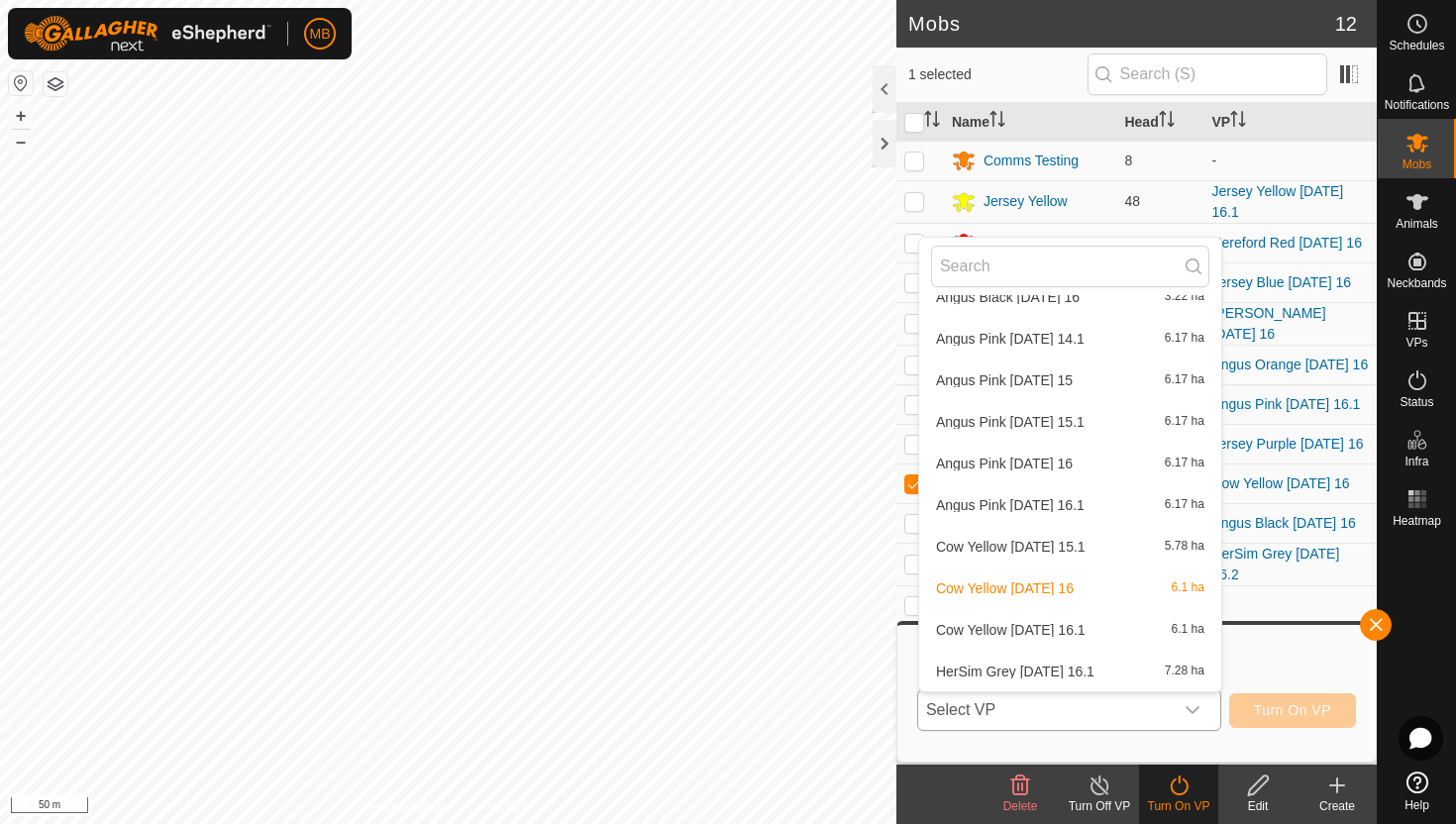 click on "Cow Yellow Wednesday 16.1  6.1 ha" at bounding box center (1070, 630) 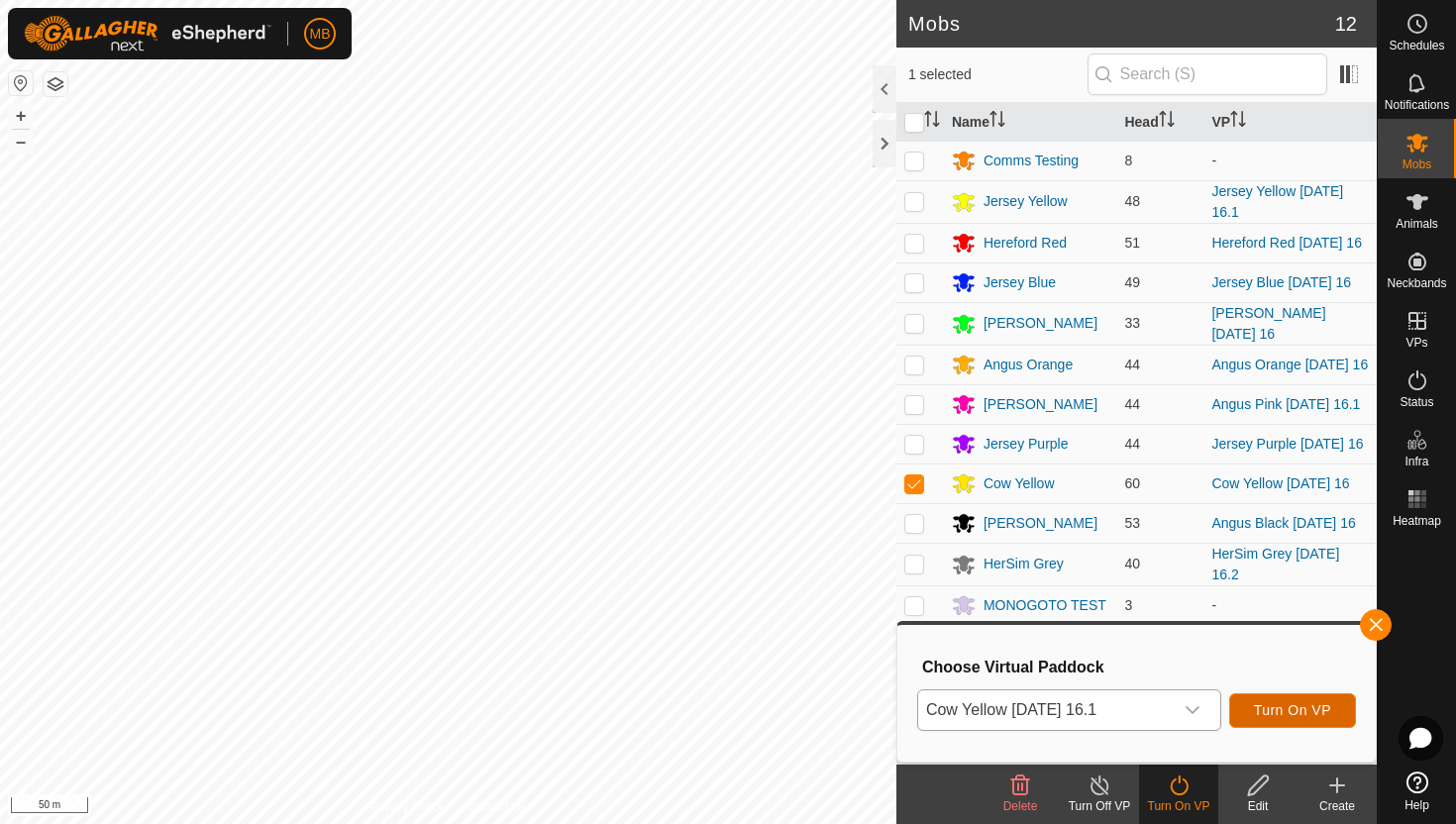 click on "Turn On VP" at bounding box center (1293, 710) 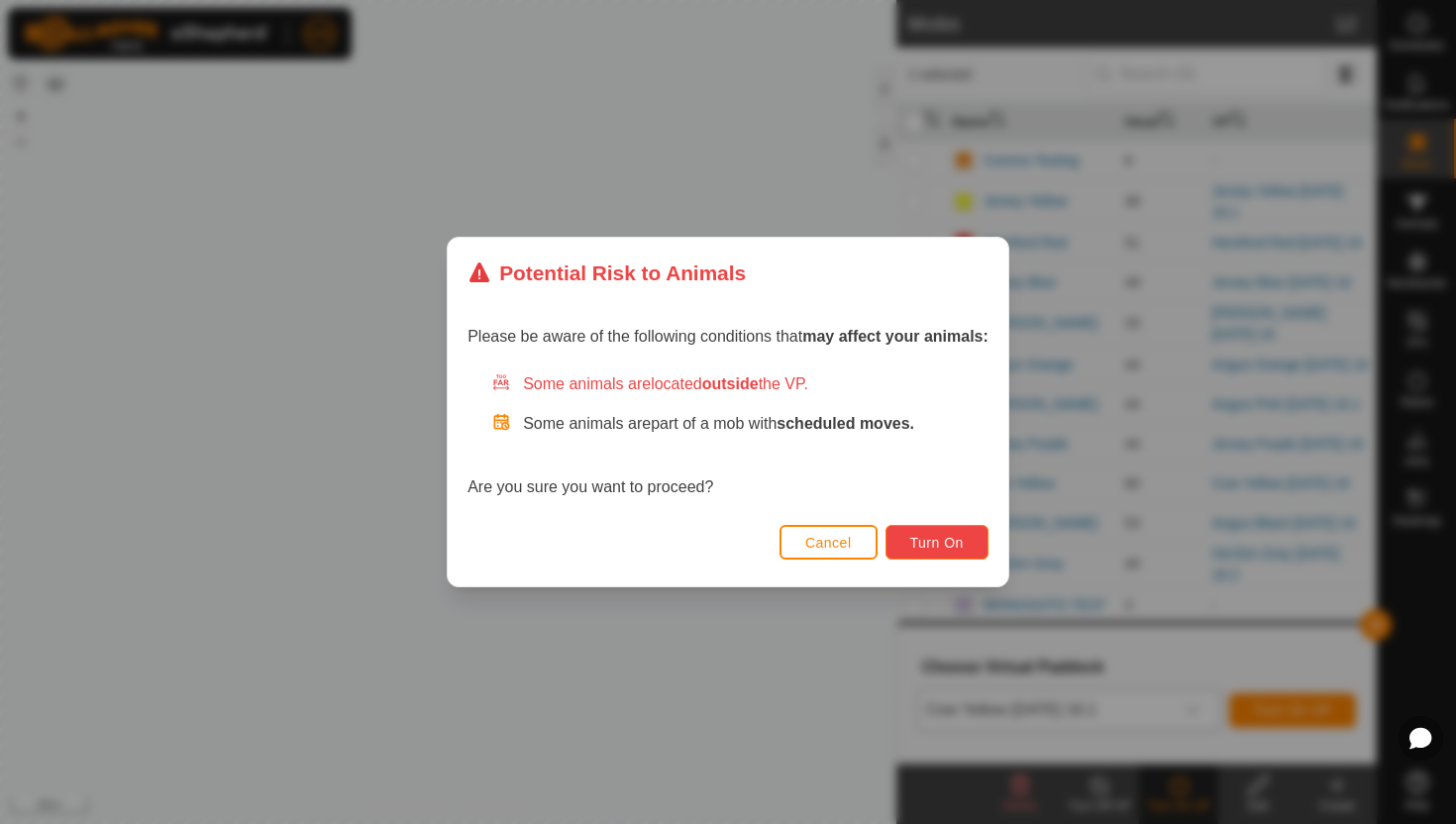 click on "Turn On" at bounding box center (937, 542) 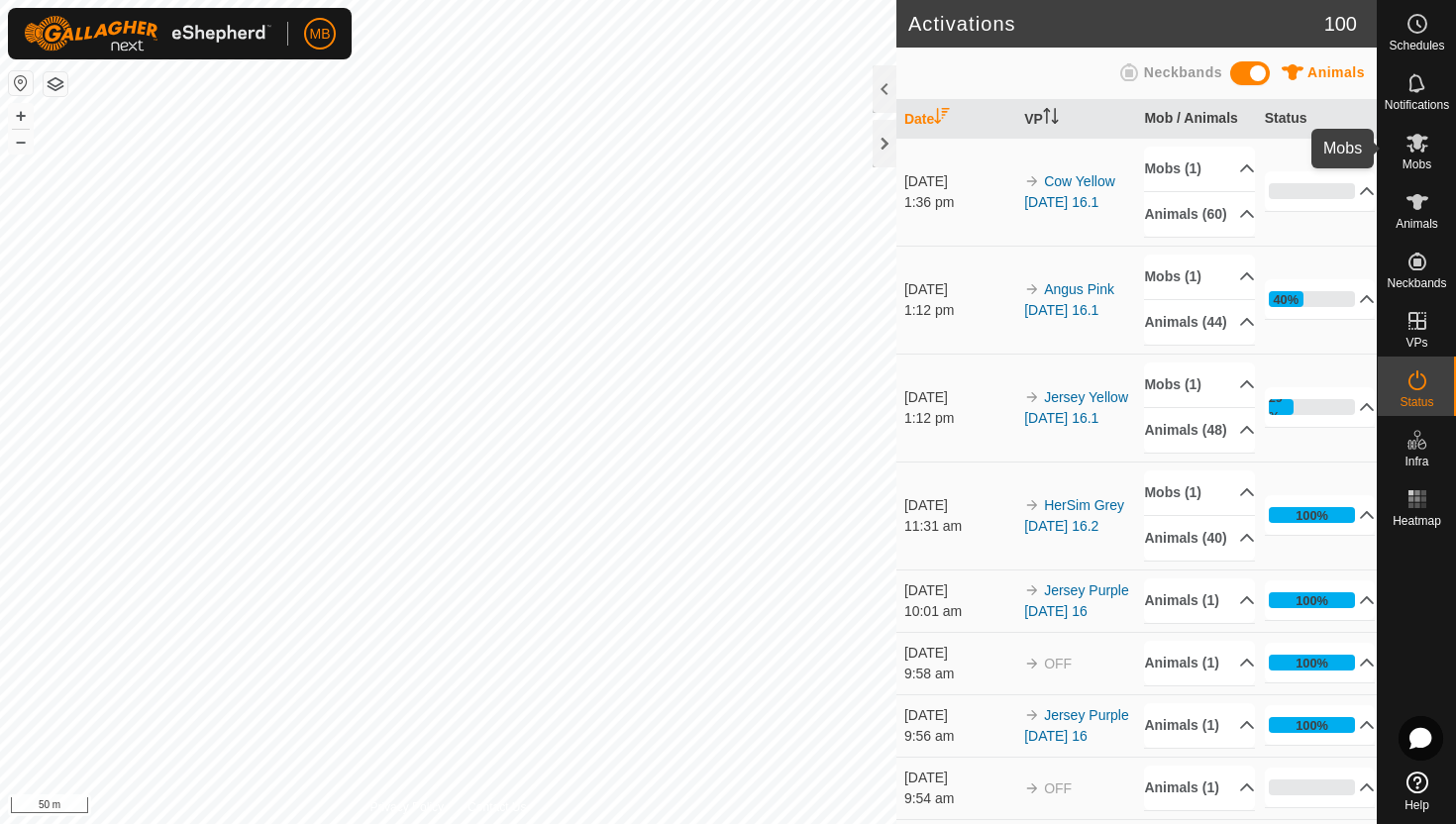 click on "Mobs" at bounding box center (1416, 164) 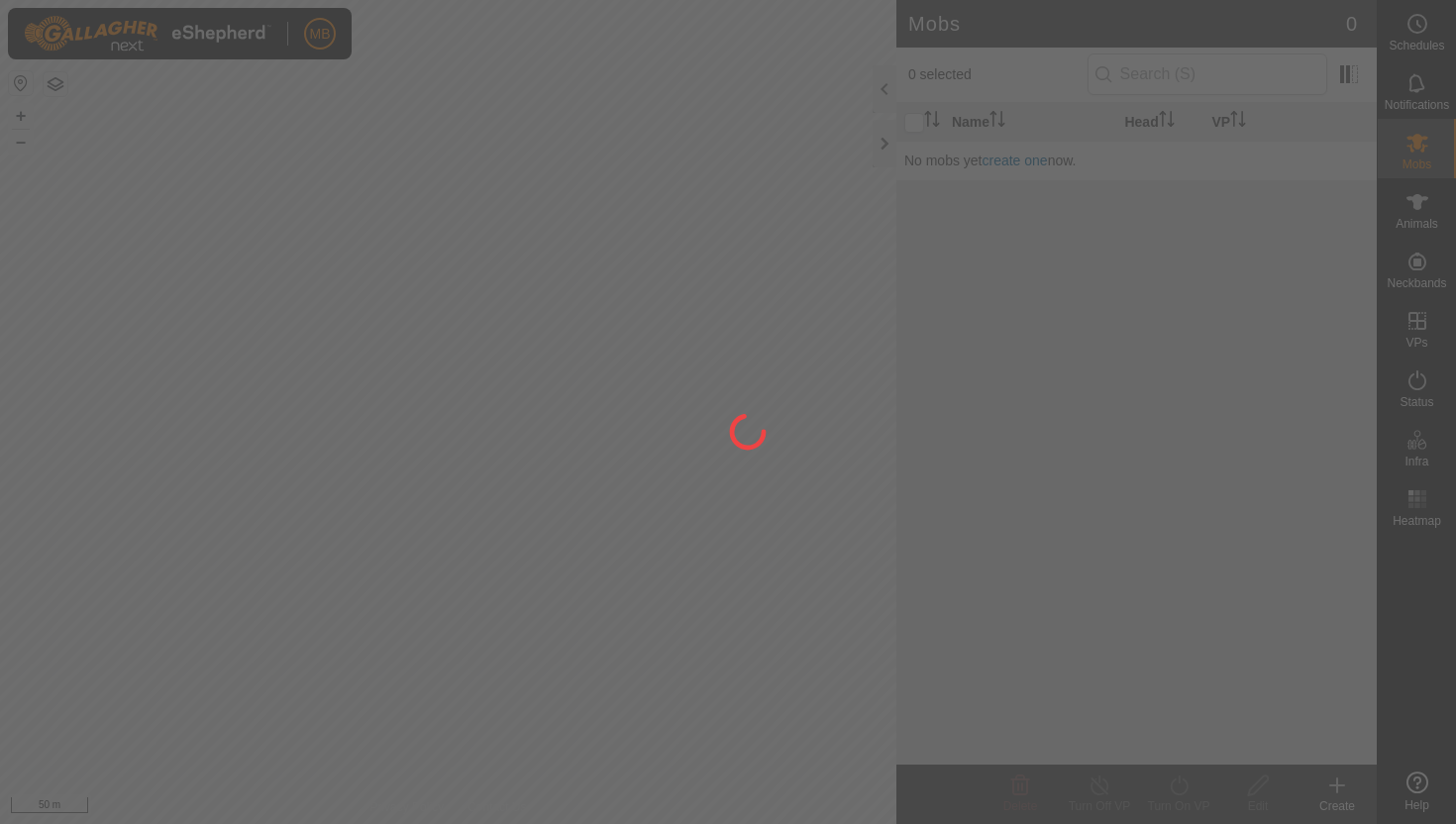 scroll, scrollTop: 0, scrollLeft: 0, axis: both 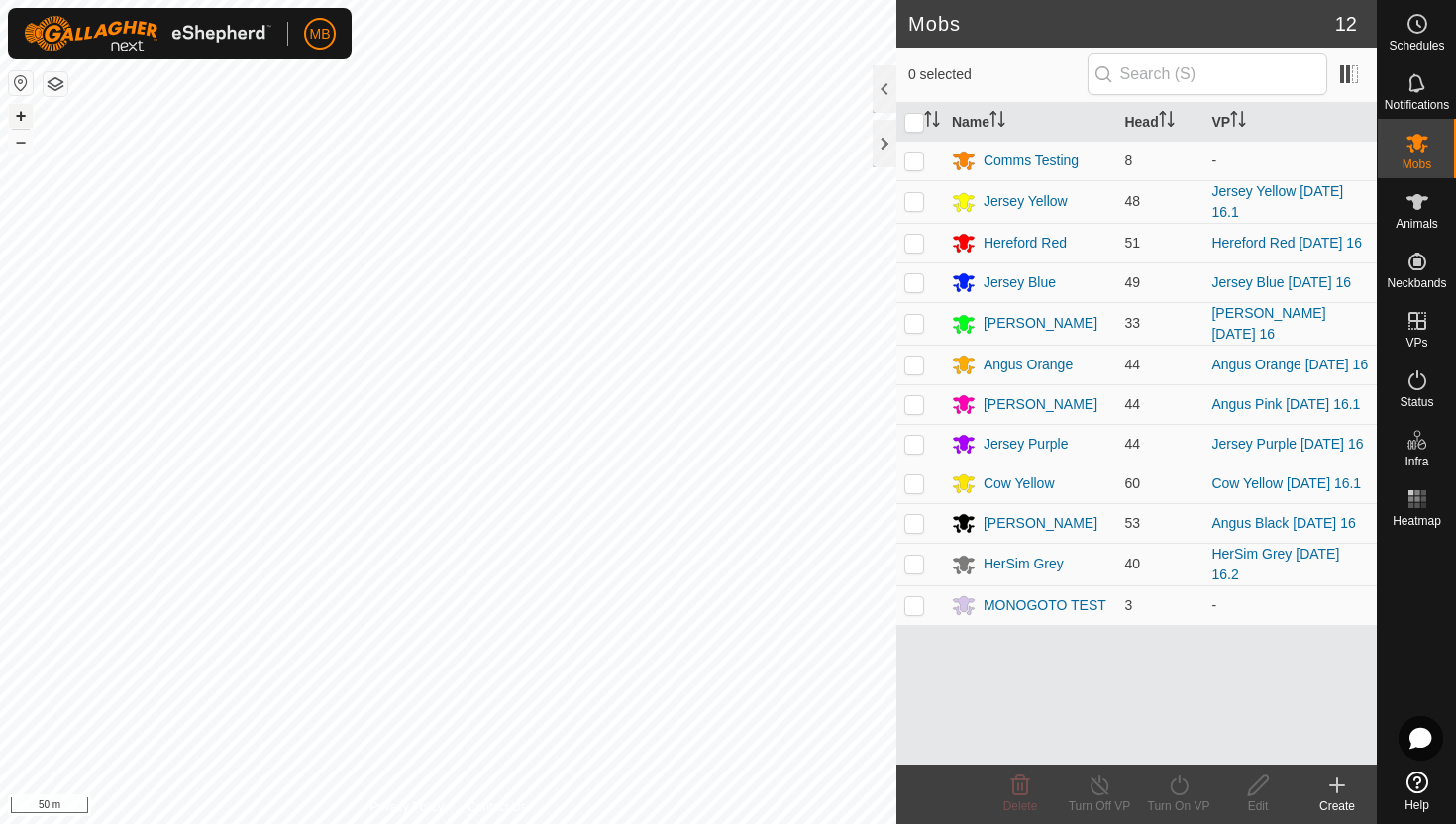 click on "+" at bounding box center [21, 116] 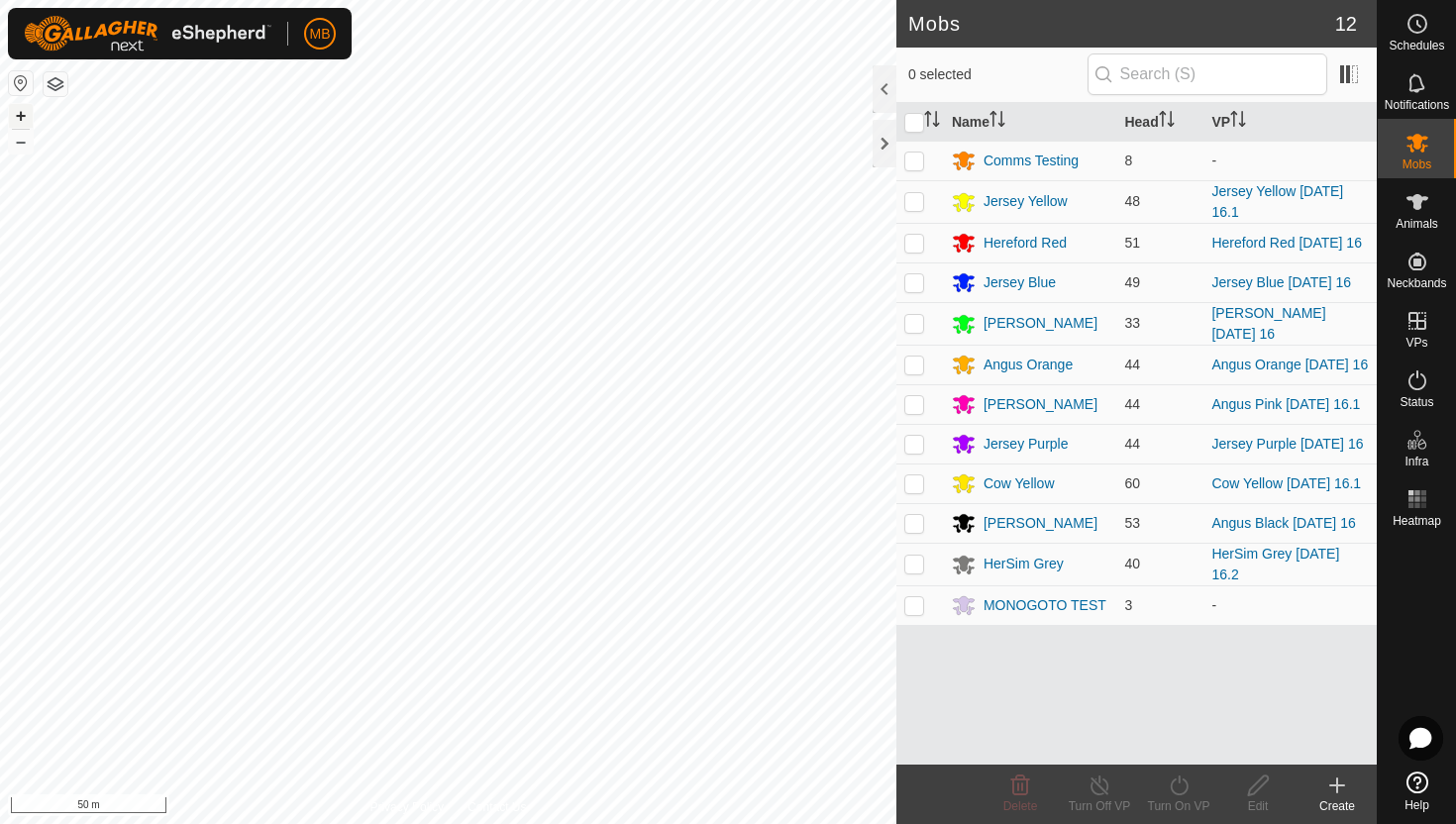 click on "+" at bounding box center [21, 116] 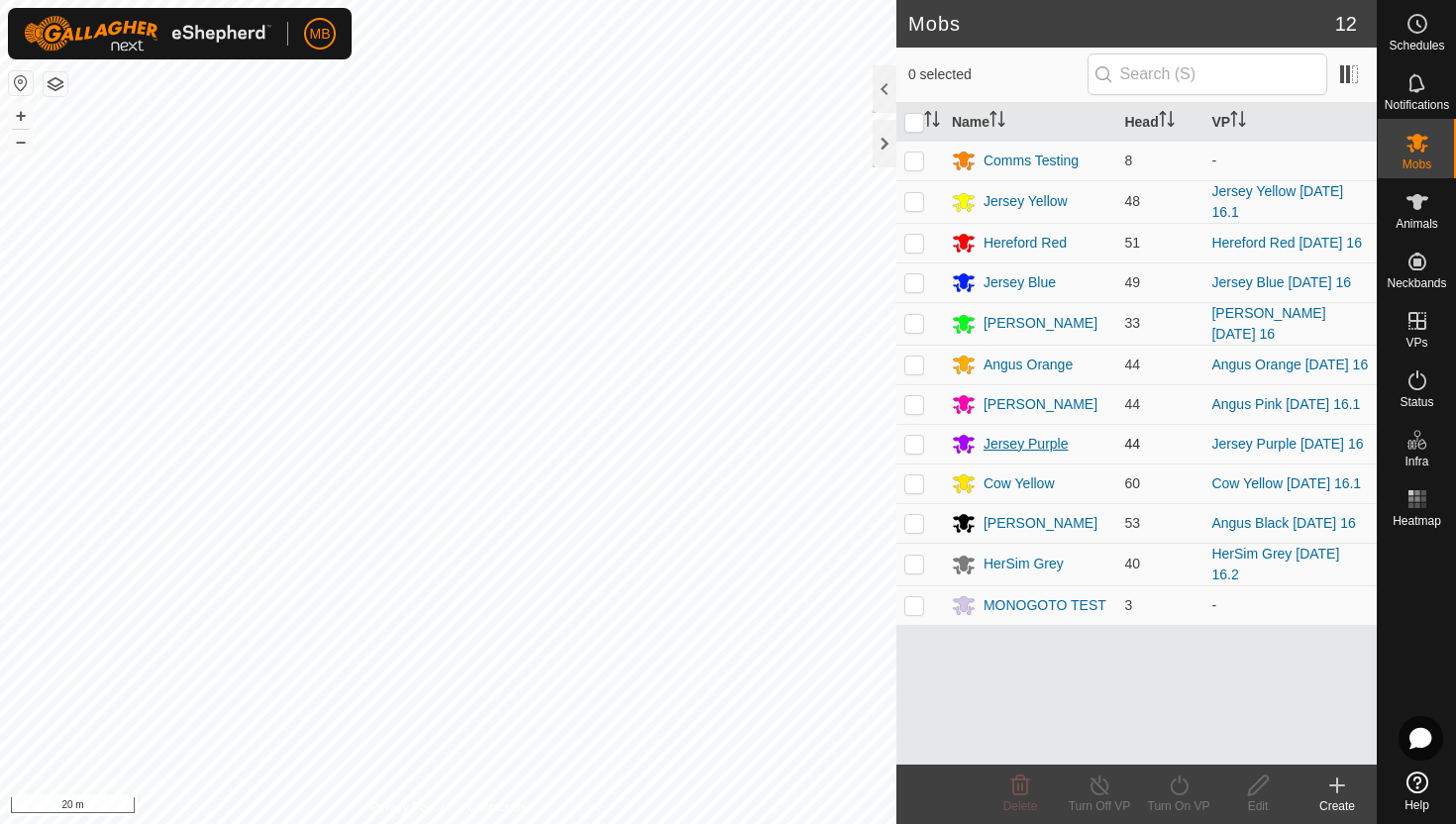 click on "Jersey Purple" at bounding box center [1026, 444] 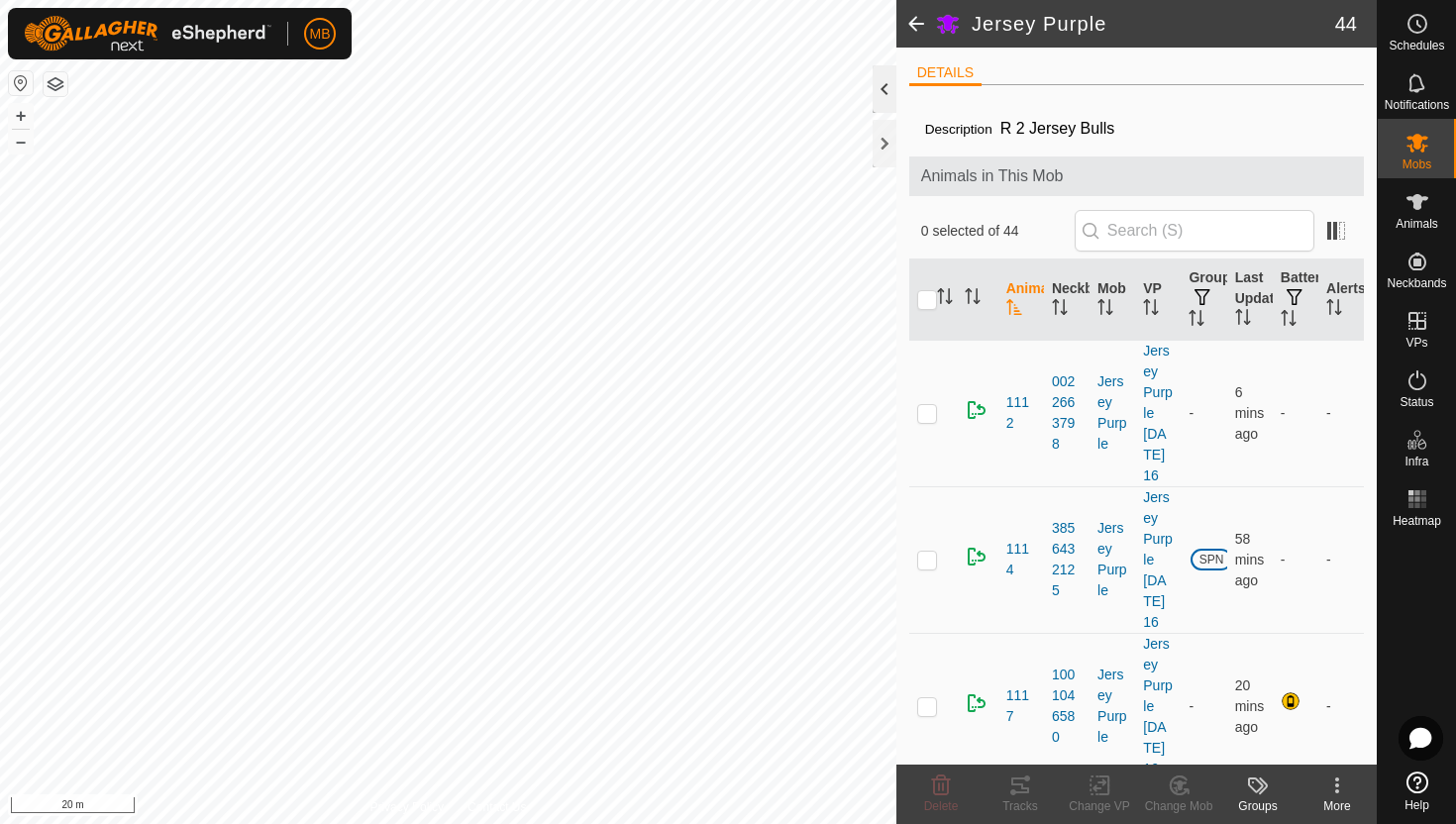 click 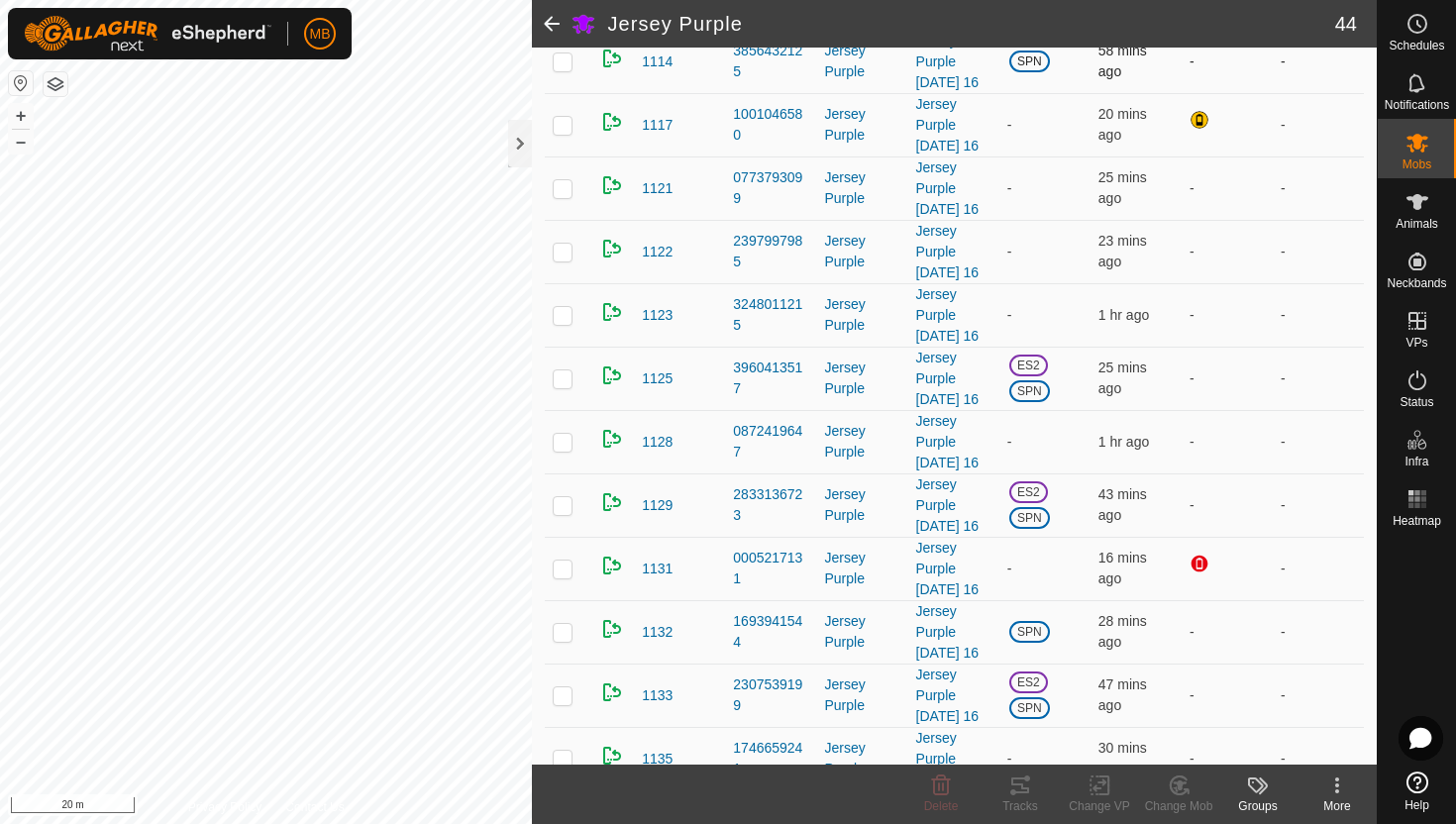 scroll, scrollTop: 0, scrollLeft: 0, axis: both 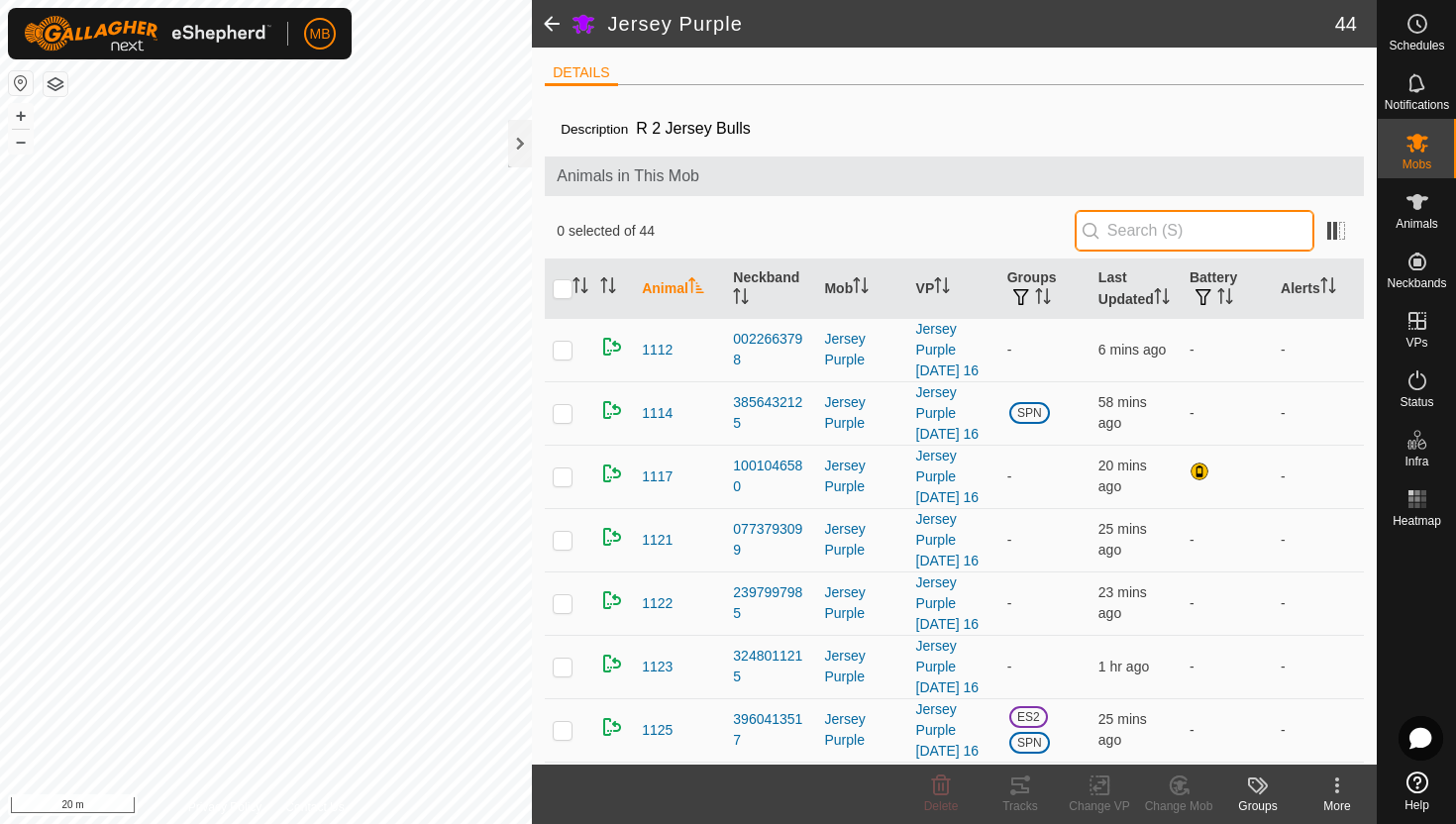 click at bounding box center [1195, 231] 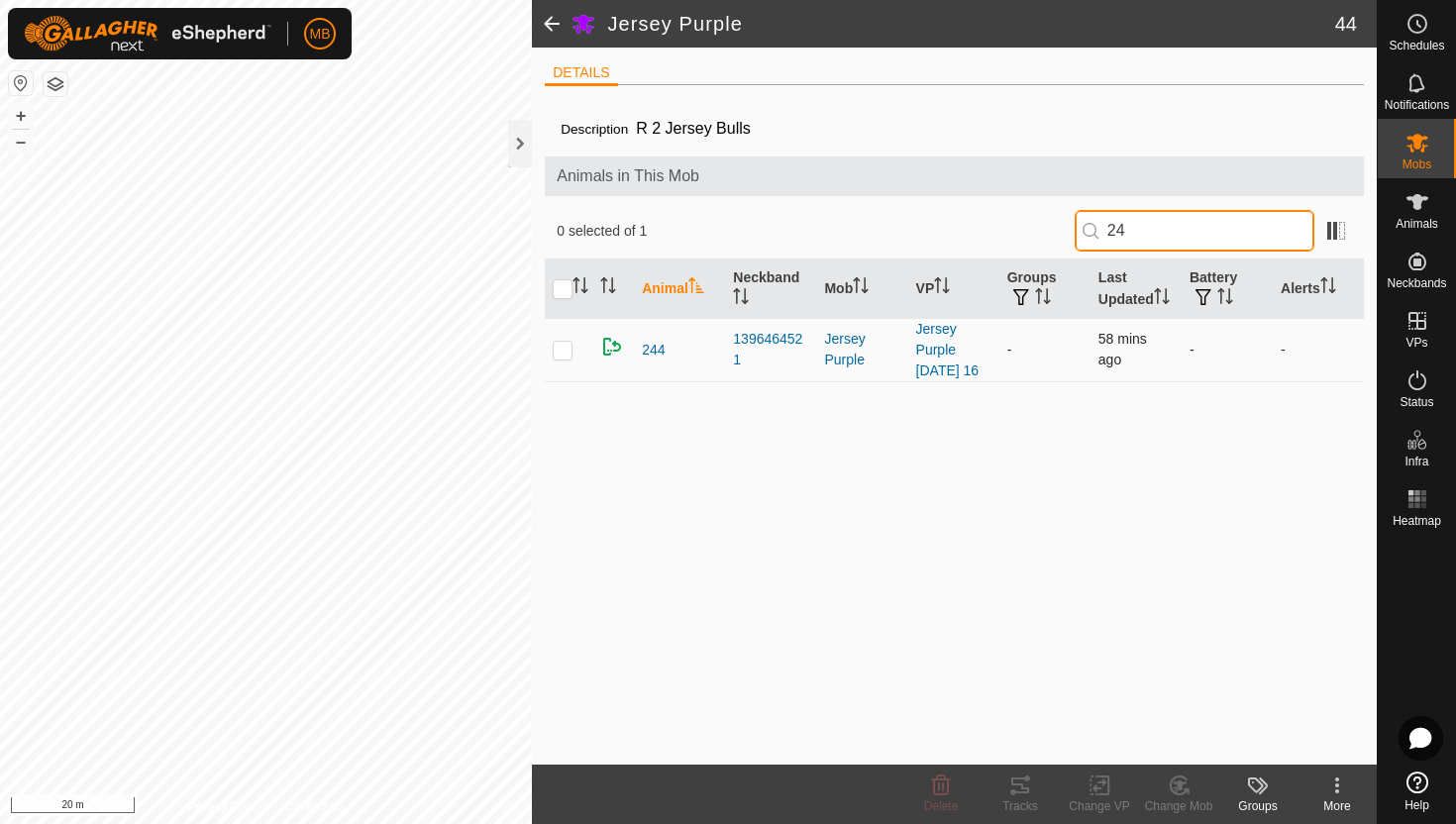 type on "2" 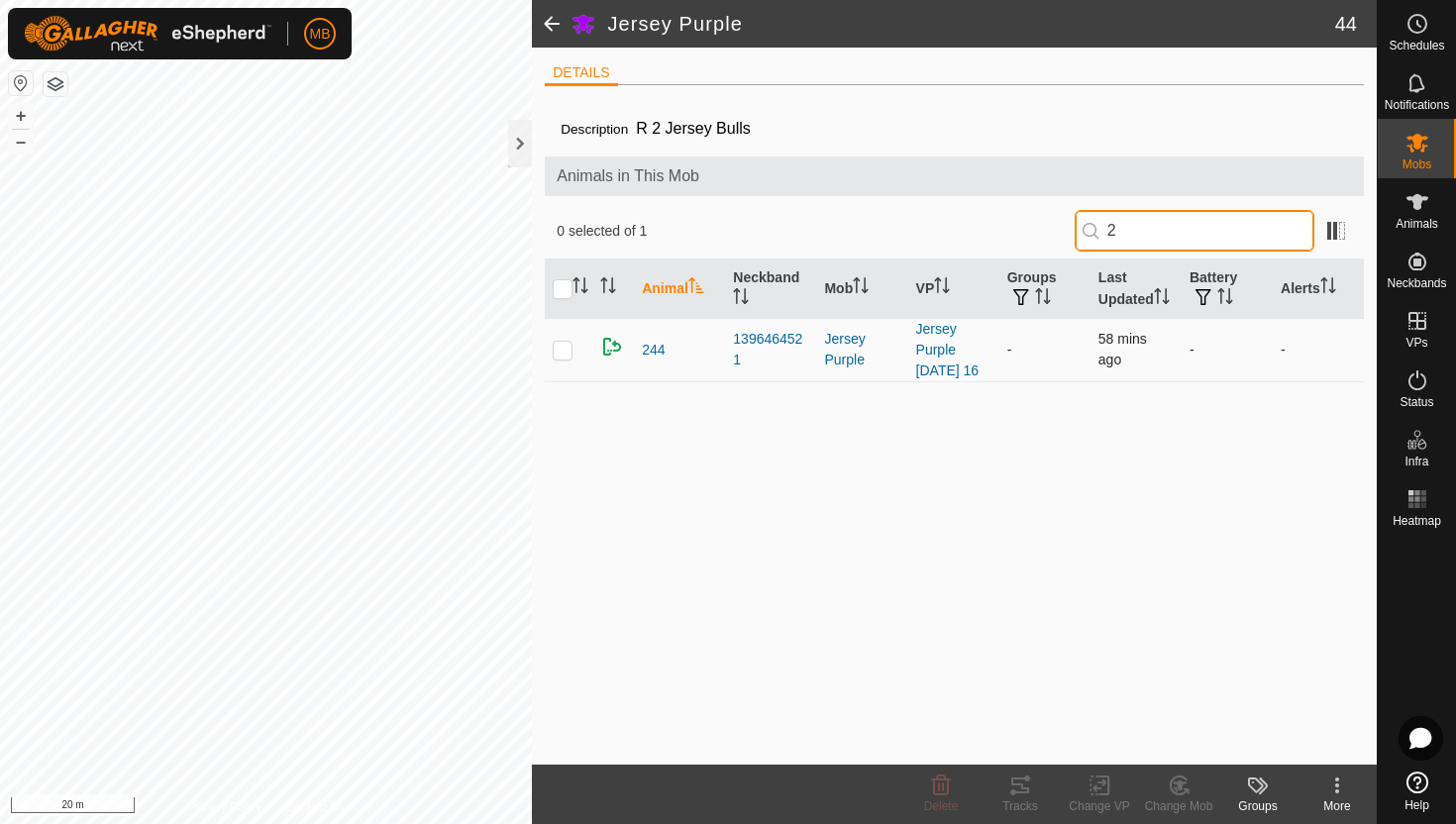type 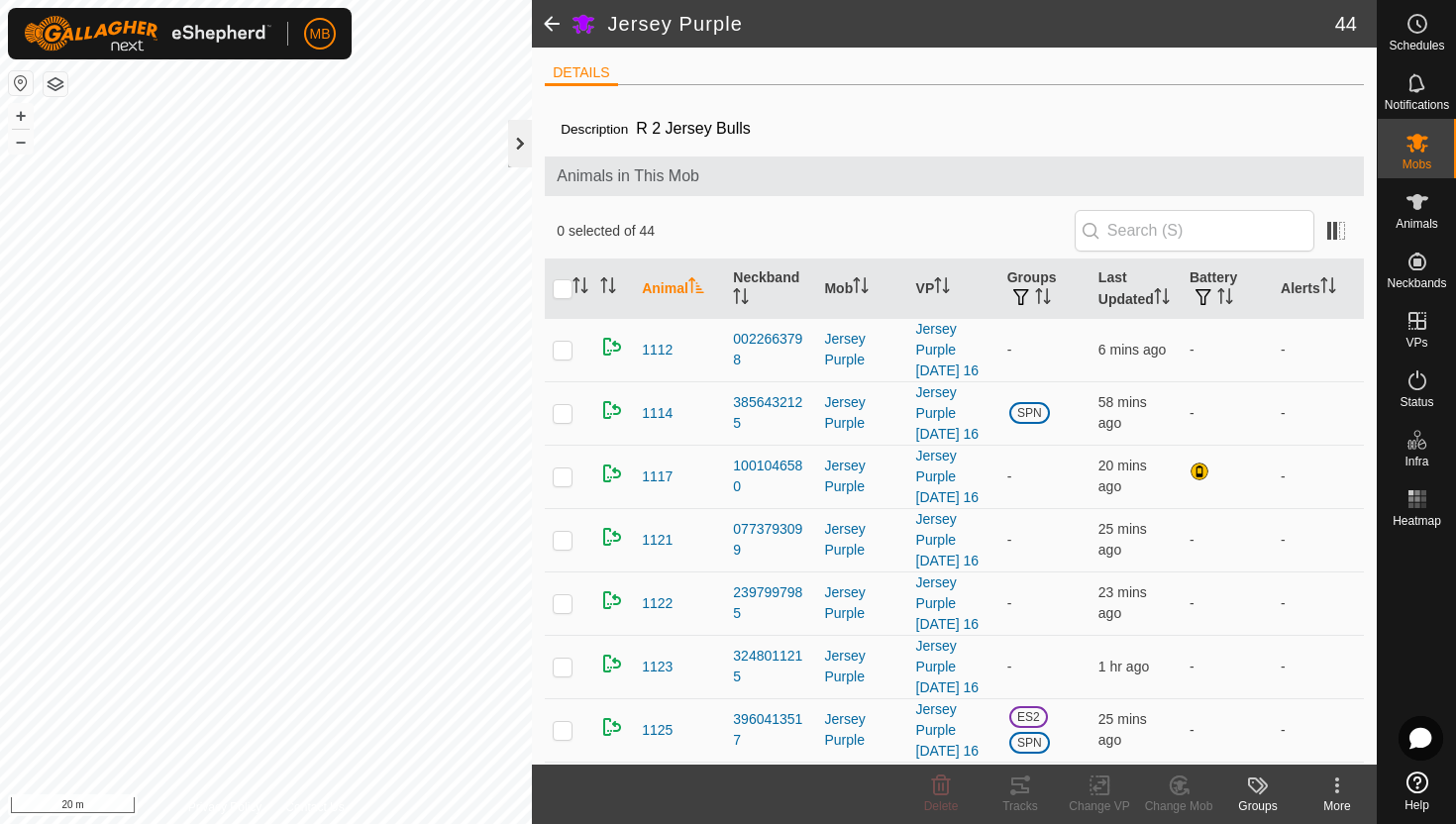 click 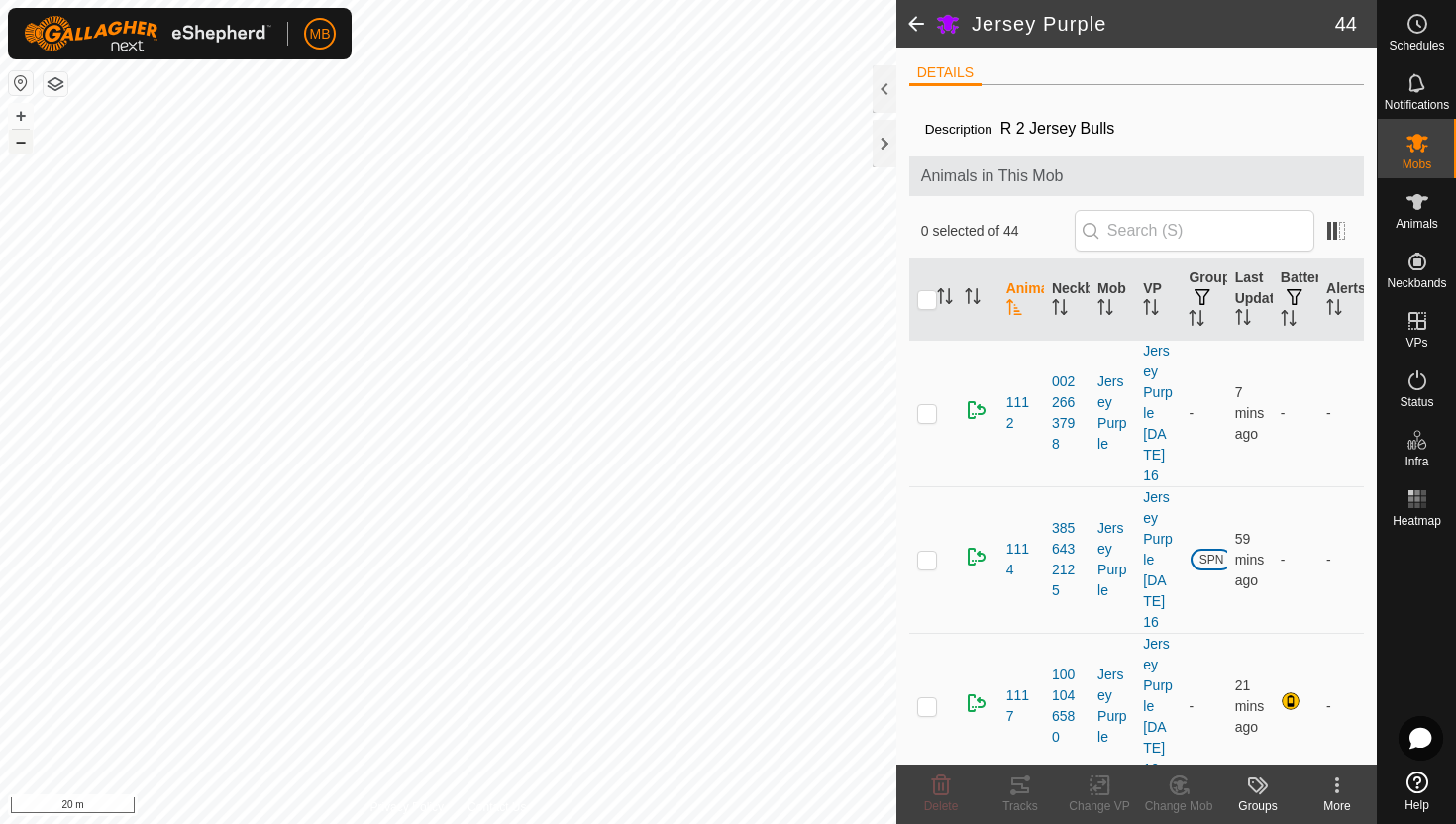 click on "–" at bounding box center (21, 142) 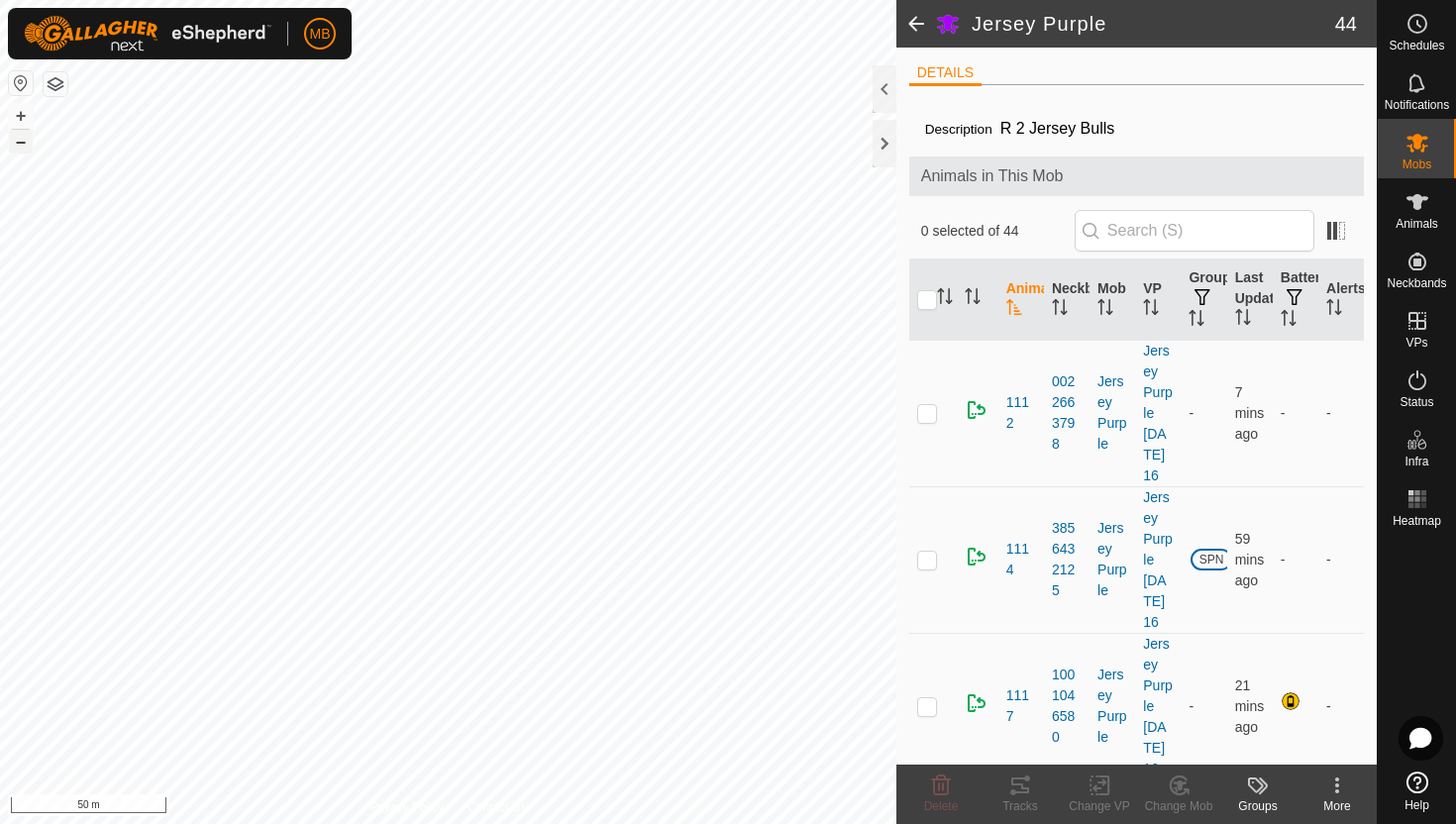 click on "–" at bounding box center [21, 142] 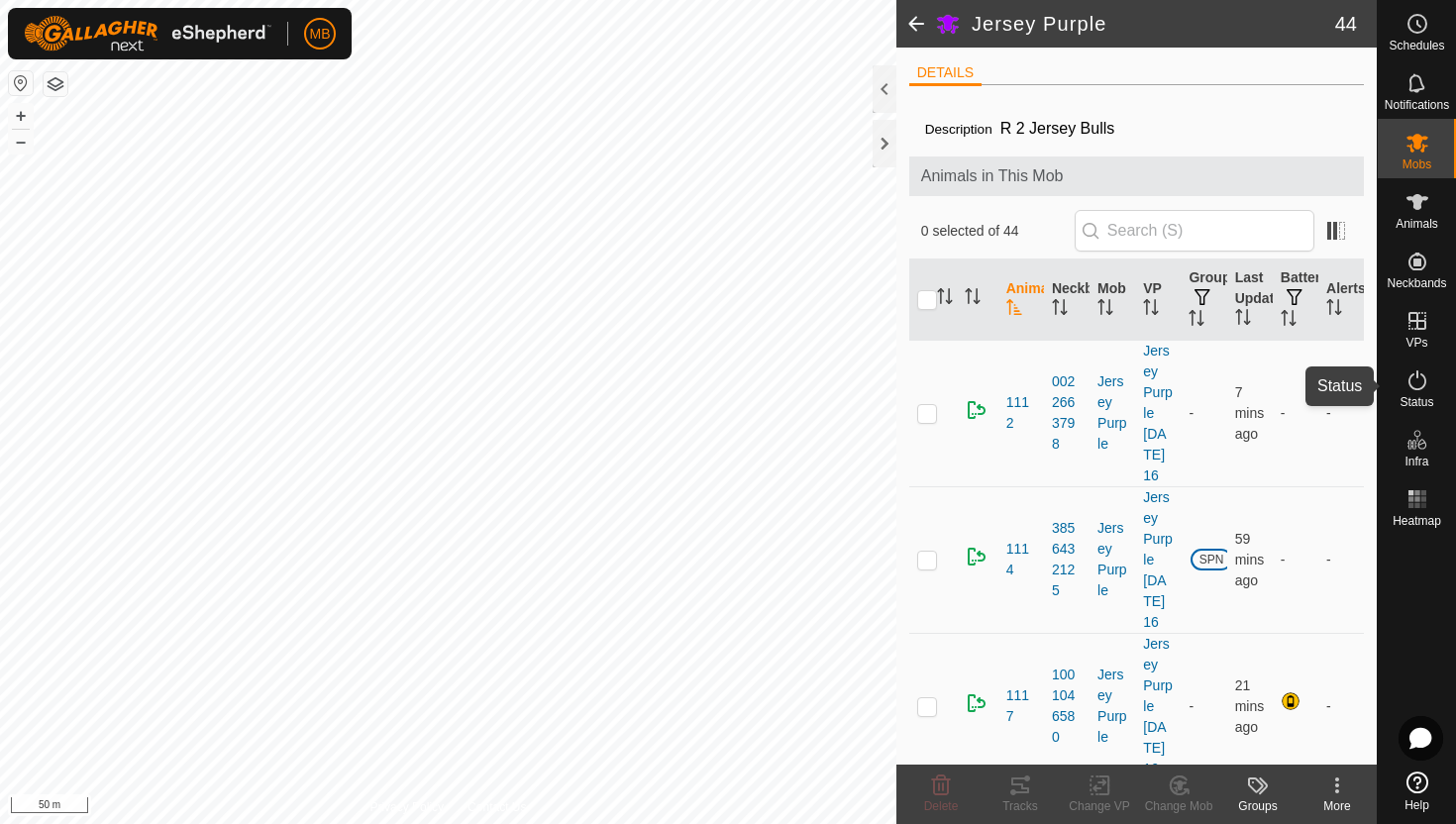 click 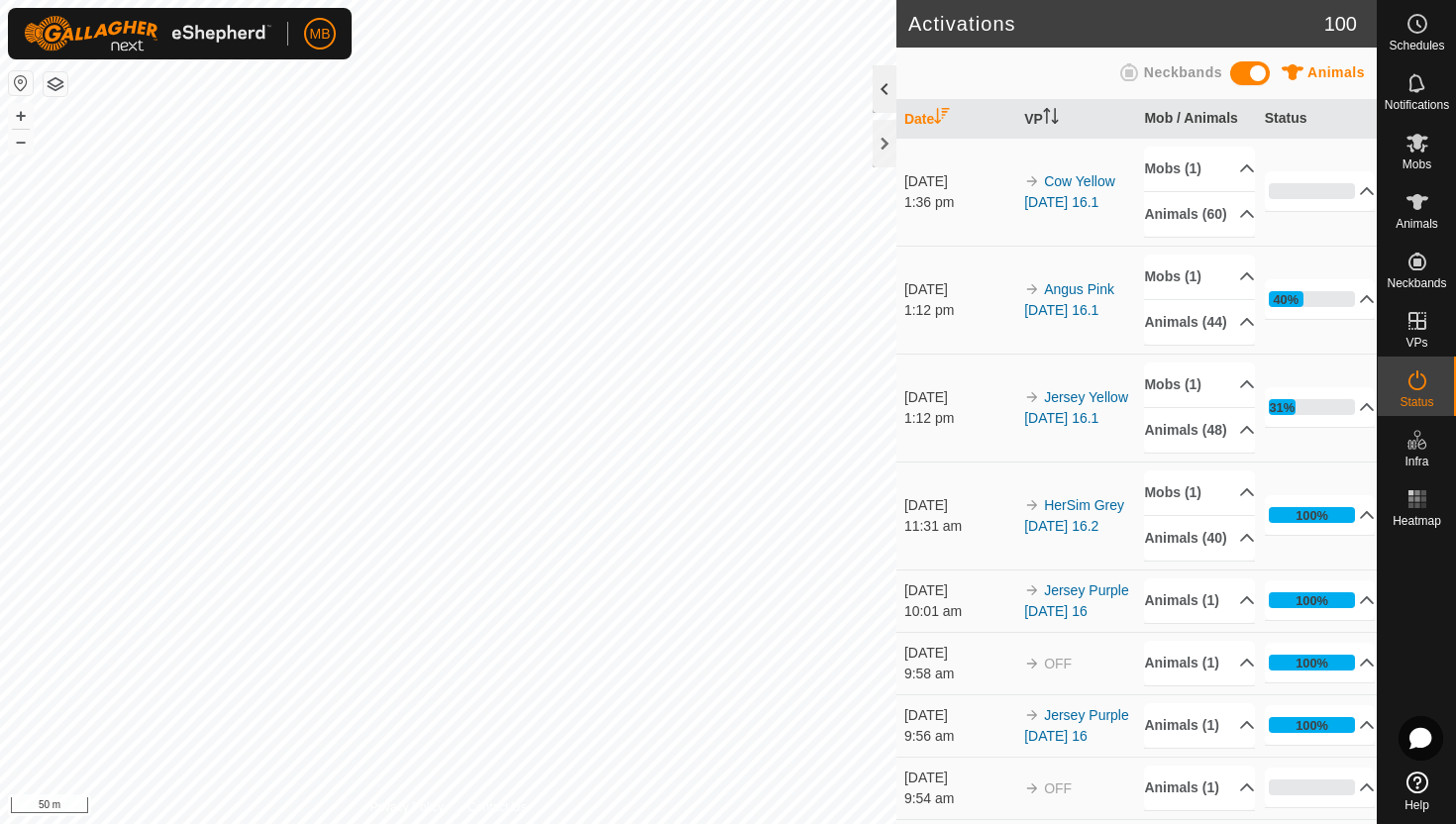click 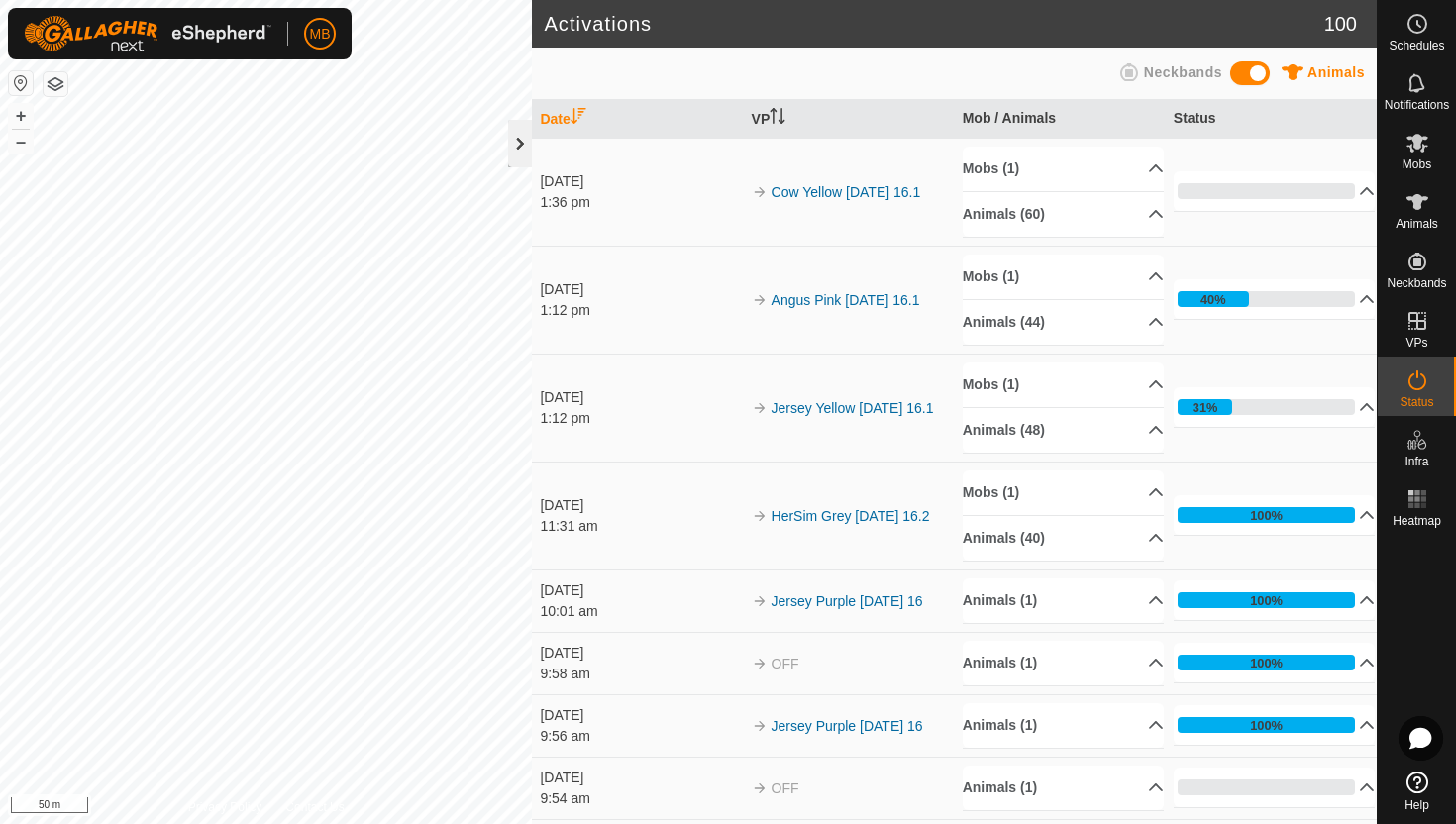 click 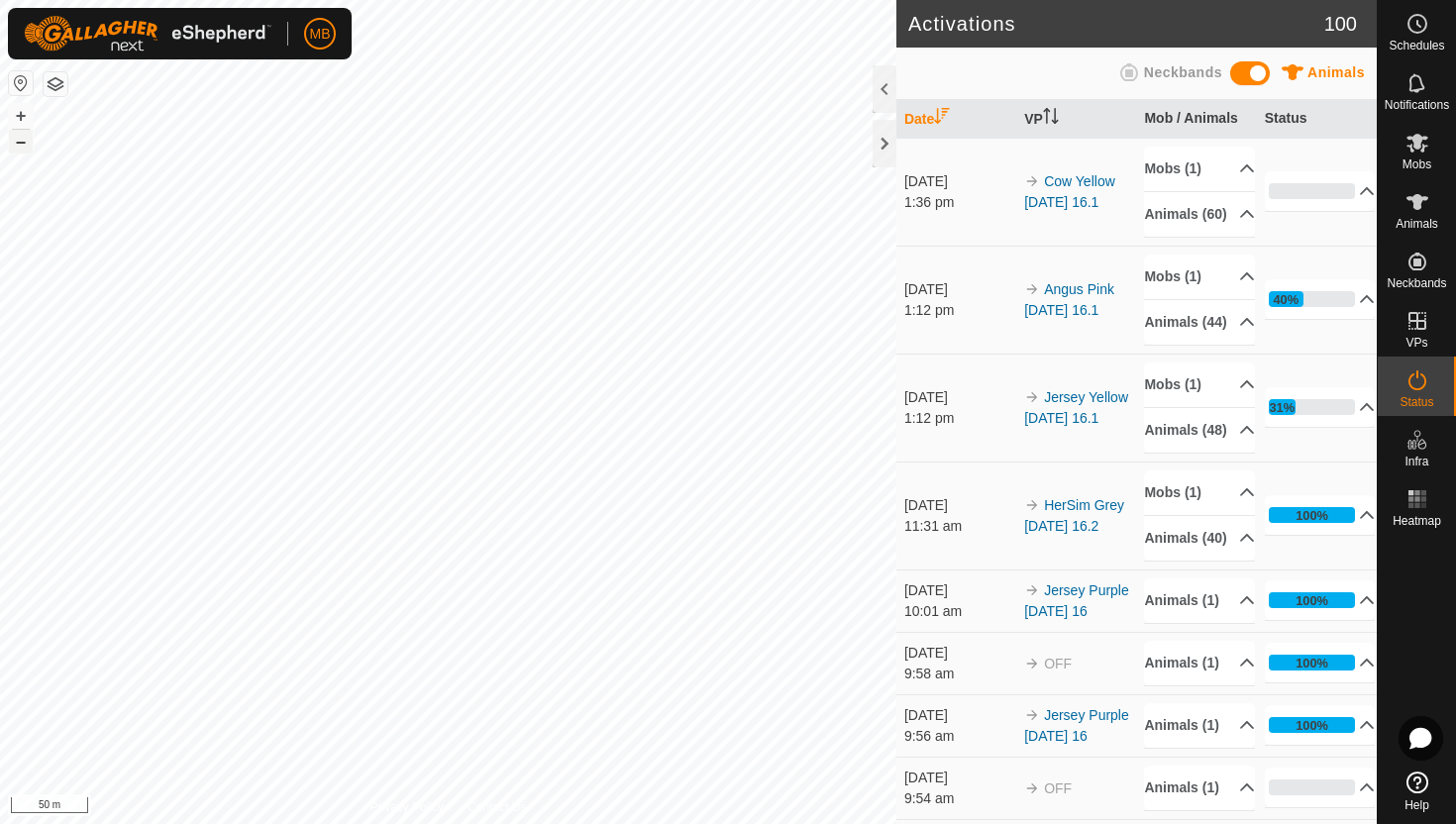 click on "–" at bounding box center (21, 142) 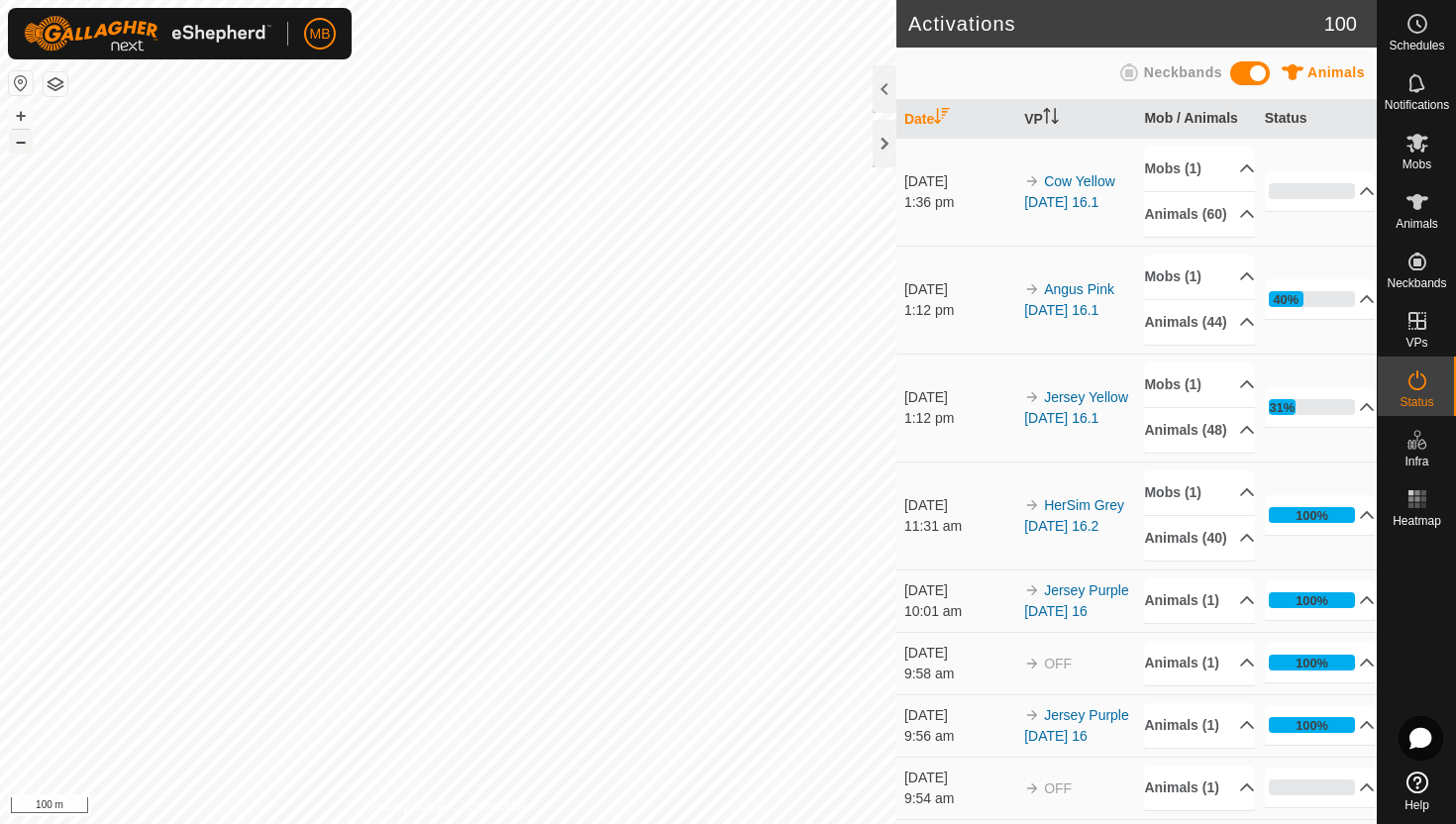 click on "–" at bounding box center (21, 142) 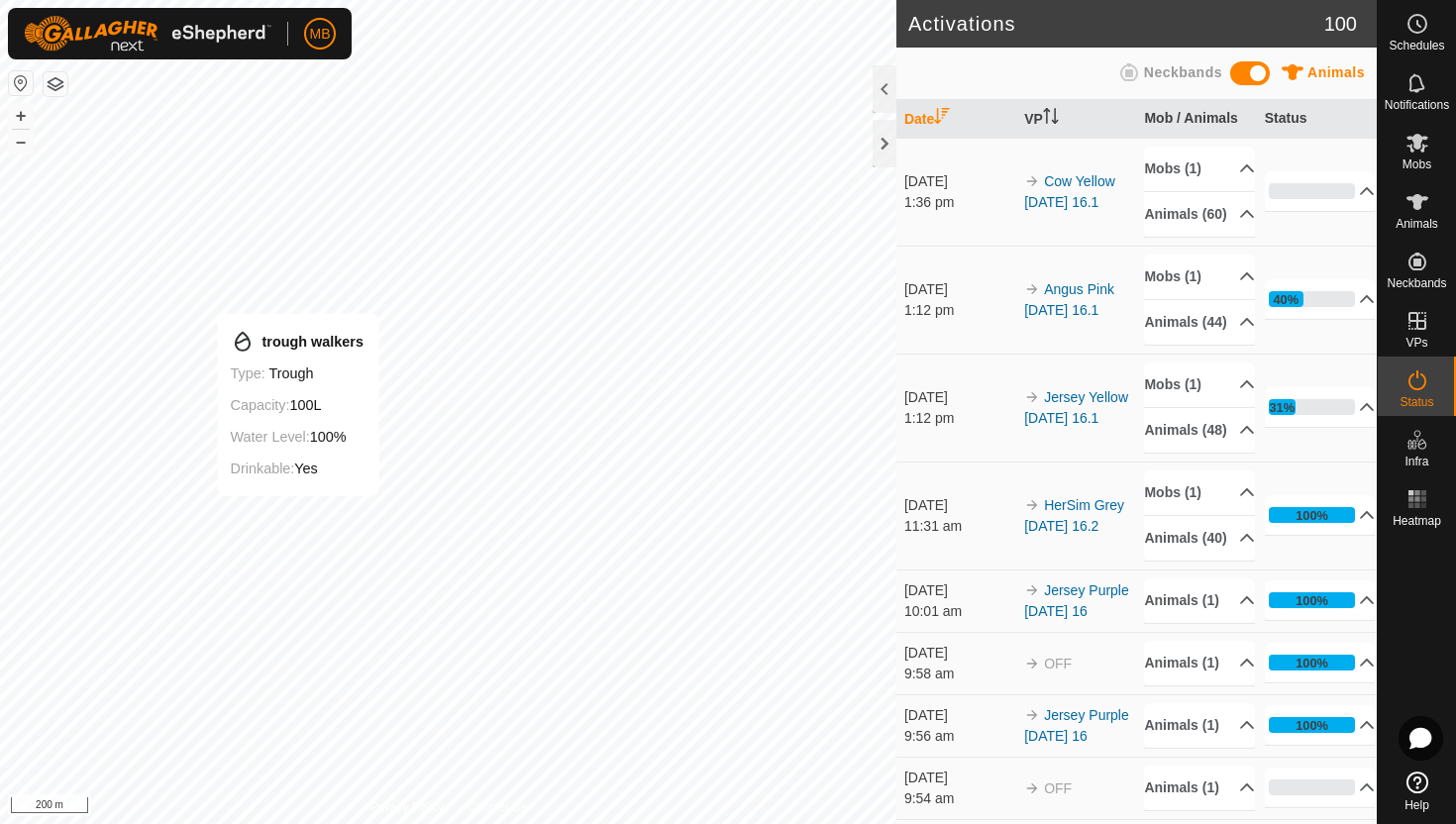 click on "trough walkers
Type:   trough
Capacity:  100L
Water Level:  100%
Drinkable:  Yes
+ – ⇧ i 200 m" at bounding box center [448, 412] 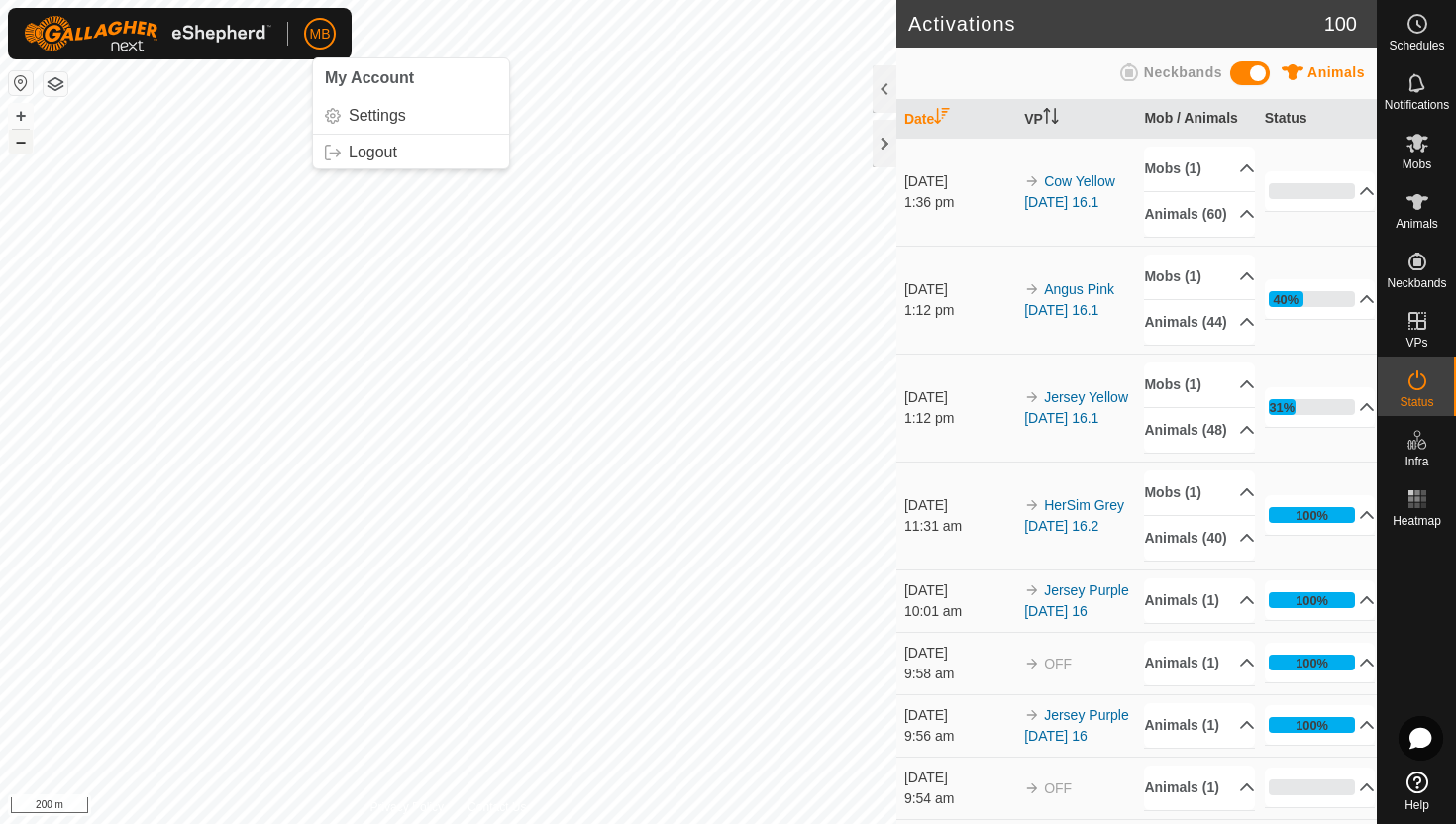 click on "–" at bounding box center [21, 142] 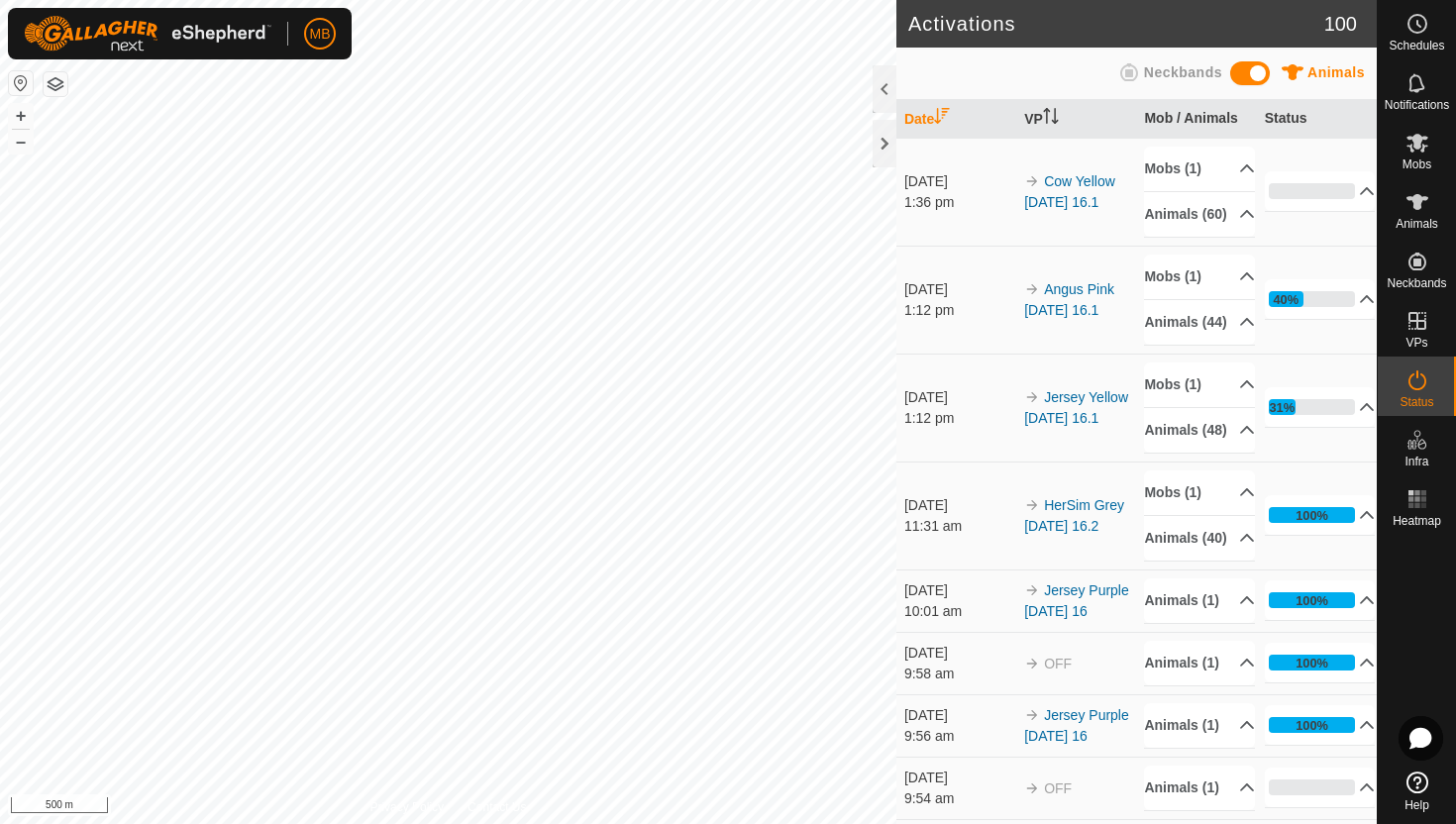 click on "MB Schedules Notifications Mobs Animals Neckbands VPs Status Infra Heatmap Help Activations 100 Animals Neckbands   Date   VP   Mob / Animals   Status  16 July 2025 1:36 pm Cow Yellow Wednesday 16.1 Mobs (1)  Cow Yellow  Animals (60)  7005   1729   01164   1730   0841   1448   1219   01280   01112   0908   1679   0929   2472   1084   0762   2569   2441   7083   0919   1432   1534   2487   248   7093   2448   1026   0800   1443   2439   7082   0439   01322   1597   1251   1238   01166   2087   01325   1054   0772   1052   1225   0596   01115   1276   0916   2116   01454   0660   01450   1284   1701   1680   1590   1210   1747   0781   262   0896   1086  0% In Progress Pending  60  Sent   0  Completed Confirmed   0  Overridden  0  Cancelled   0  16 July 2025 1:12 pm Angus Pink Wednesday 16.1 Mobs (1)  Angus Pink  Animals (44)  236   0217   700   201   210   217   240   219   237   203   228   239   222   224   202   242   233   241   212   227   220   198   218   229   205   208   211   204   207  0%" at bounding box center [728, 412] 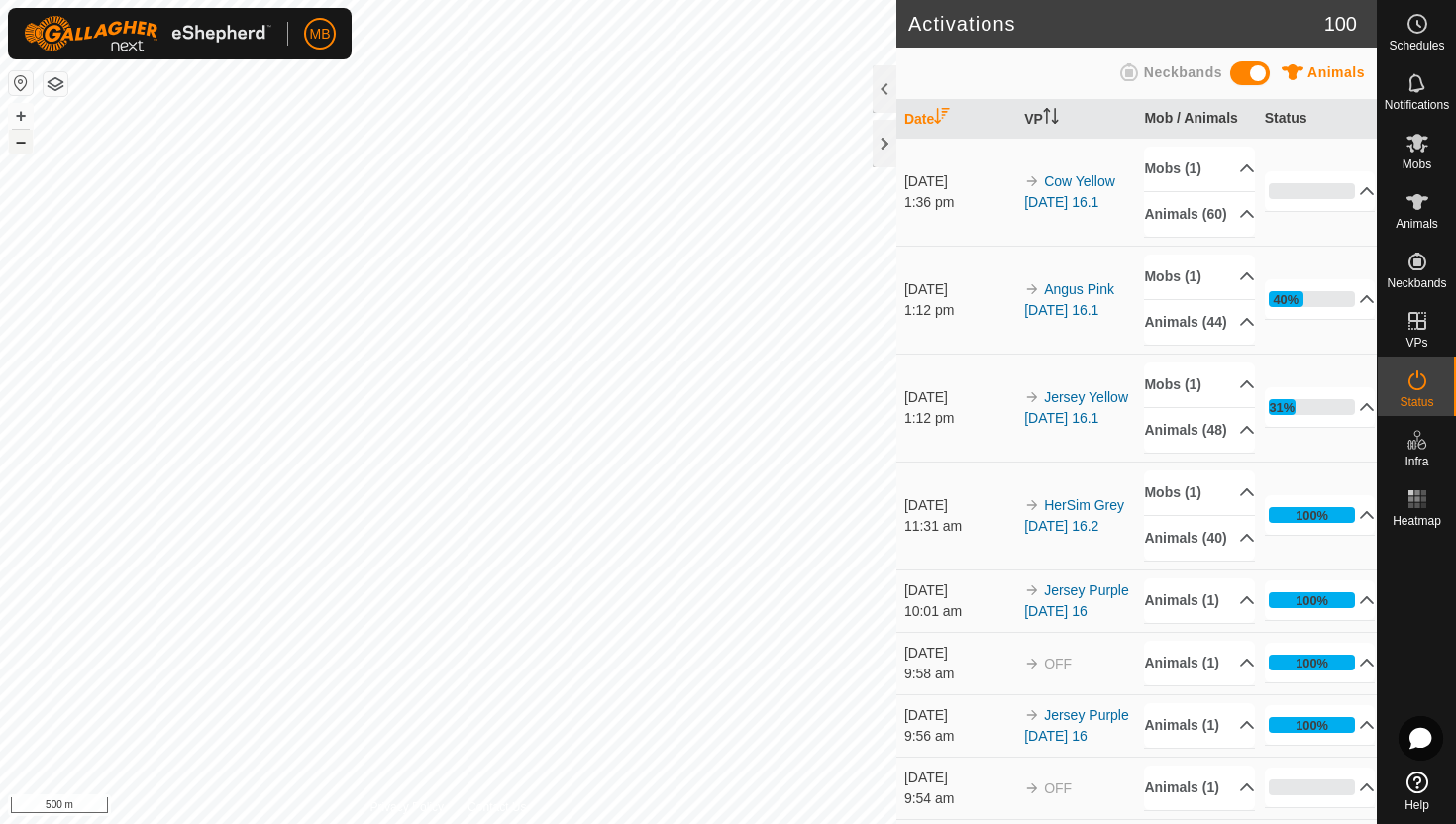 click on "–" at bounding box center (21, 142) 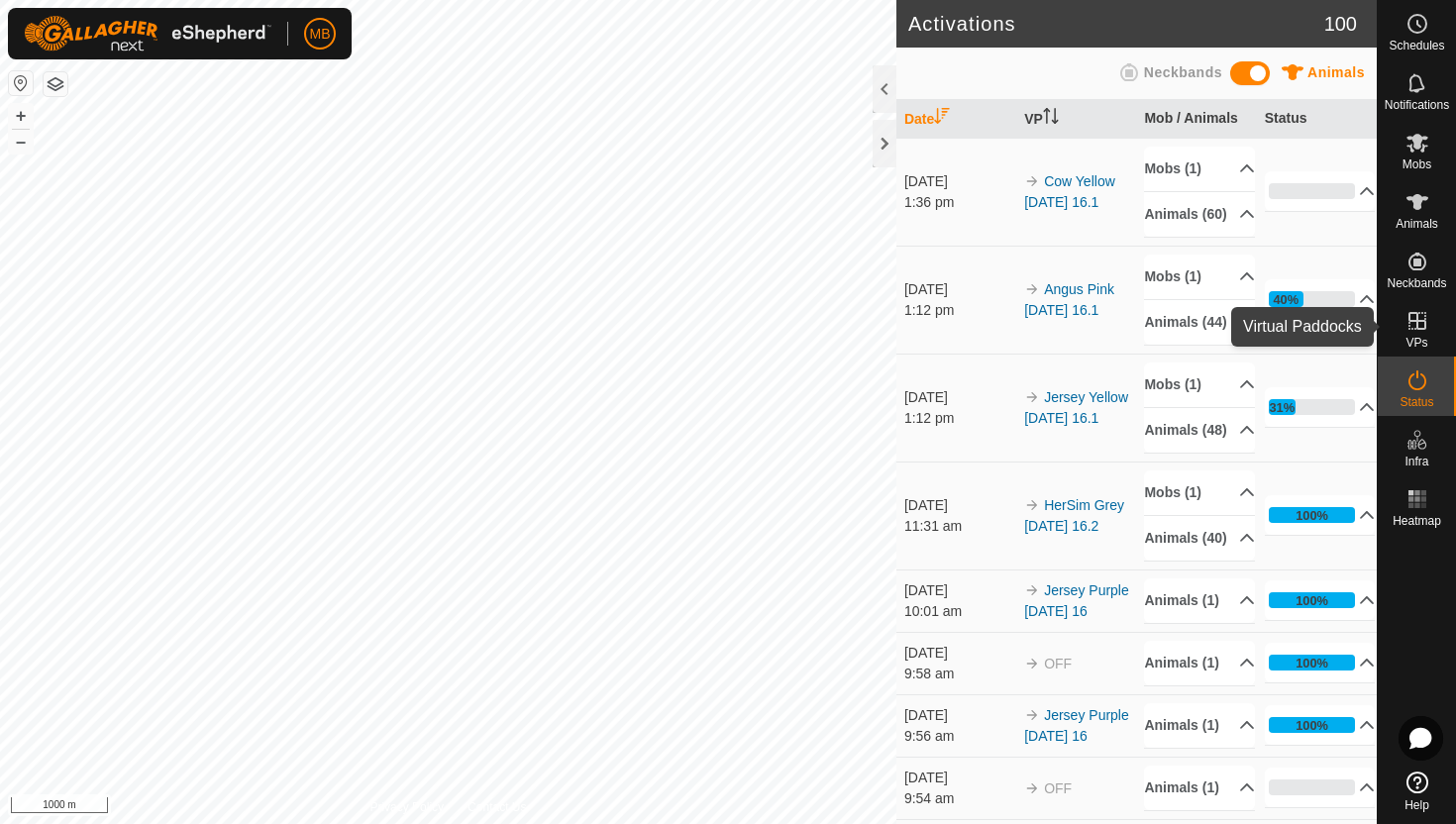 click 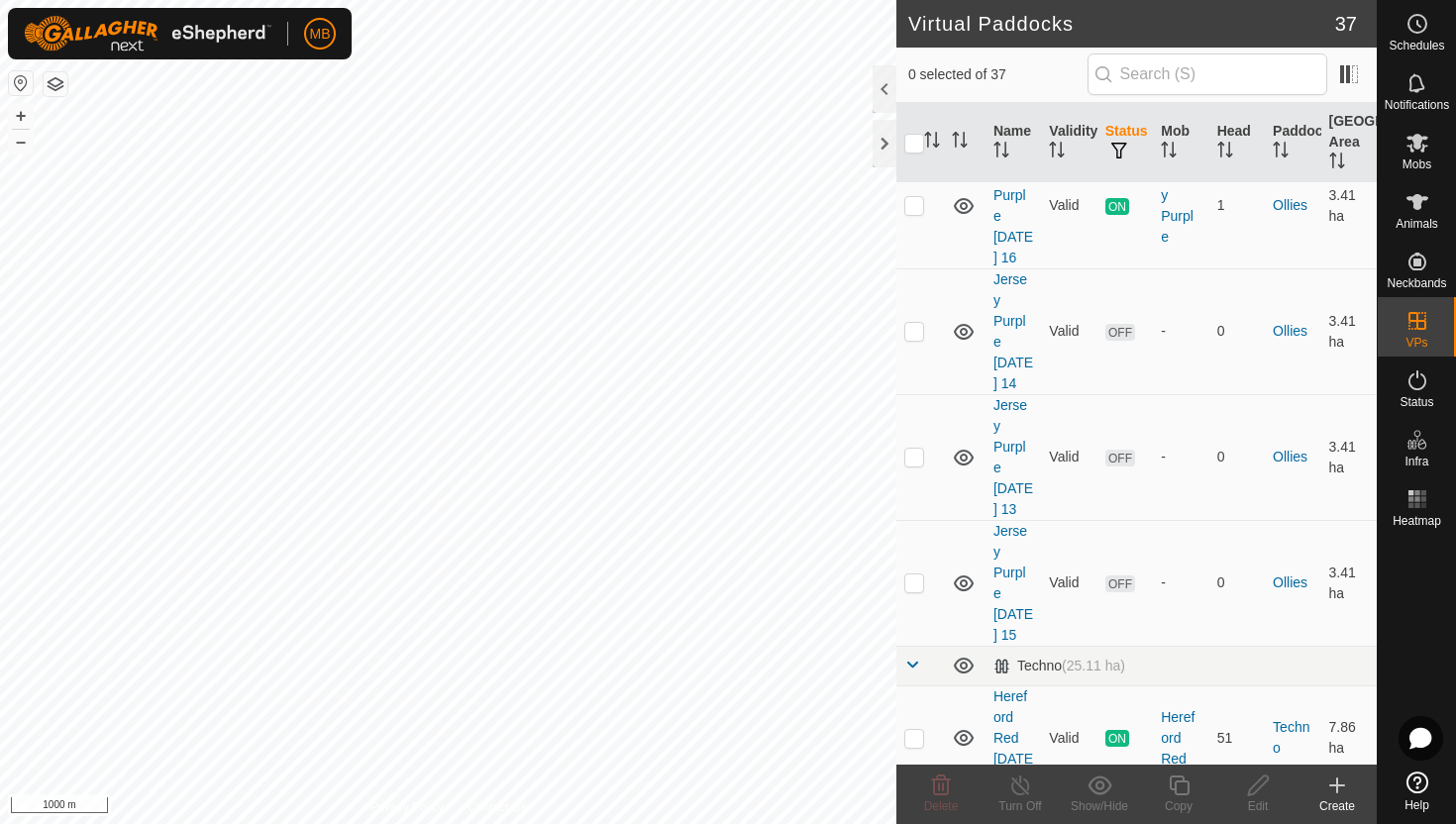 scroll, scrollTop: 2087, scrollLeft: 0, axis: vertical 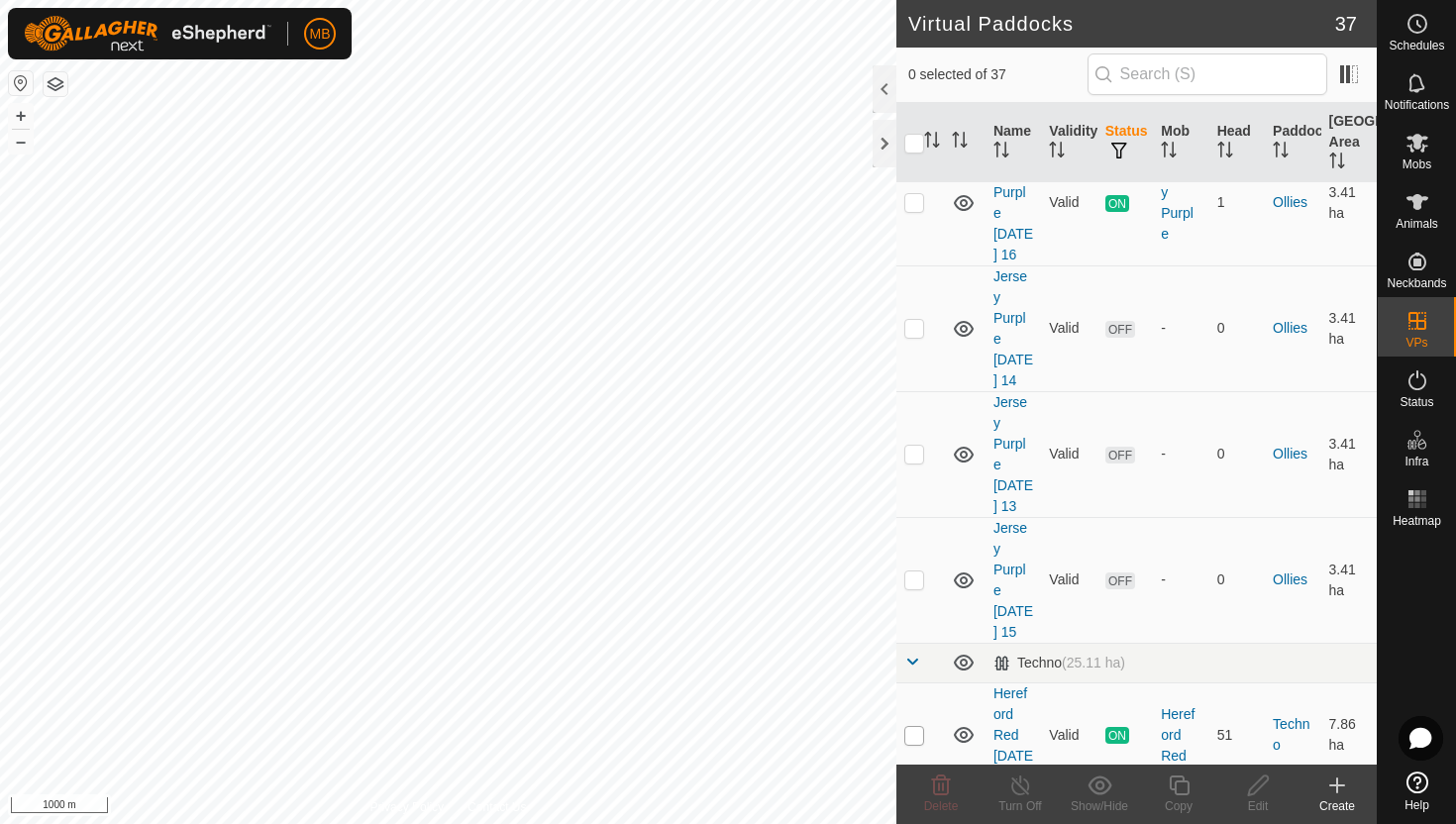 click at bounding box center (914, 736) 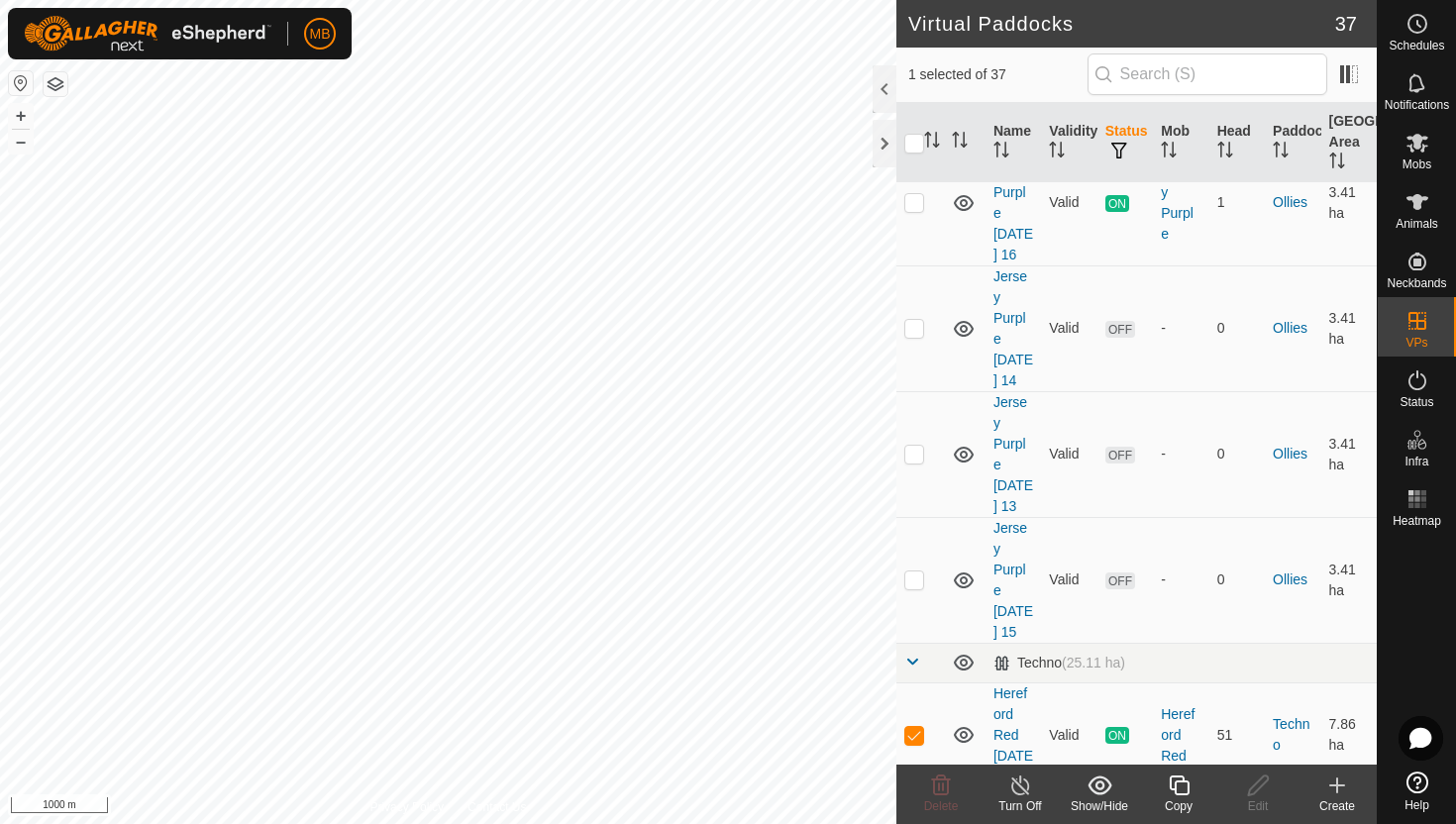 click 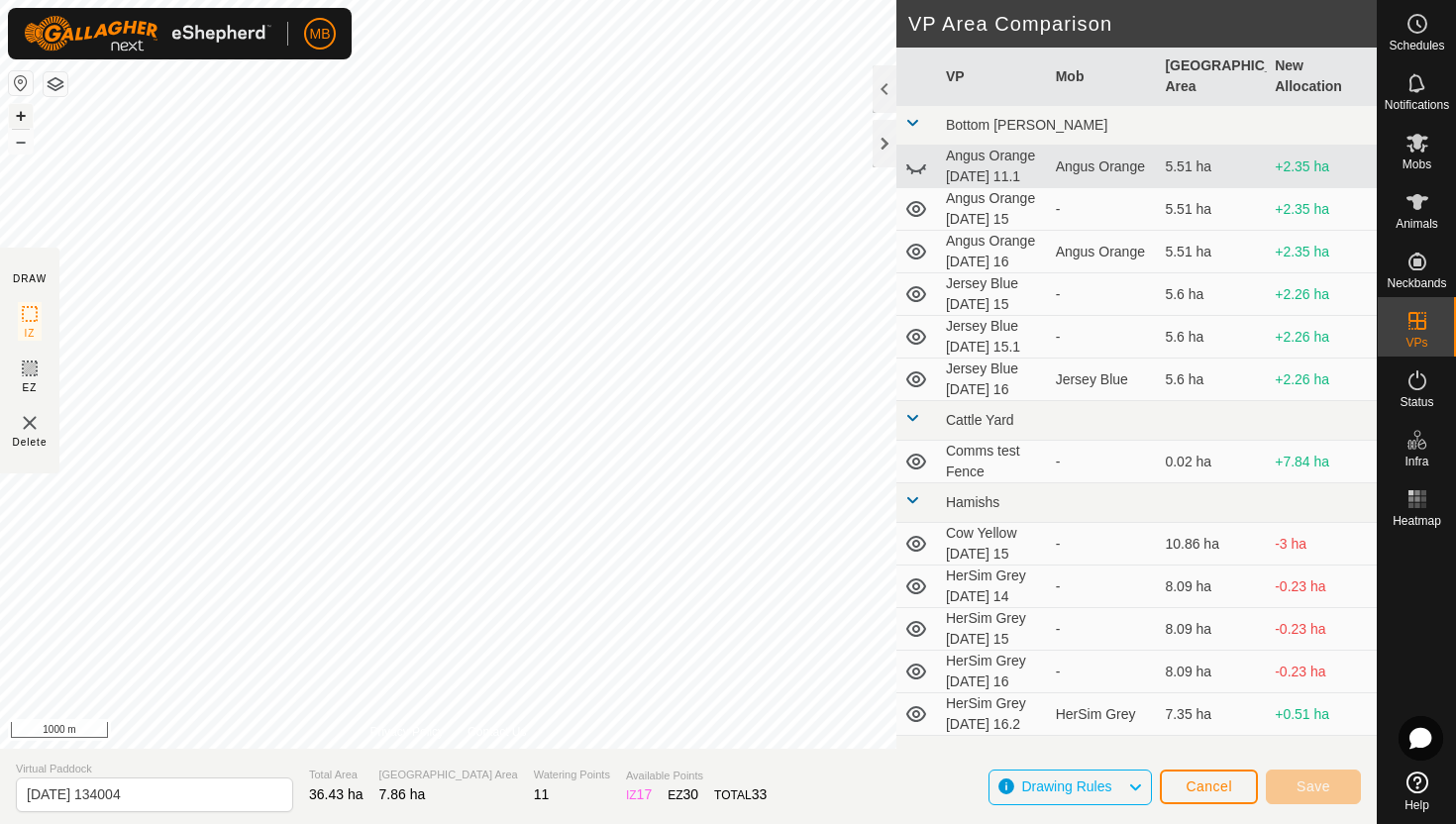 click on "+" at bounding box center (21, 116) 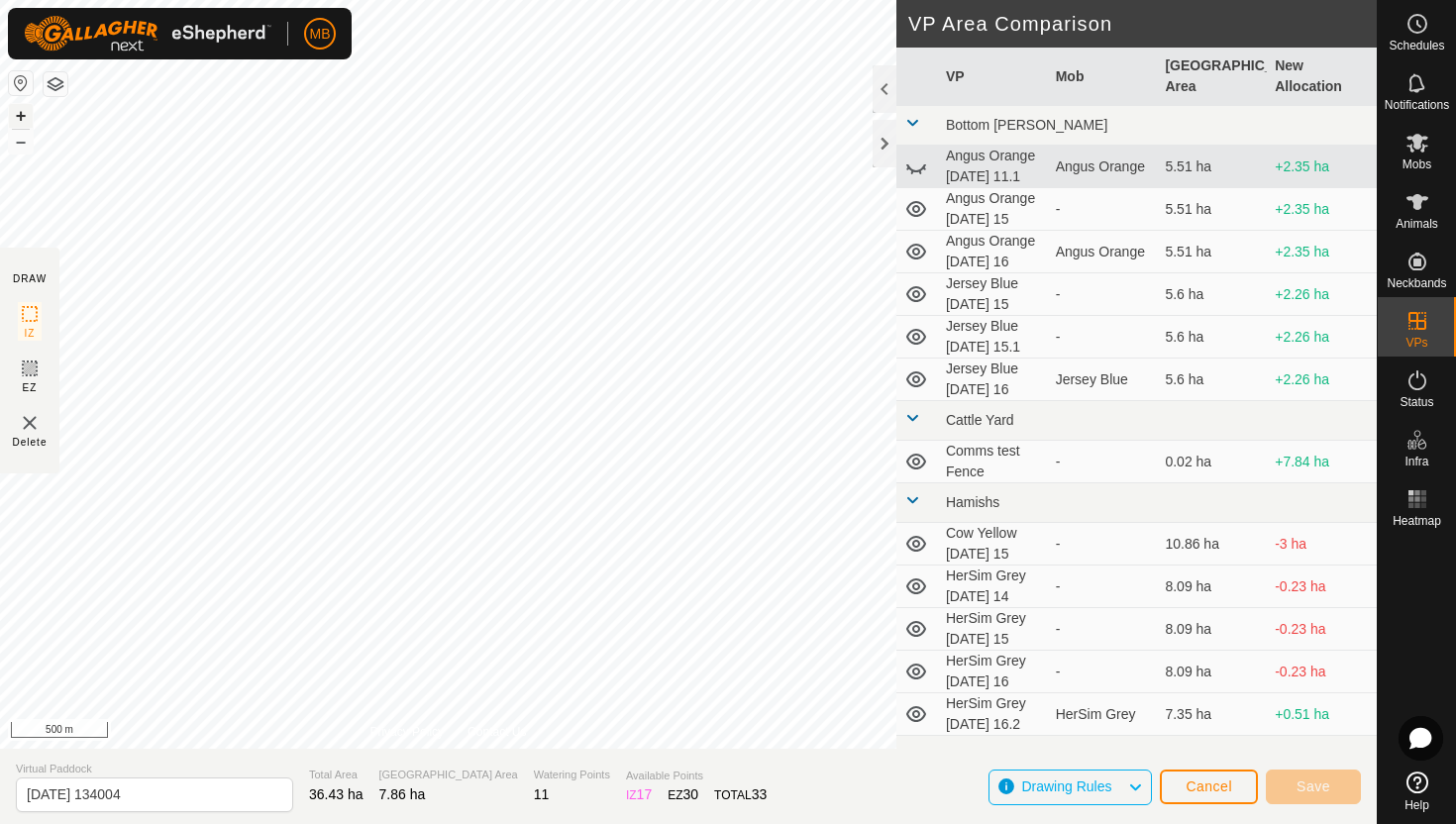 click on "+" at bounding box center (21, 116) 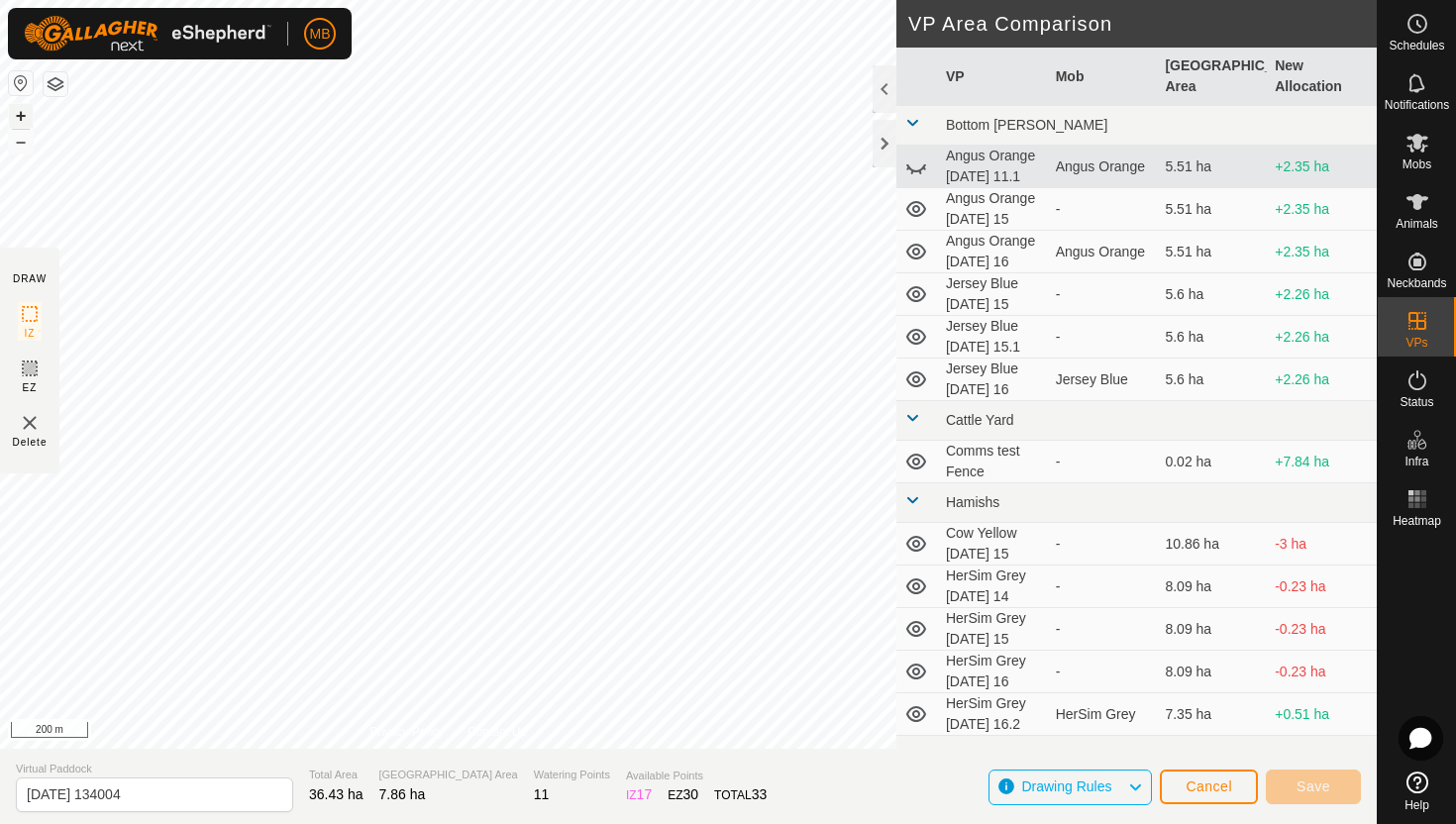 click on "+" at bounding box center (21, 116) 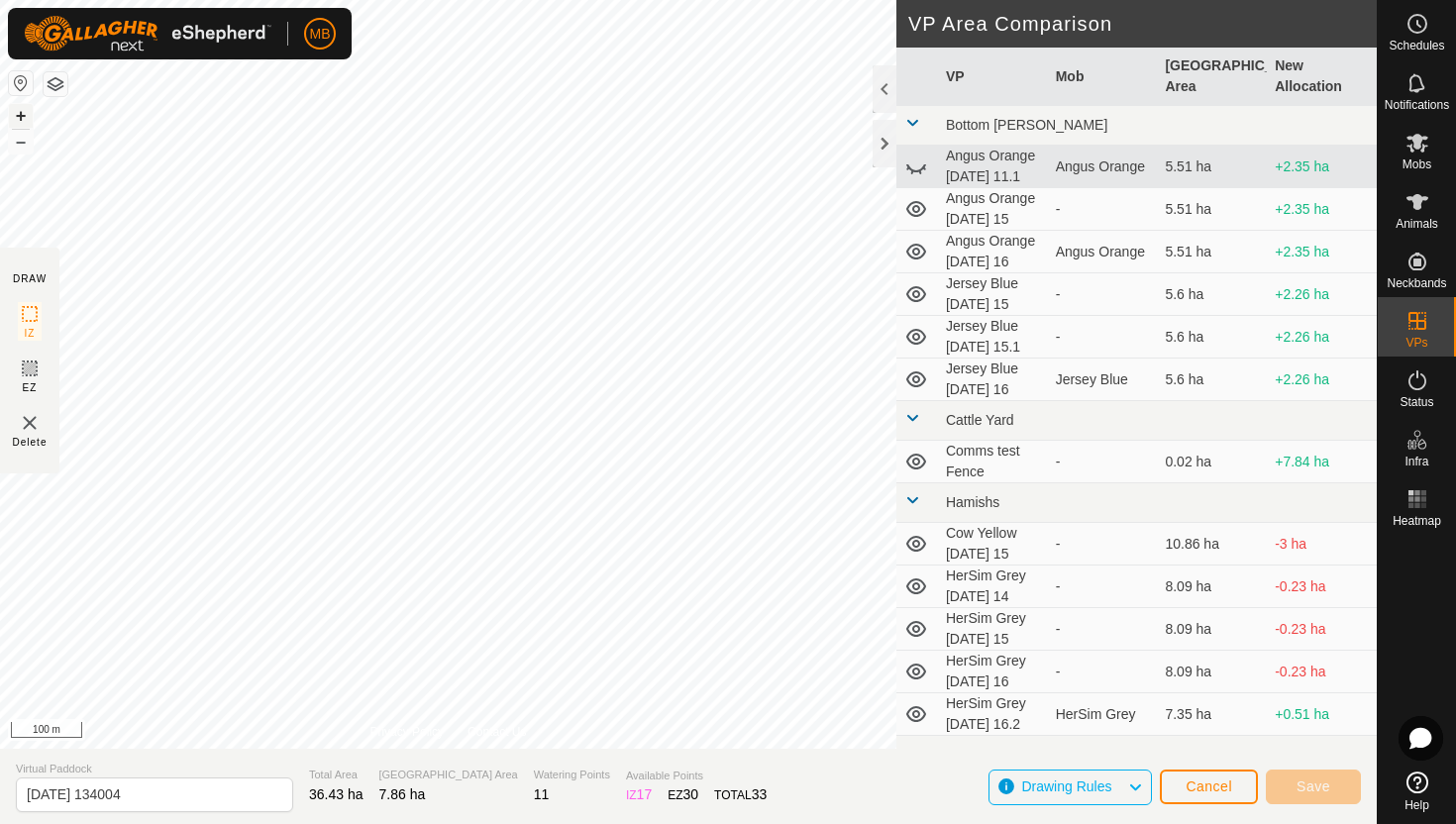 click on "+" at bounding box center [21, 116] 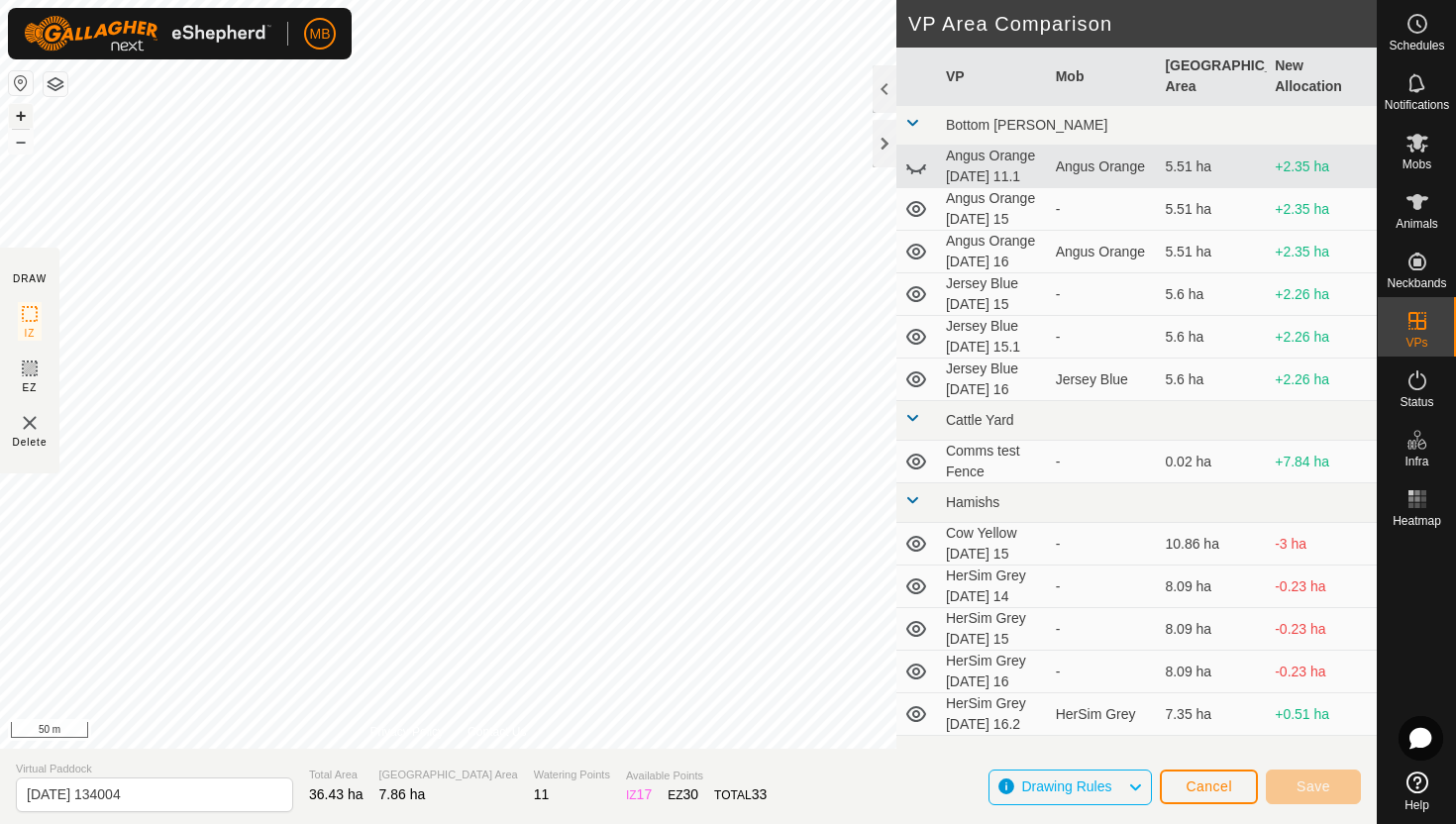 click on "+" at bounding box center (21, 116) 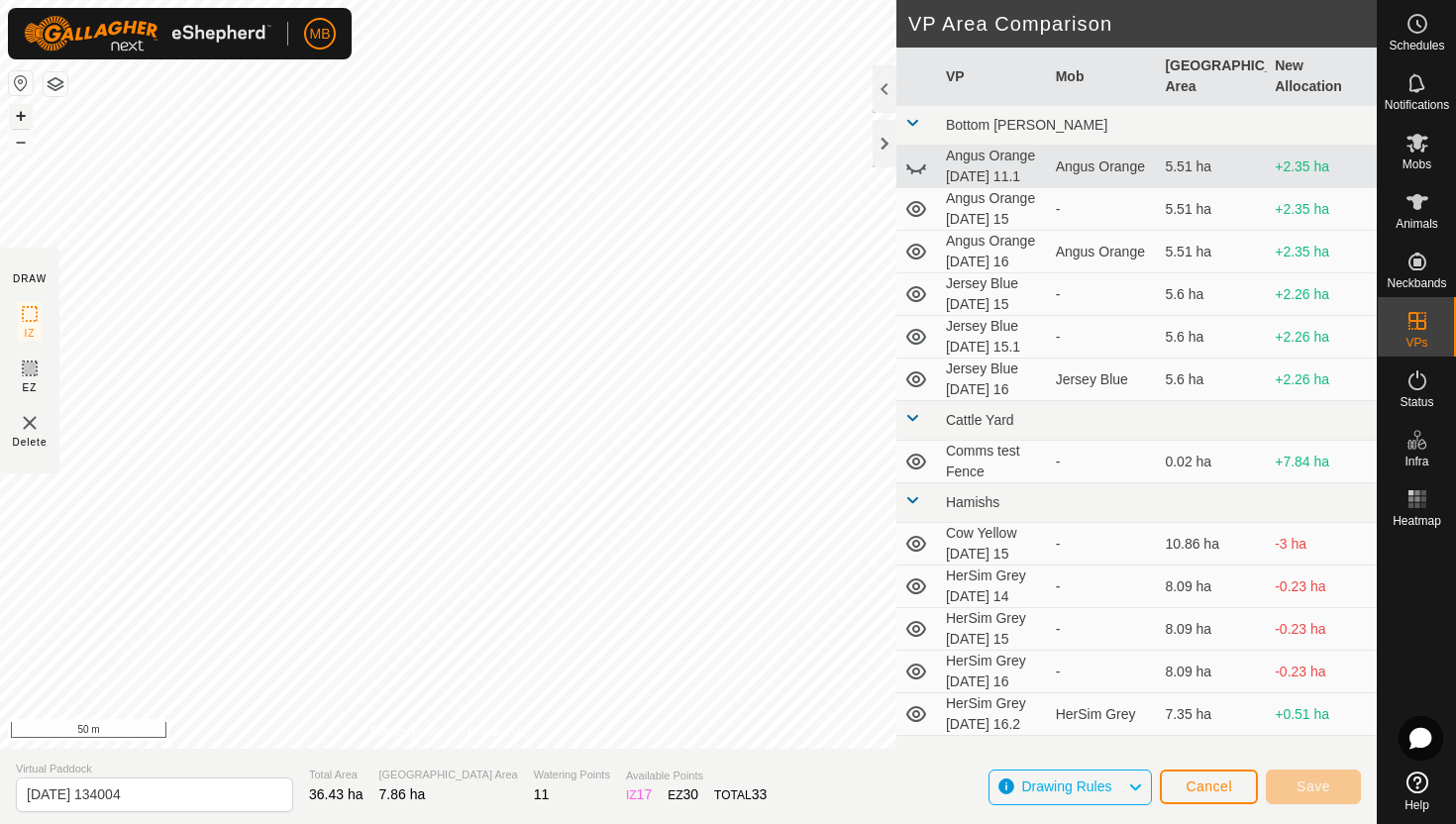click on "+" at bounding box center [21, 116] 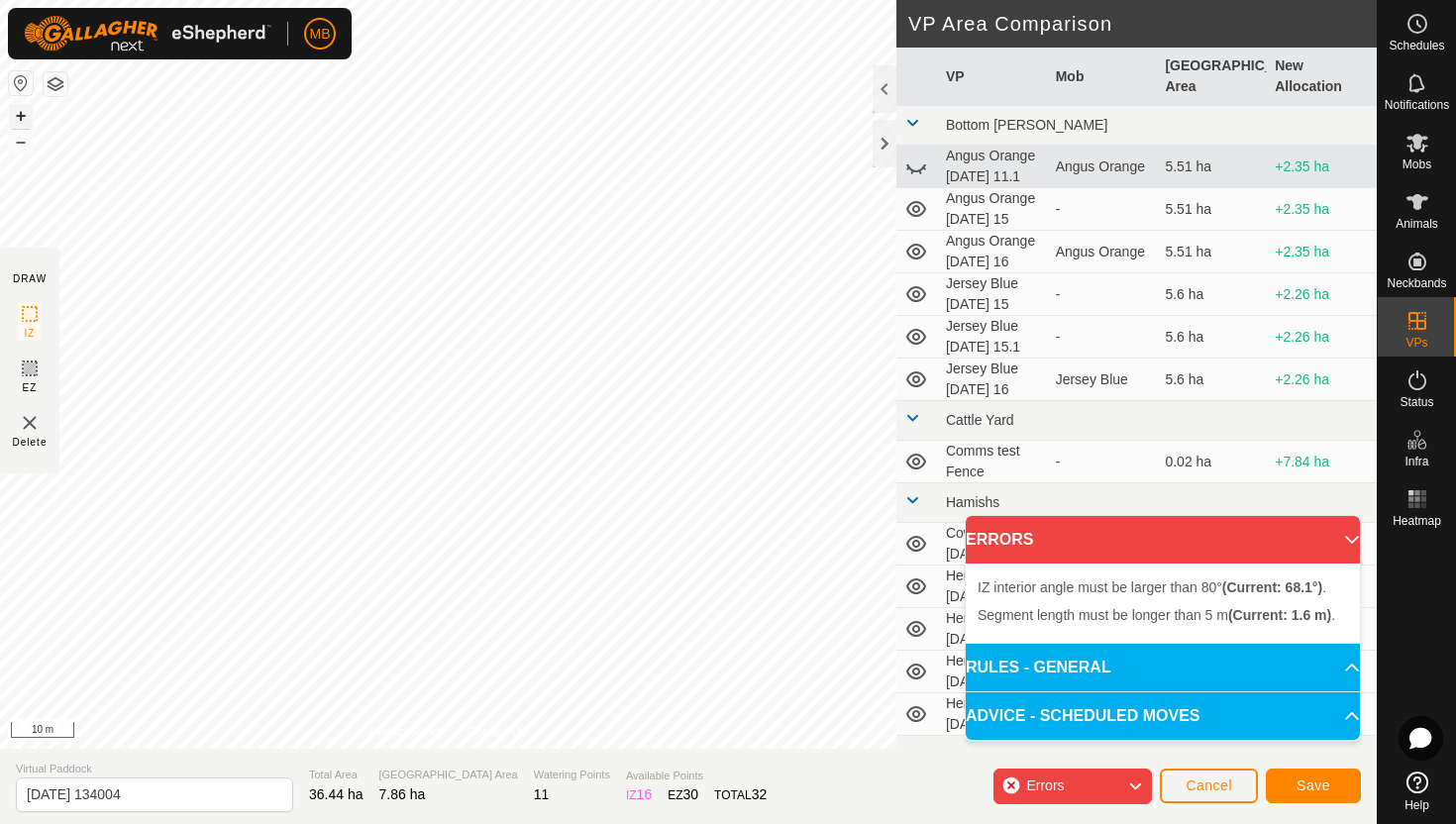 click on "+" at bounding box center (21, 116) 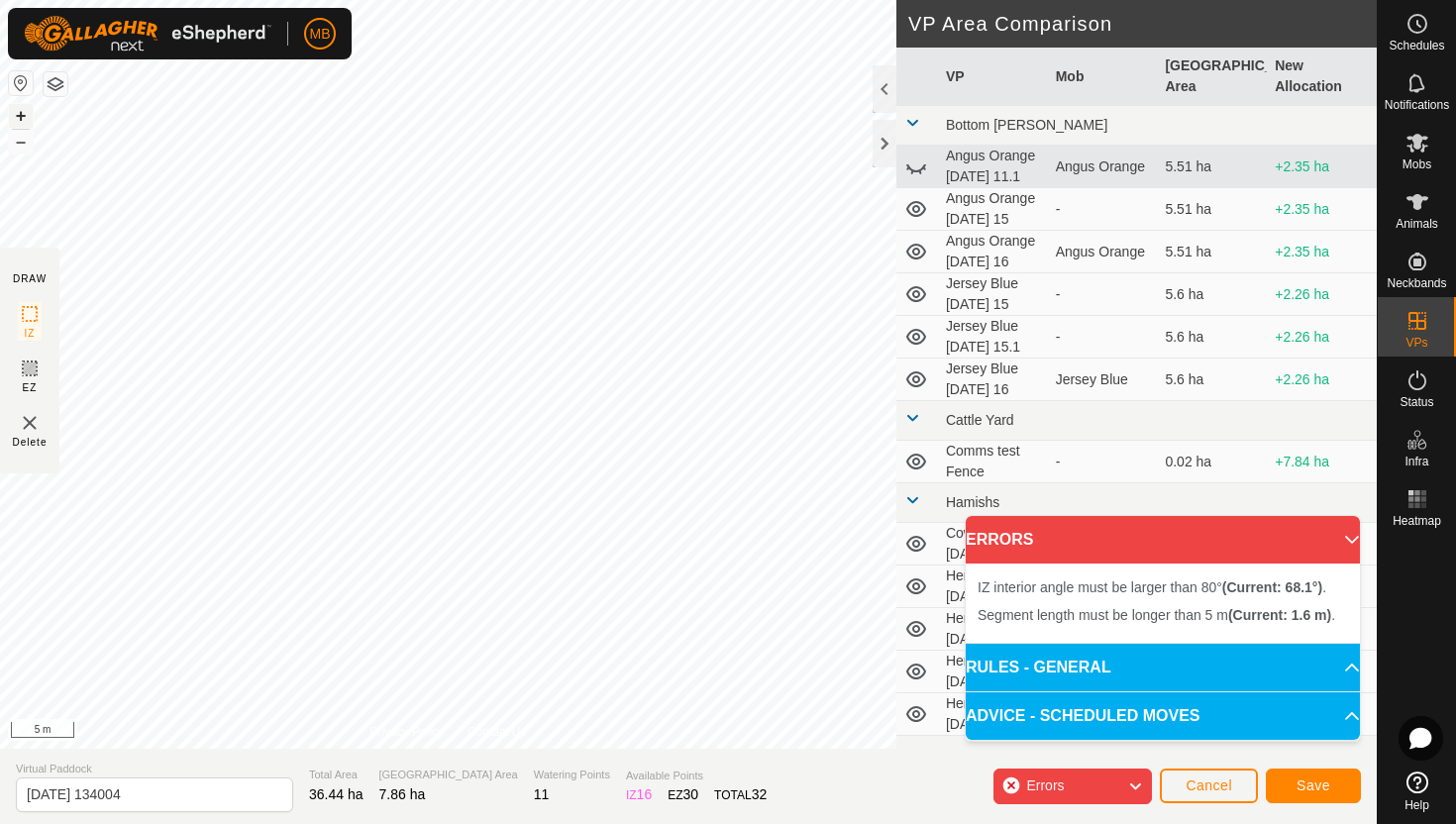 click on "+" at bounding box center (21, 116) 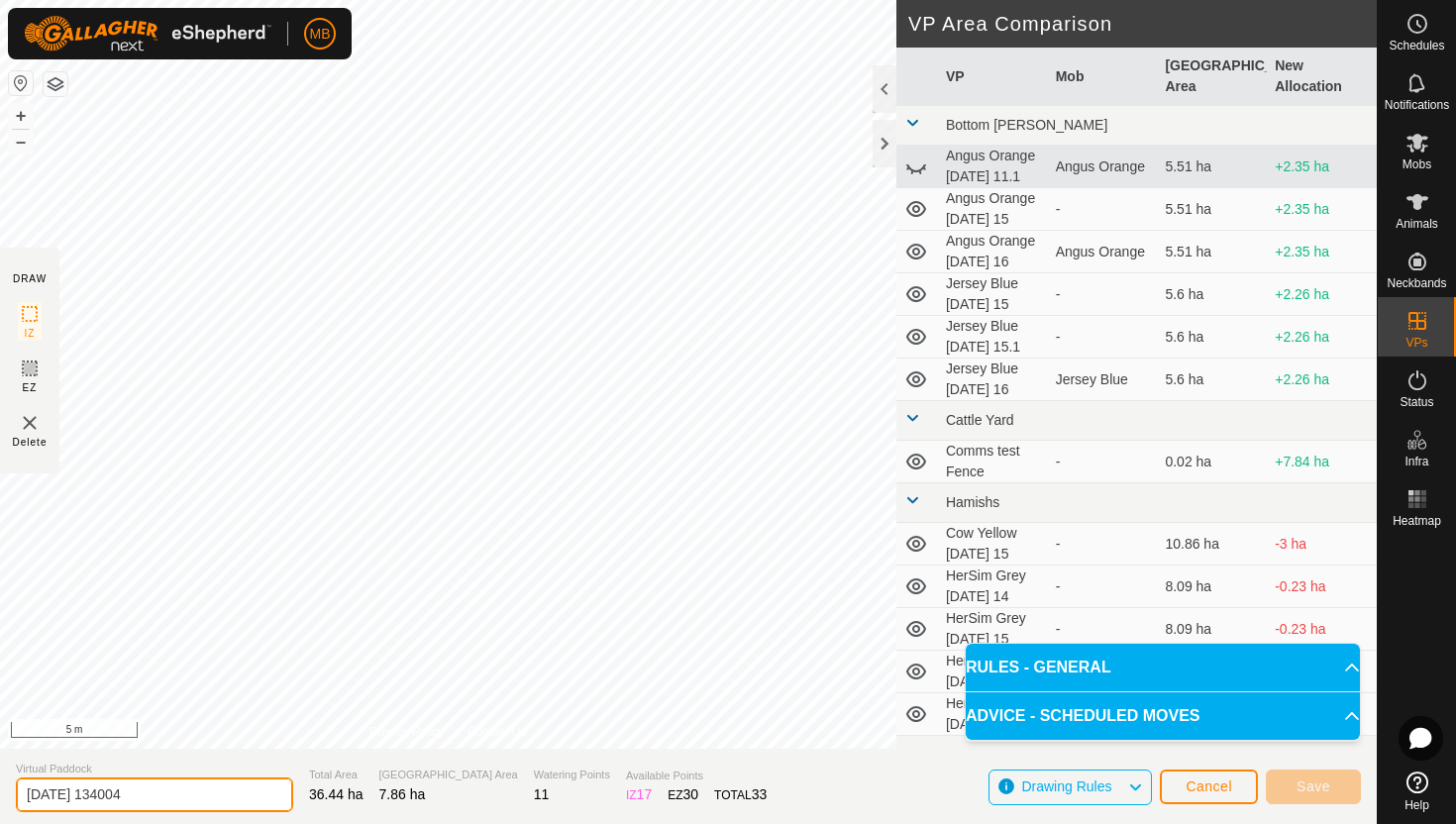 click on "2025-07-16 134004" 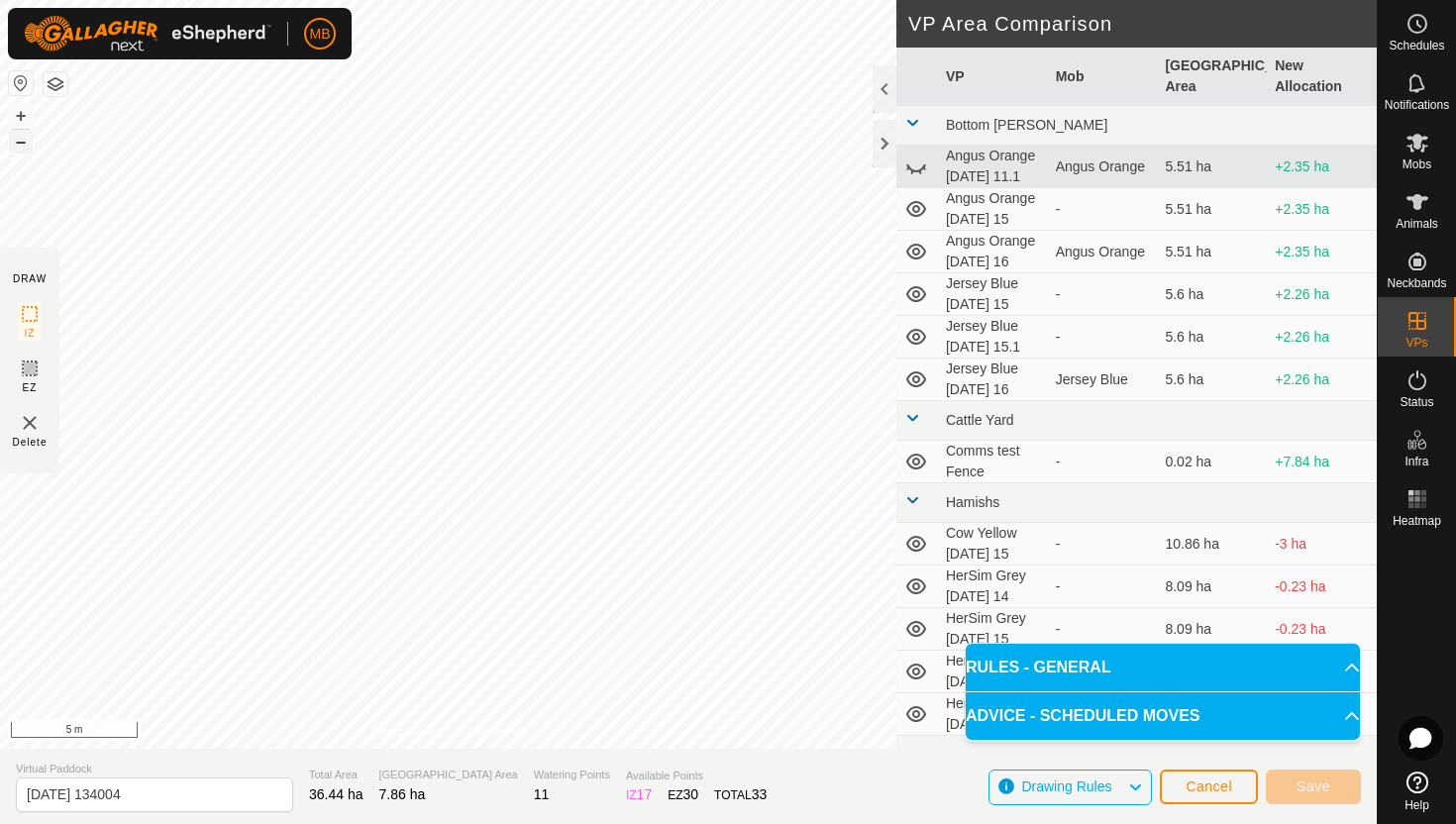 click on "–" at bounding box center (21, 142) 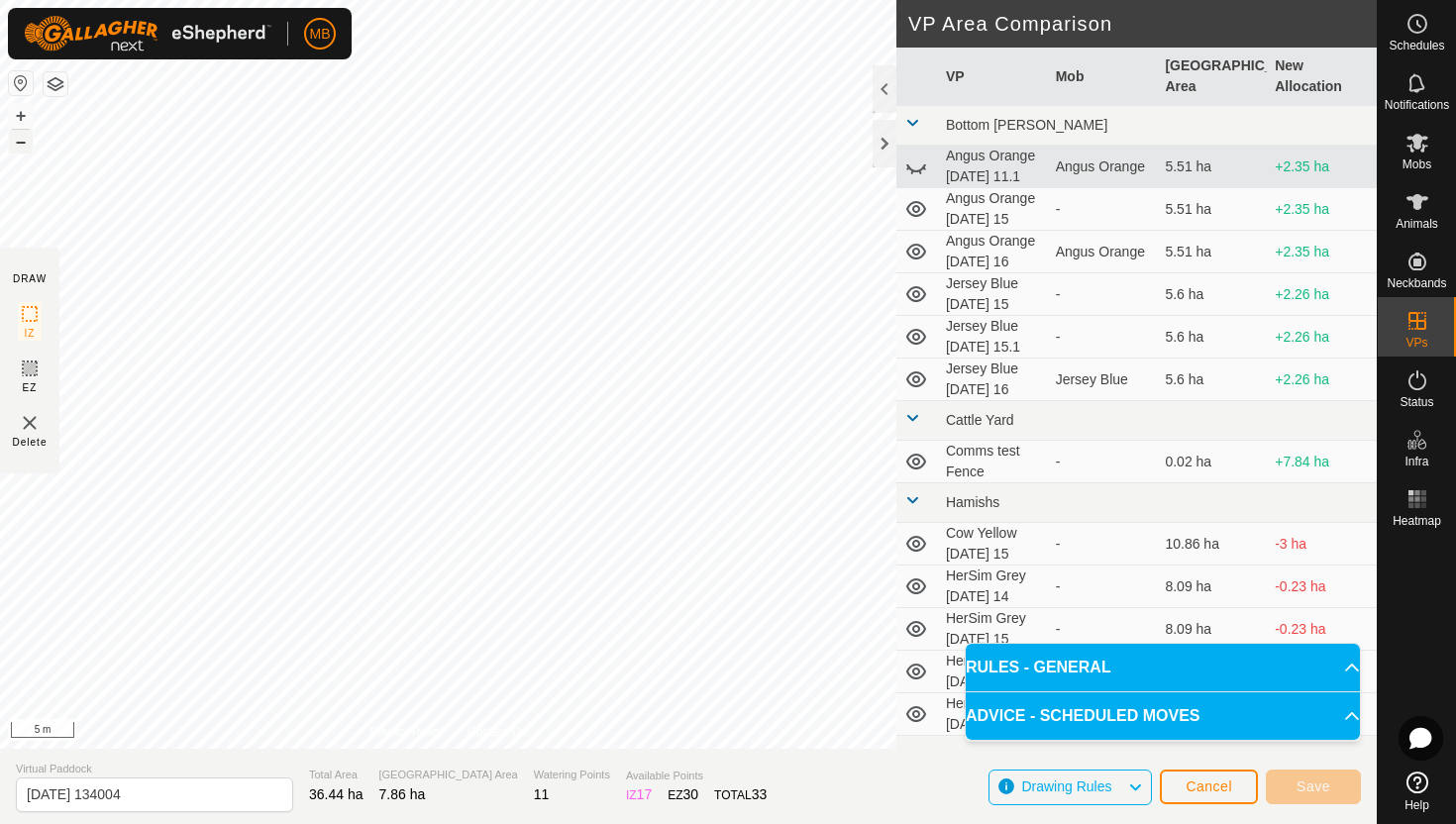 click on "–" at bounding box center (21, 142) 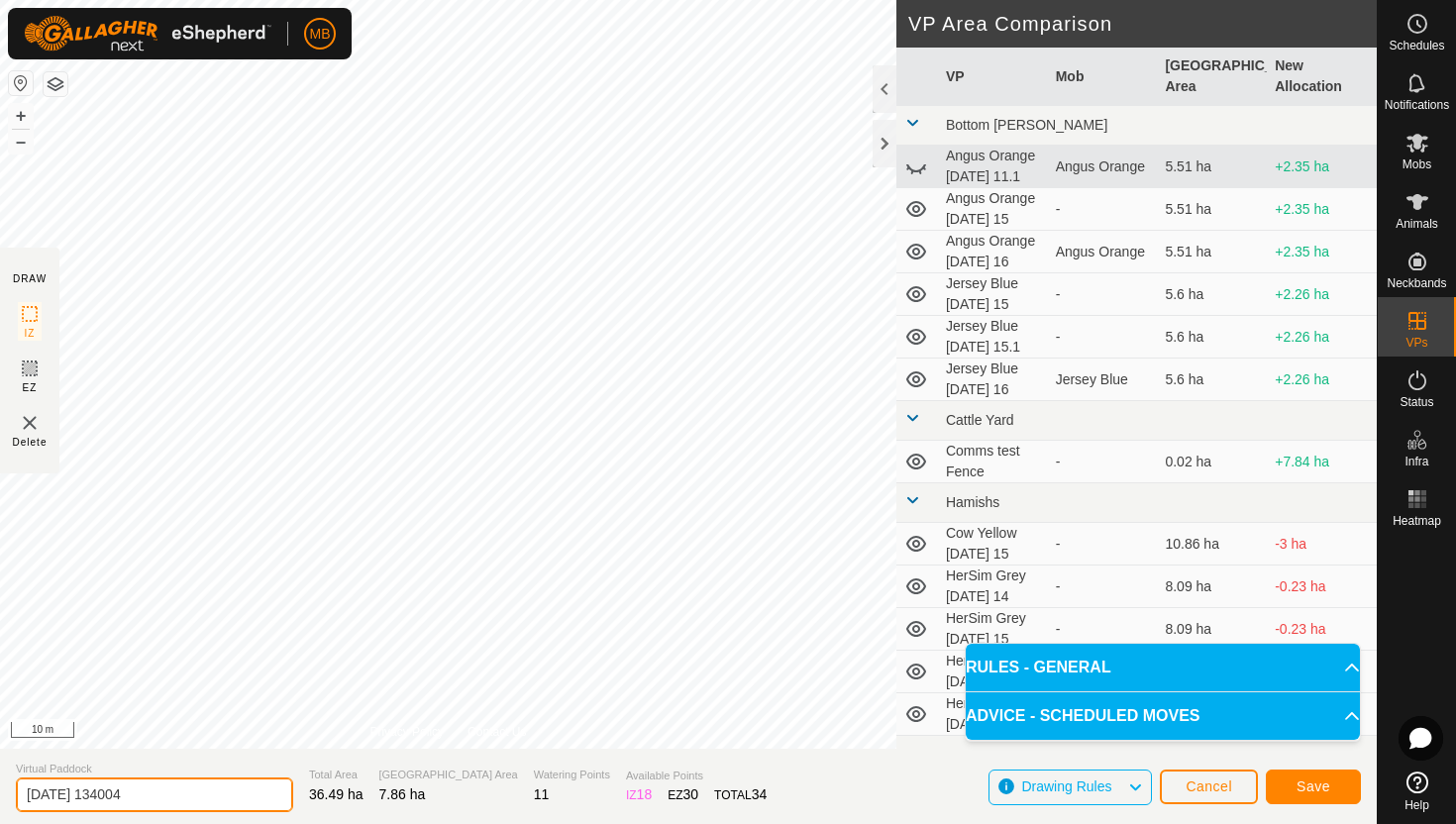 click on "2025-07-16 134004" 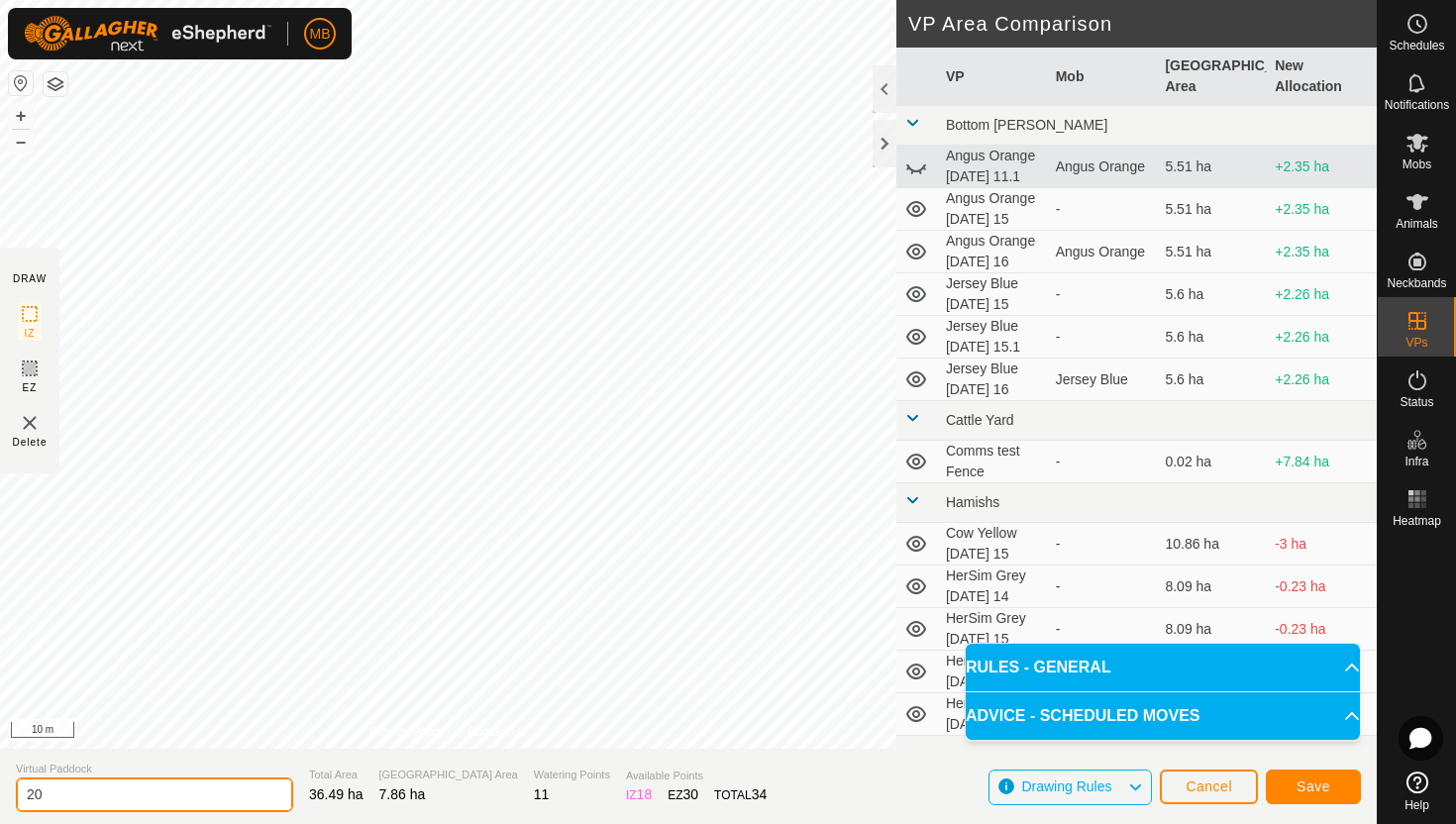 type on "2" 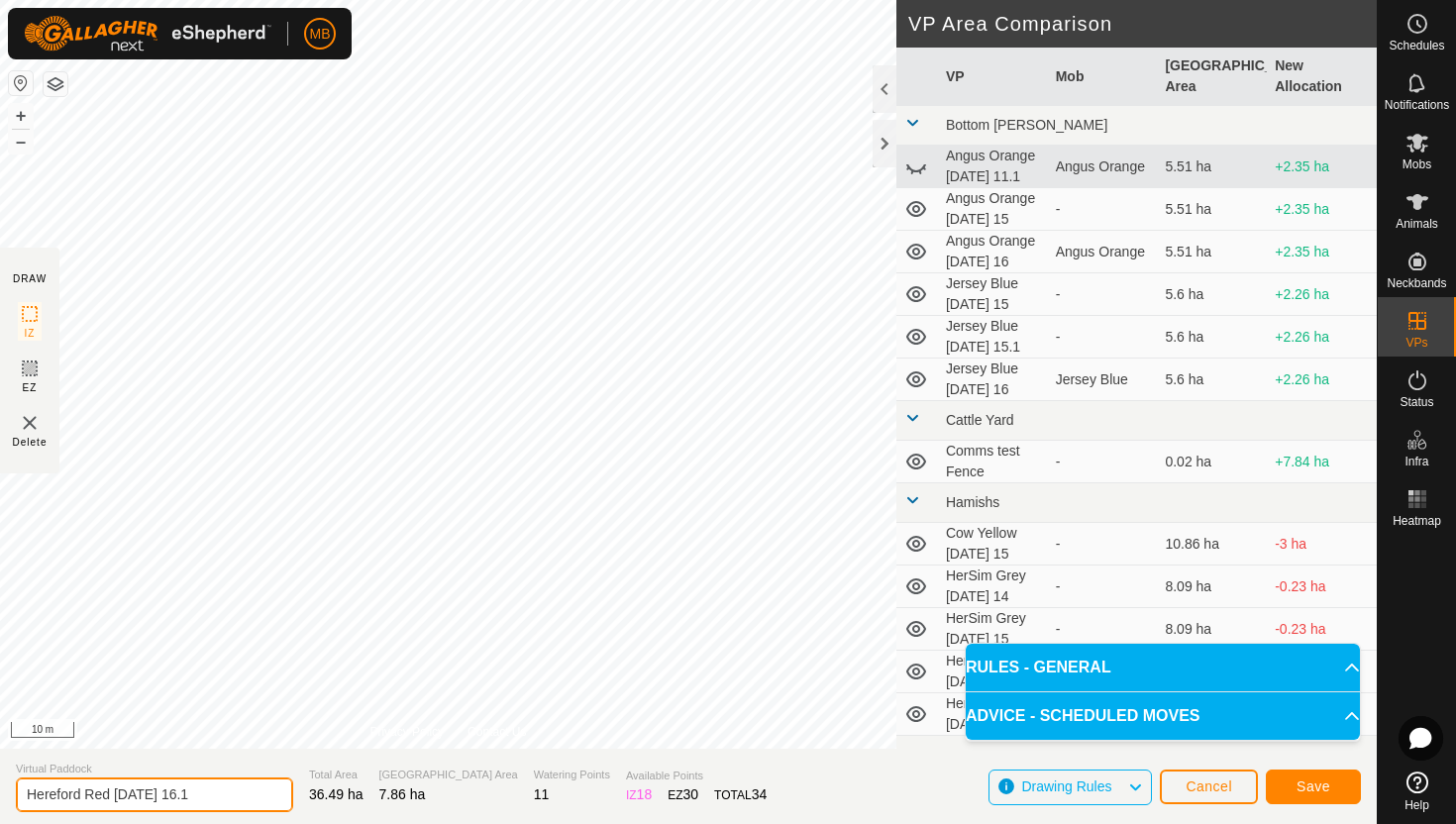 type on "Hereford Red [DATE] 16.1" 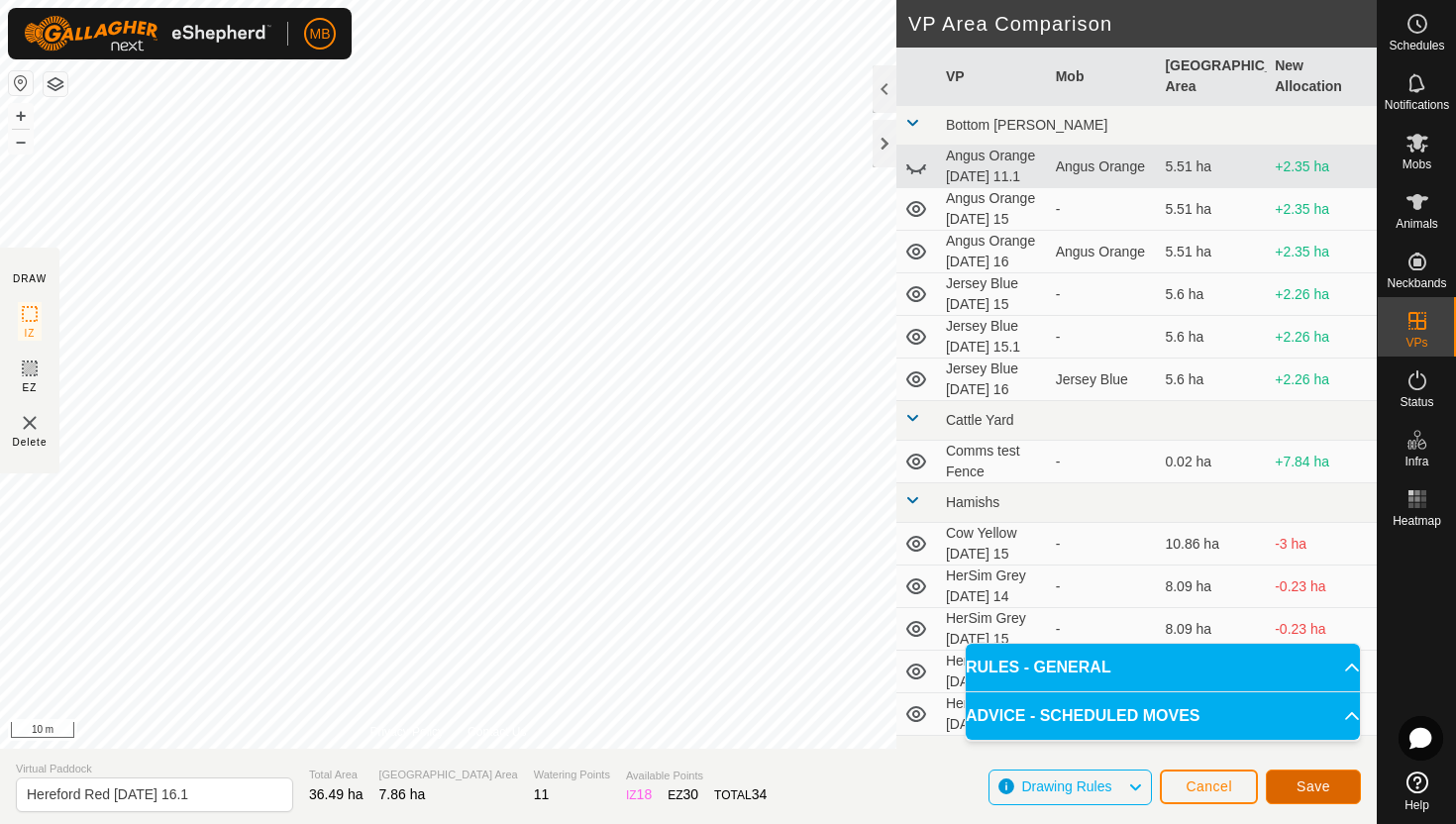 click on "Save" 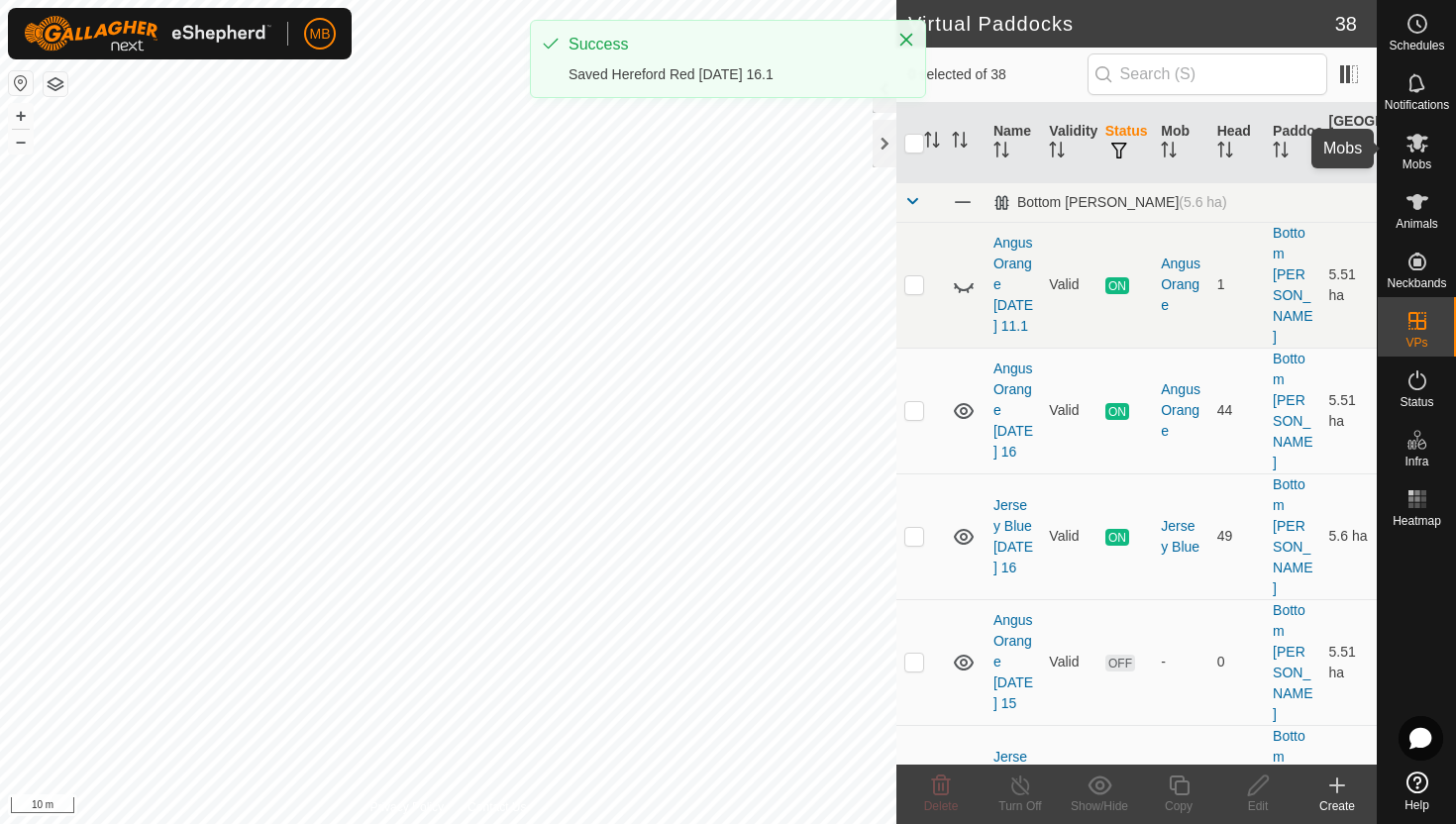 click at bounding box center [1417, 143] 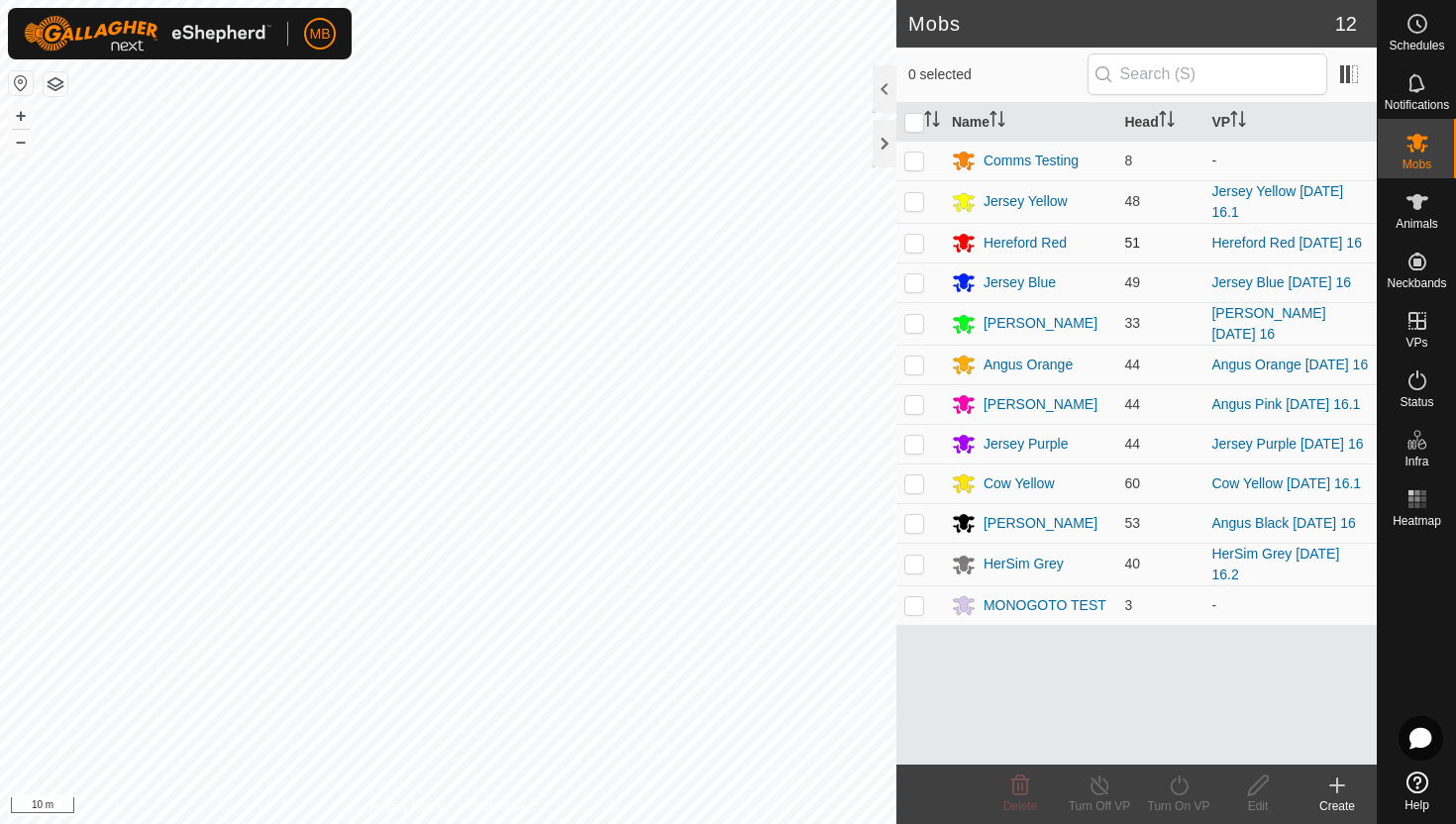click at bounding box center (914, 243) 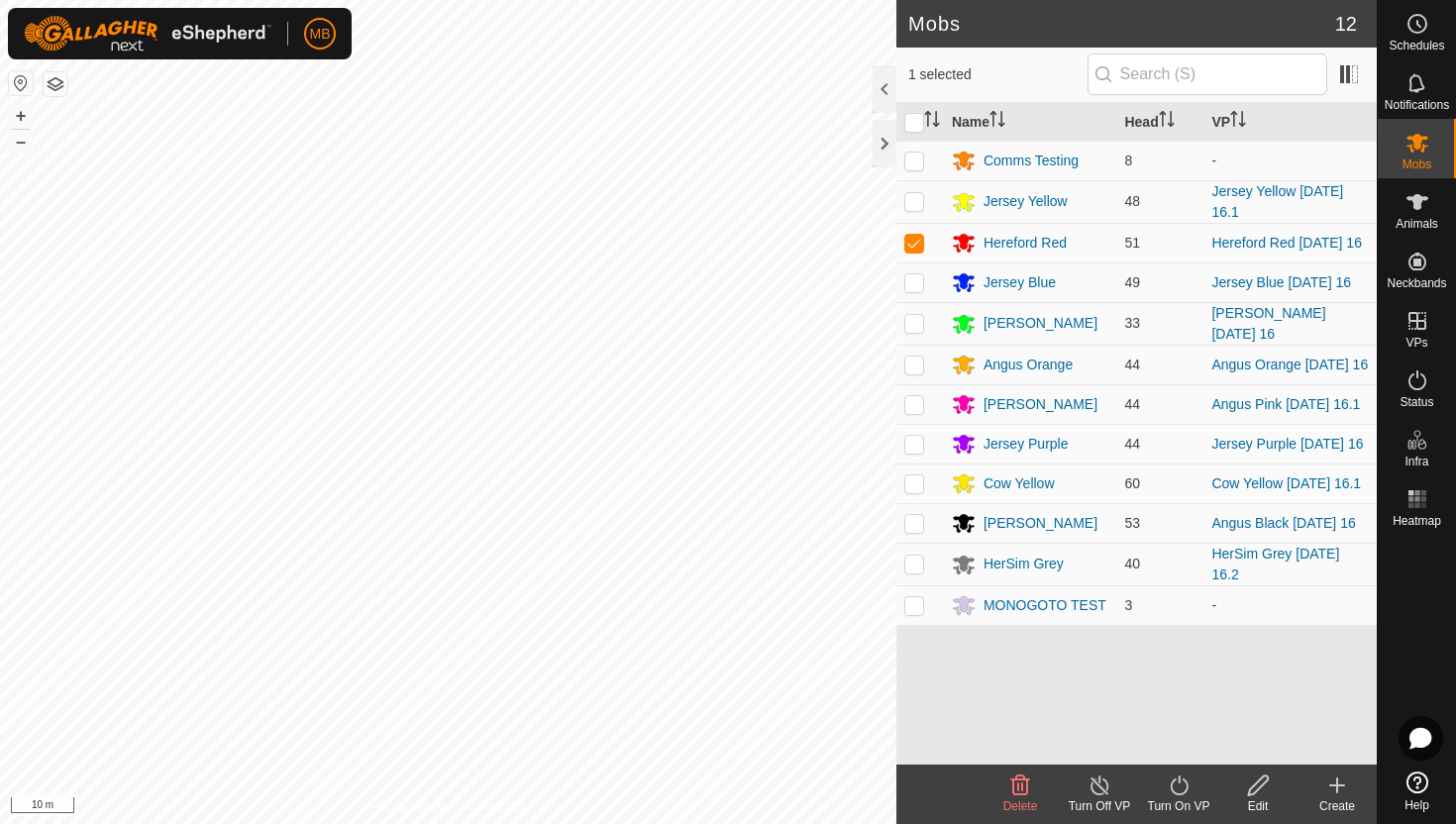 click 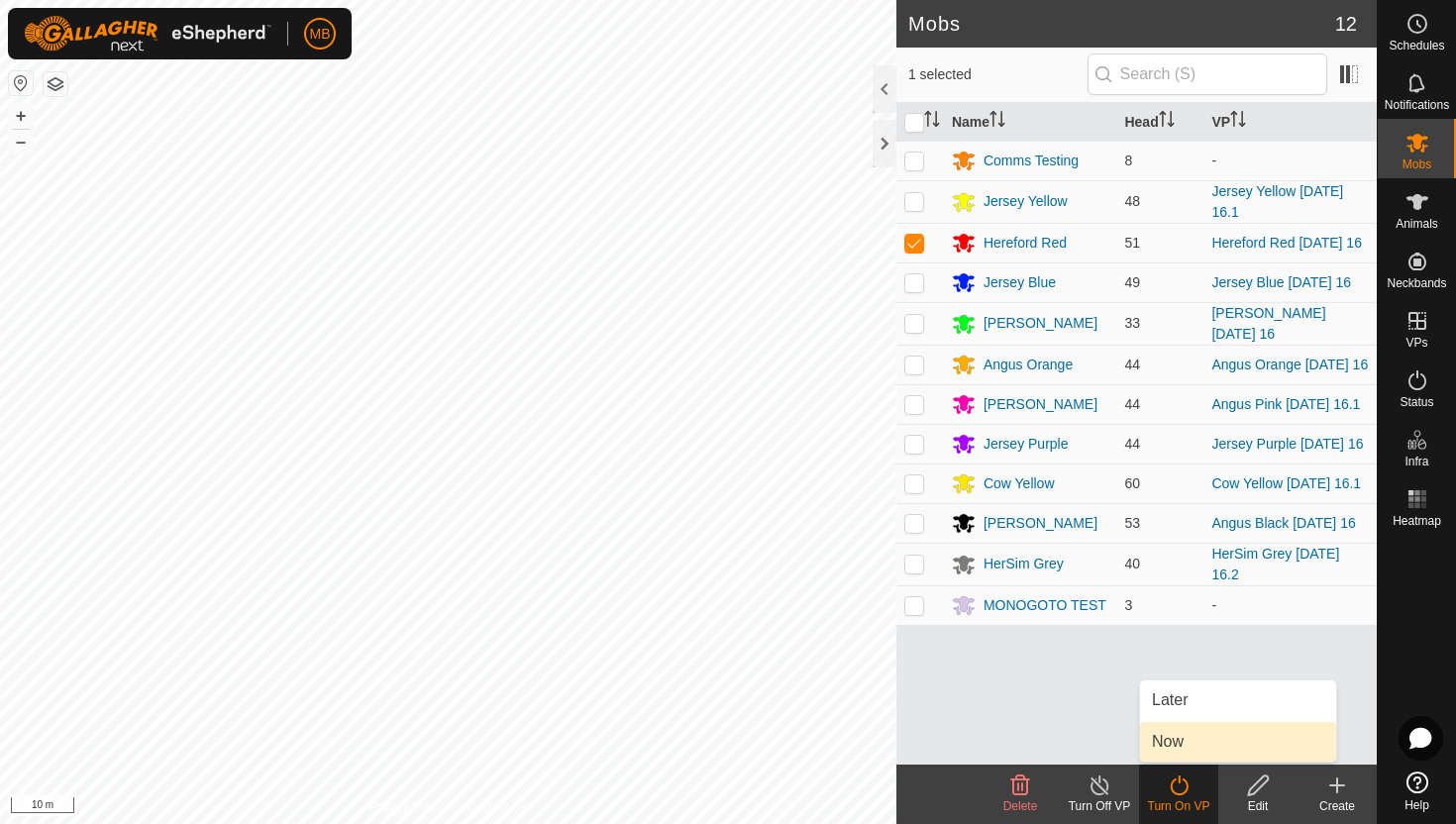 click on "Now" at bounding box center (1238, 742) 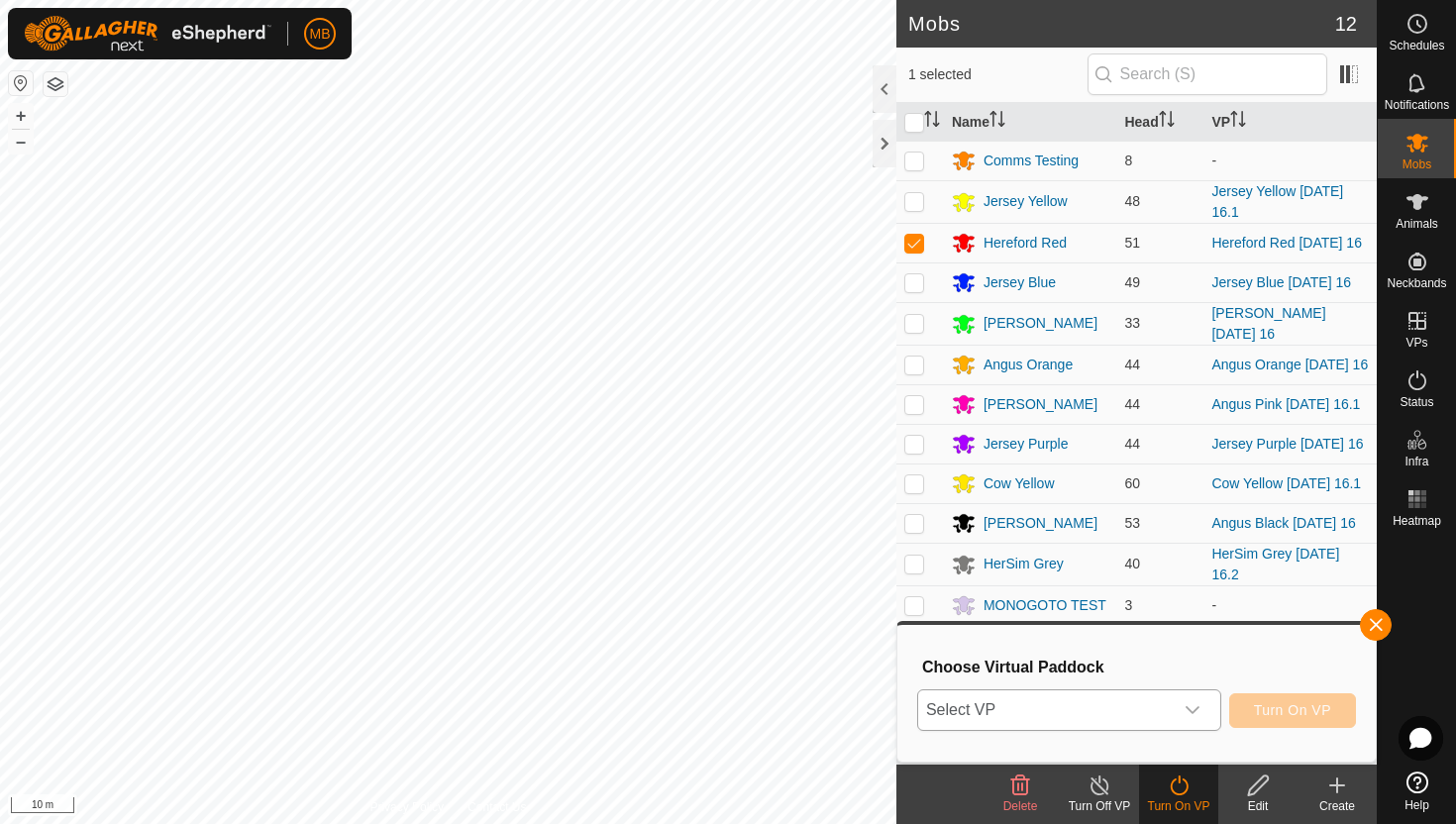 click 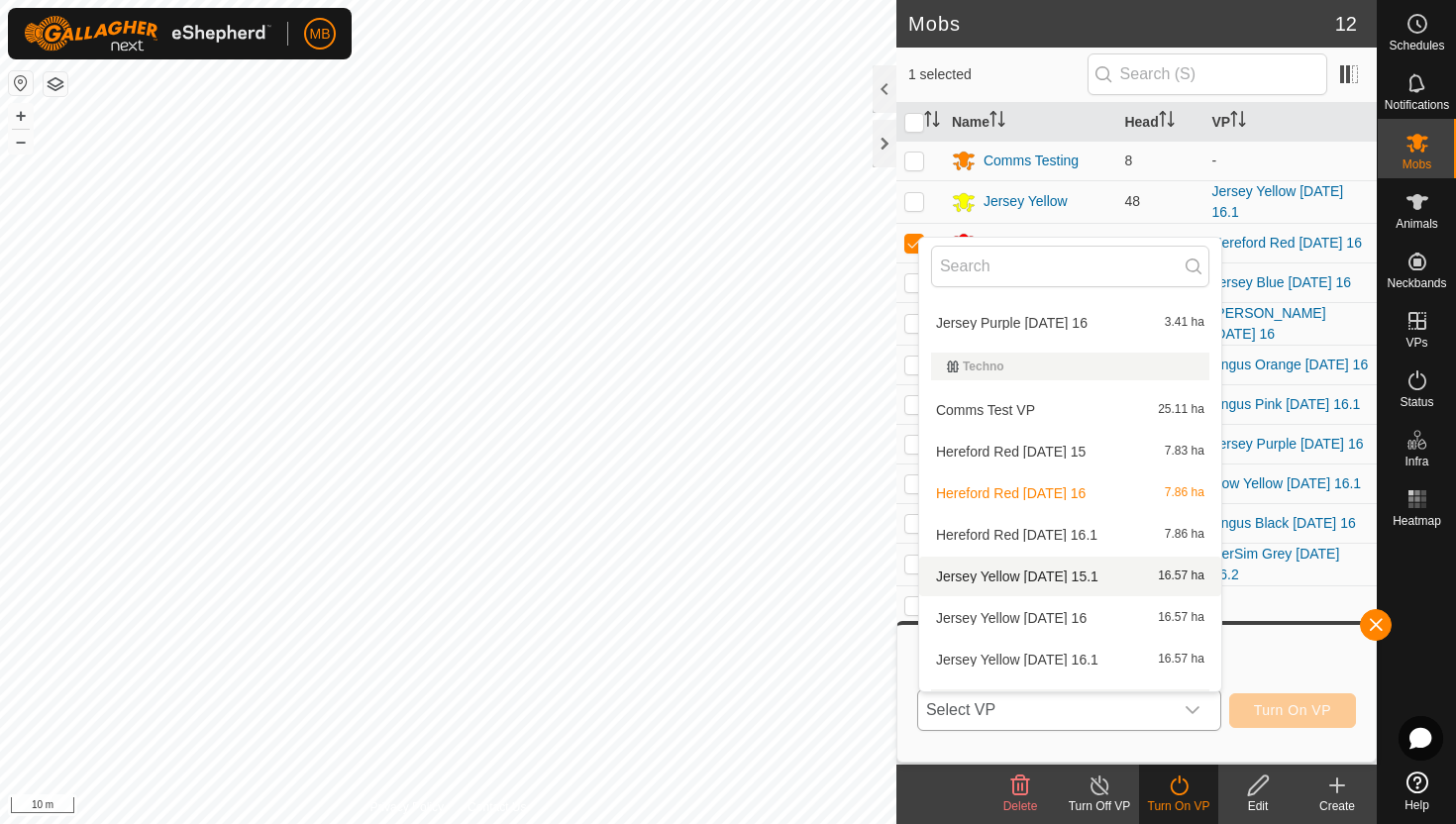 scroll, scrollTop: 1009, scrollLeft: 0, axis: vertical 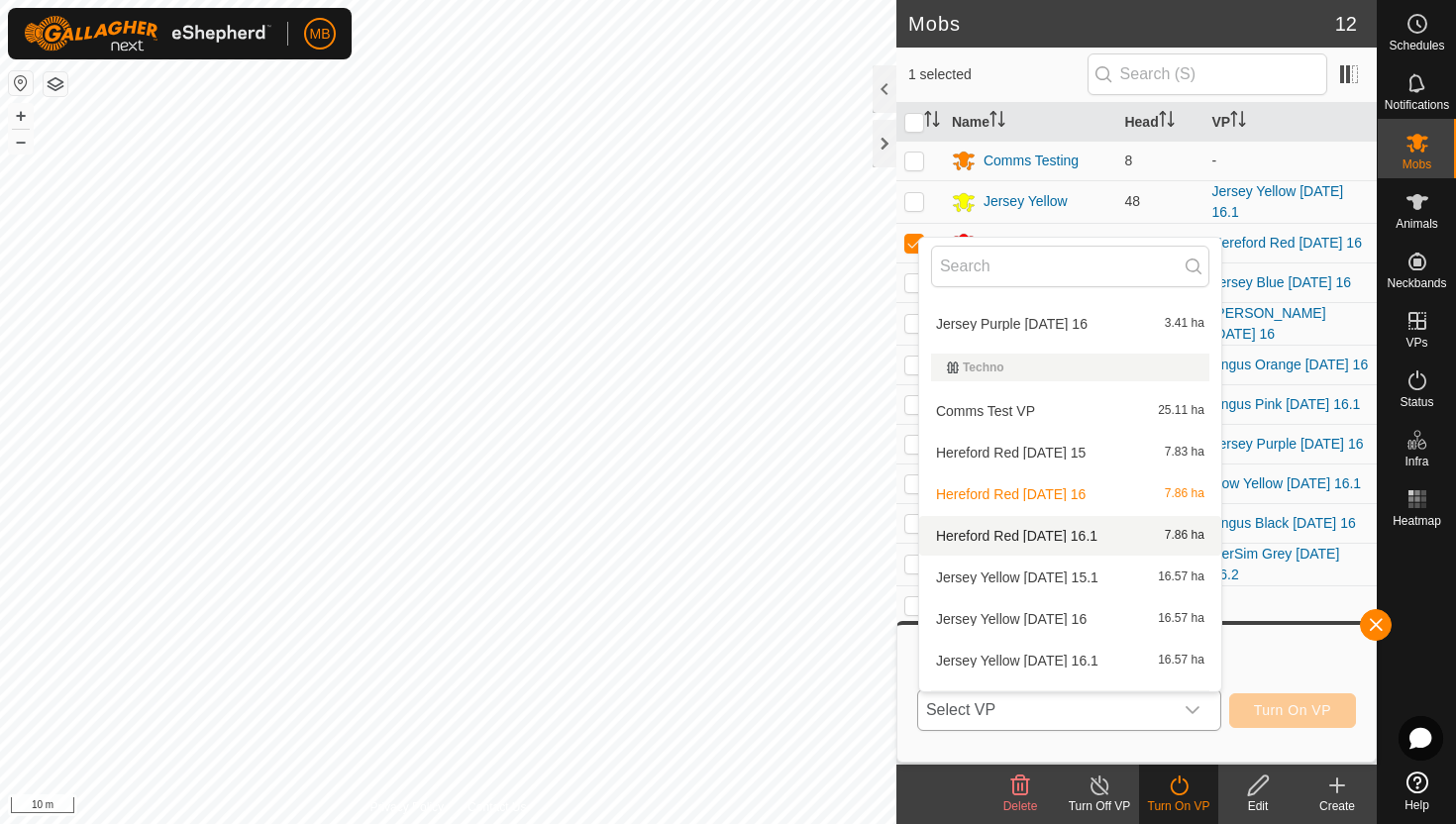 click on "Hereford Red Wednesday 16.1  7.86 ha" at bounding box center (1070, 536) 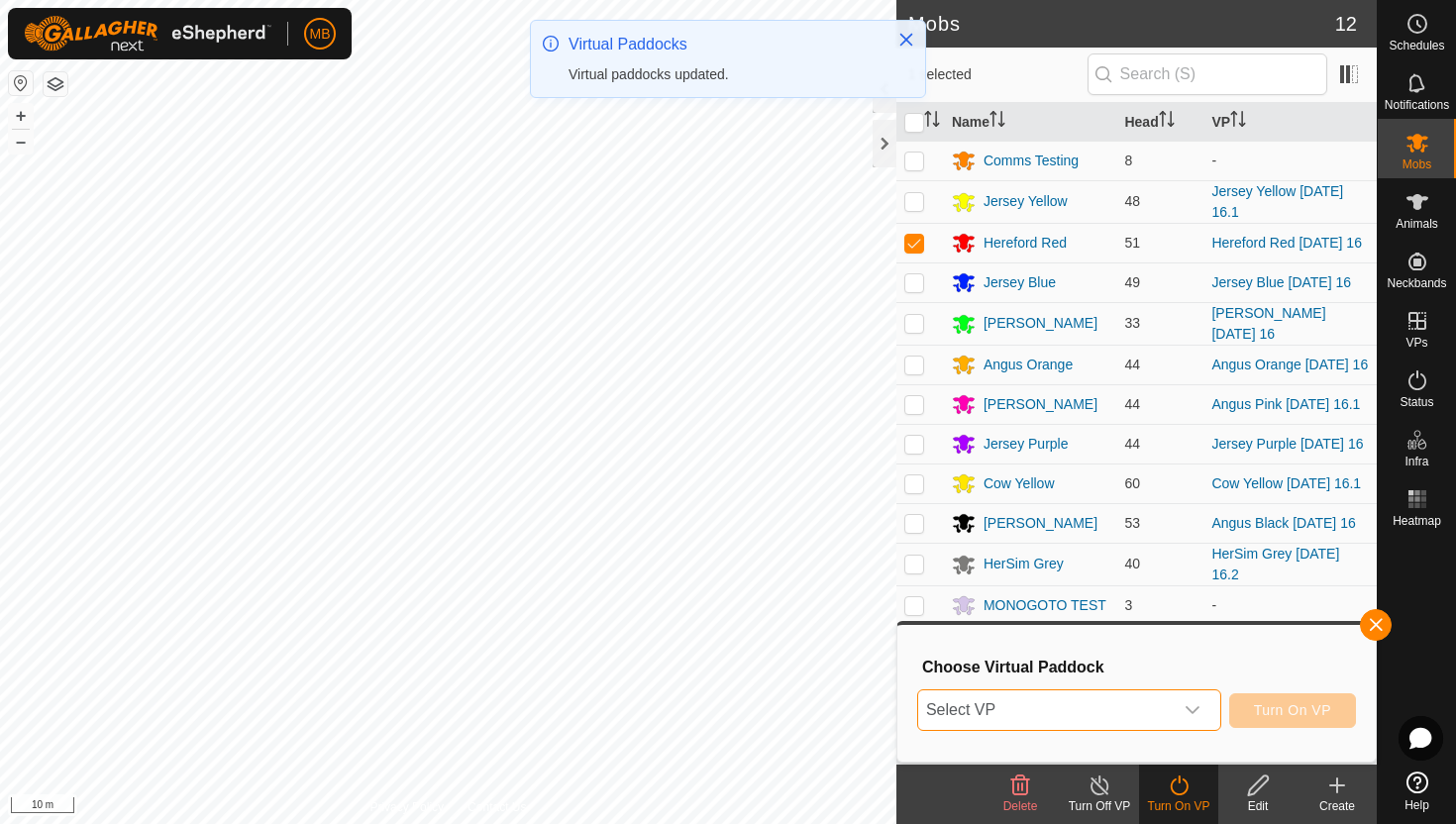 click 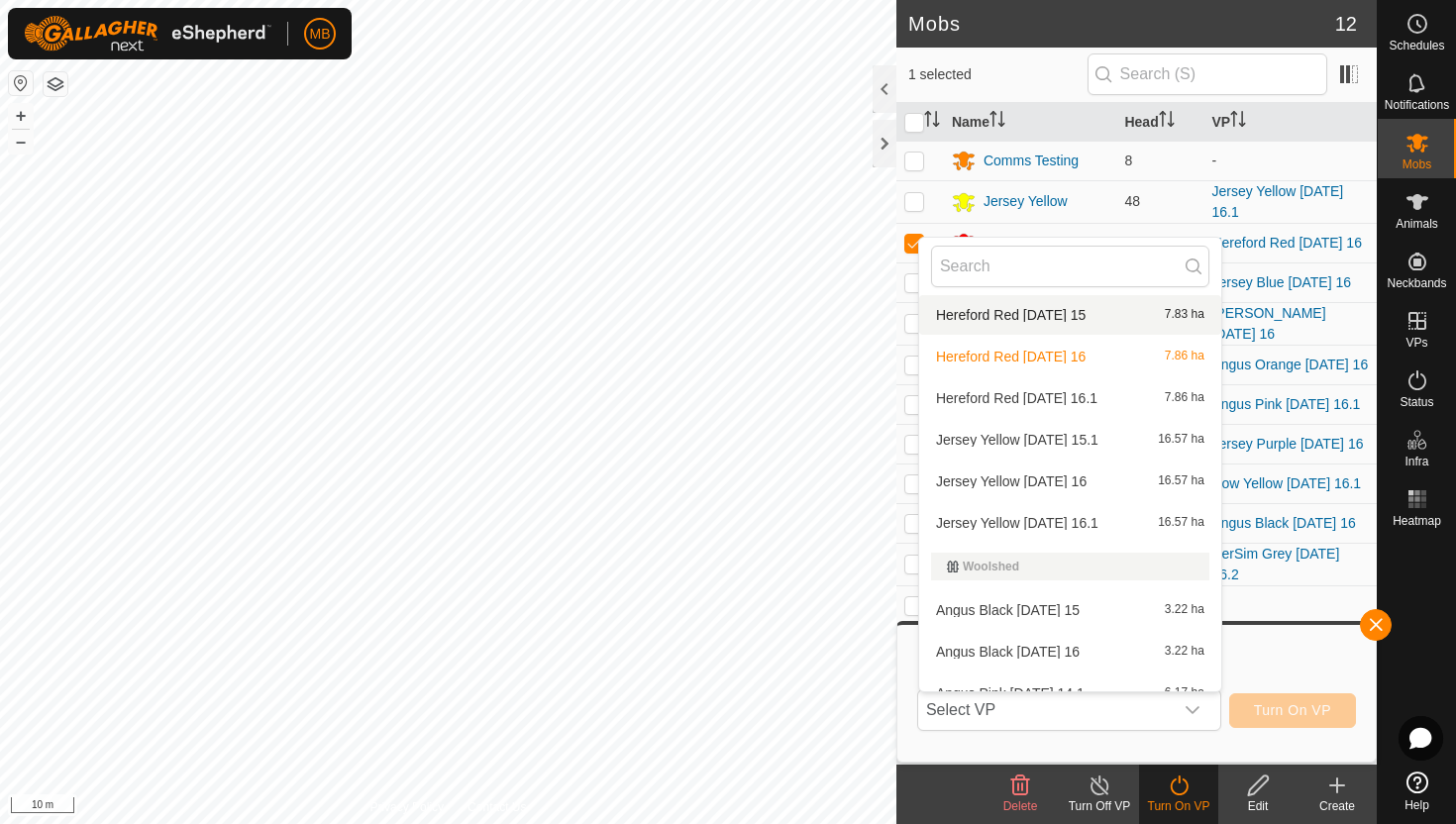 scroll, scrollTop: 1151, scrollLeft: 0, axis: vertical 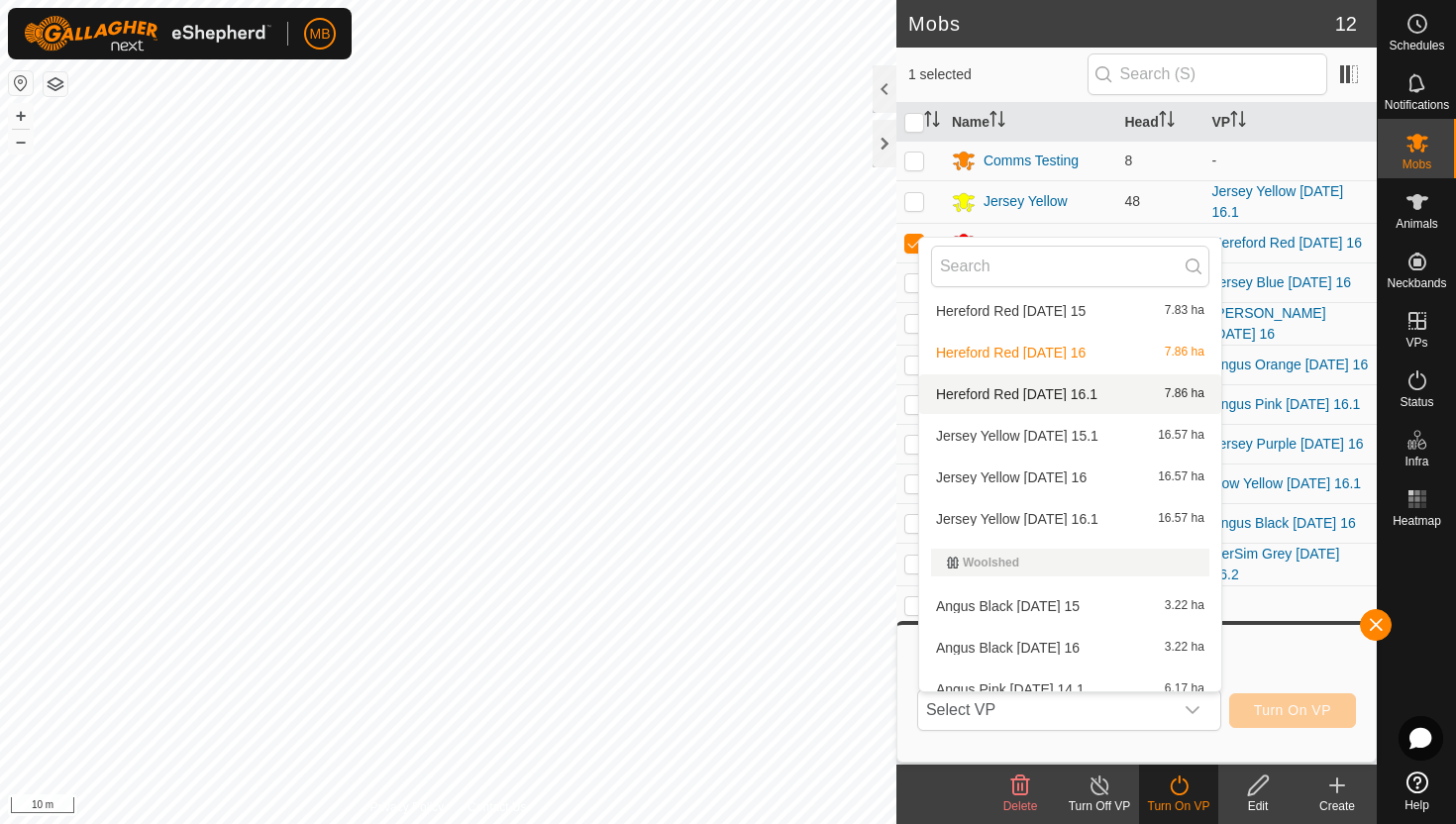 click on "Hereford Red Wednesday 16.1  7.86 ha" at bounding box center [1070, 394] 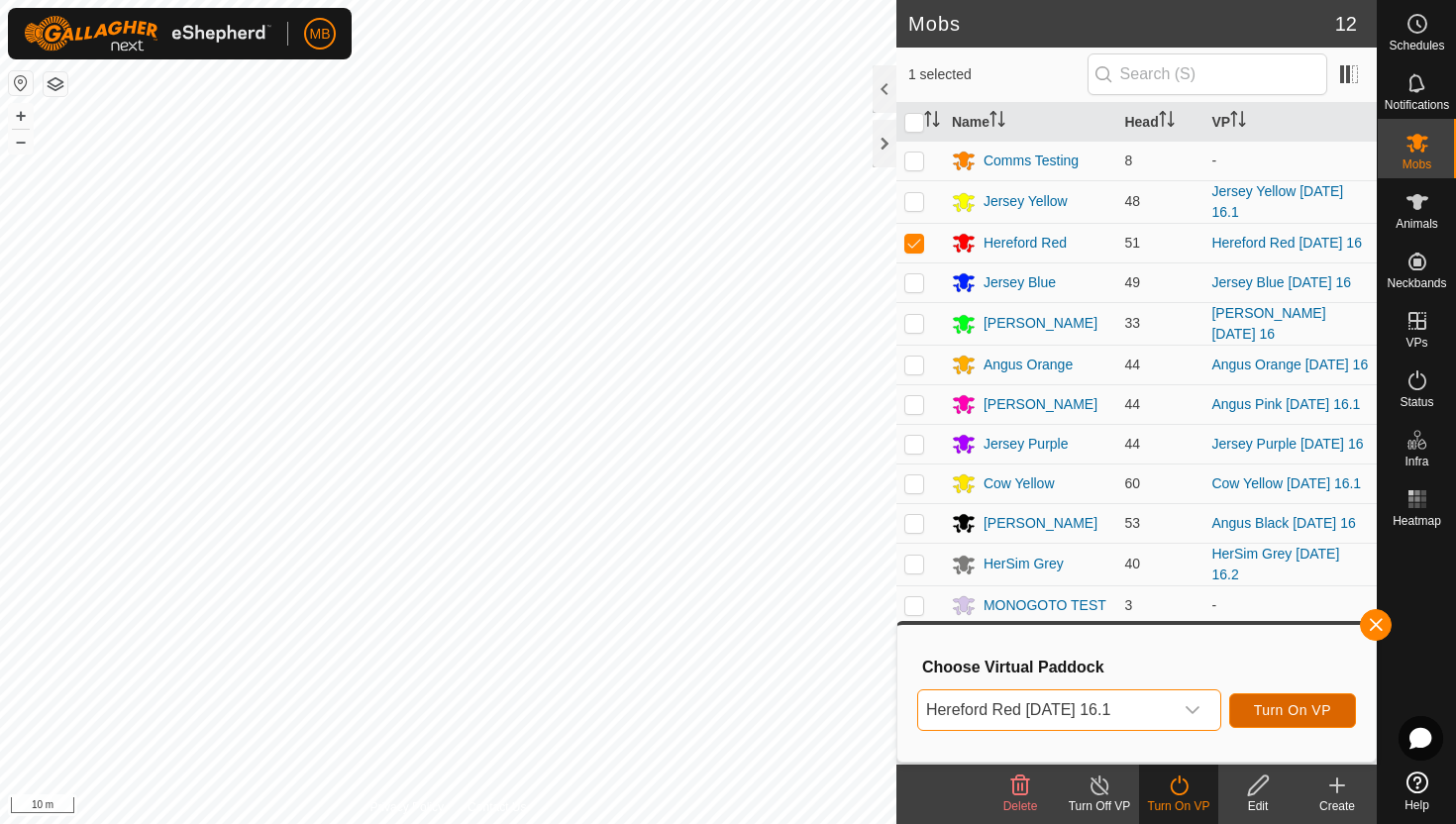 click on "Turn On VP" at bounding box center [1293, 710] 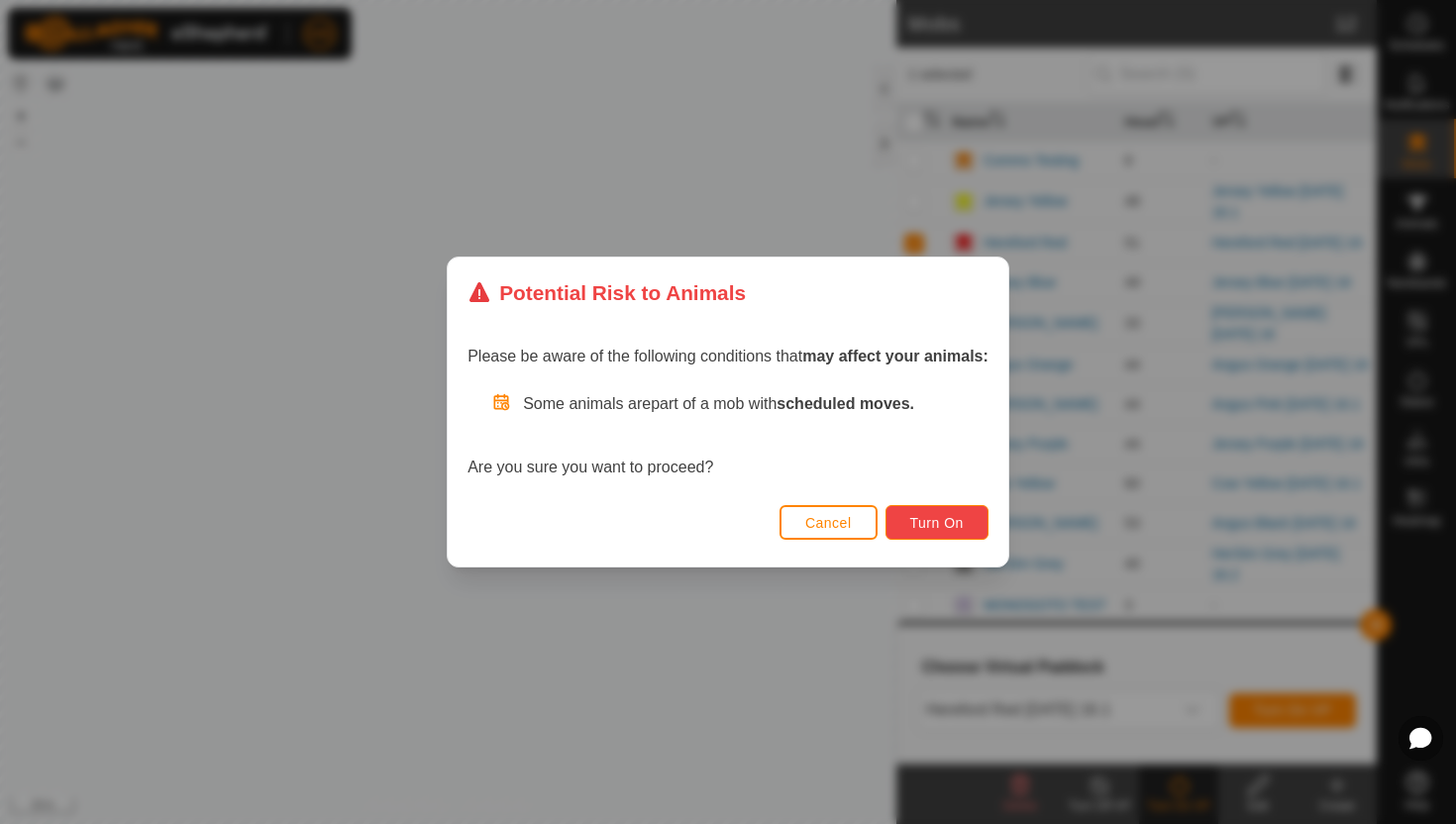 click on "Turn On" at bounding box center (937, 523) 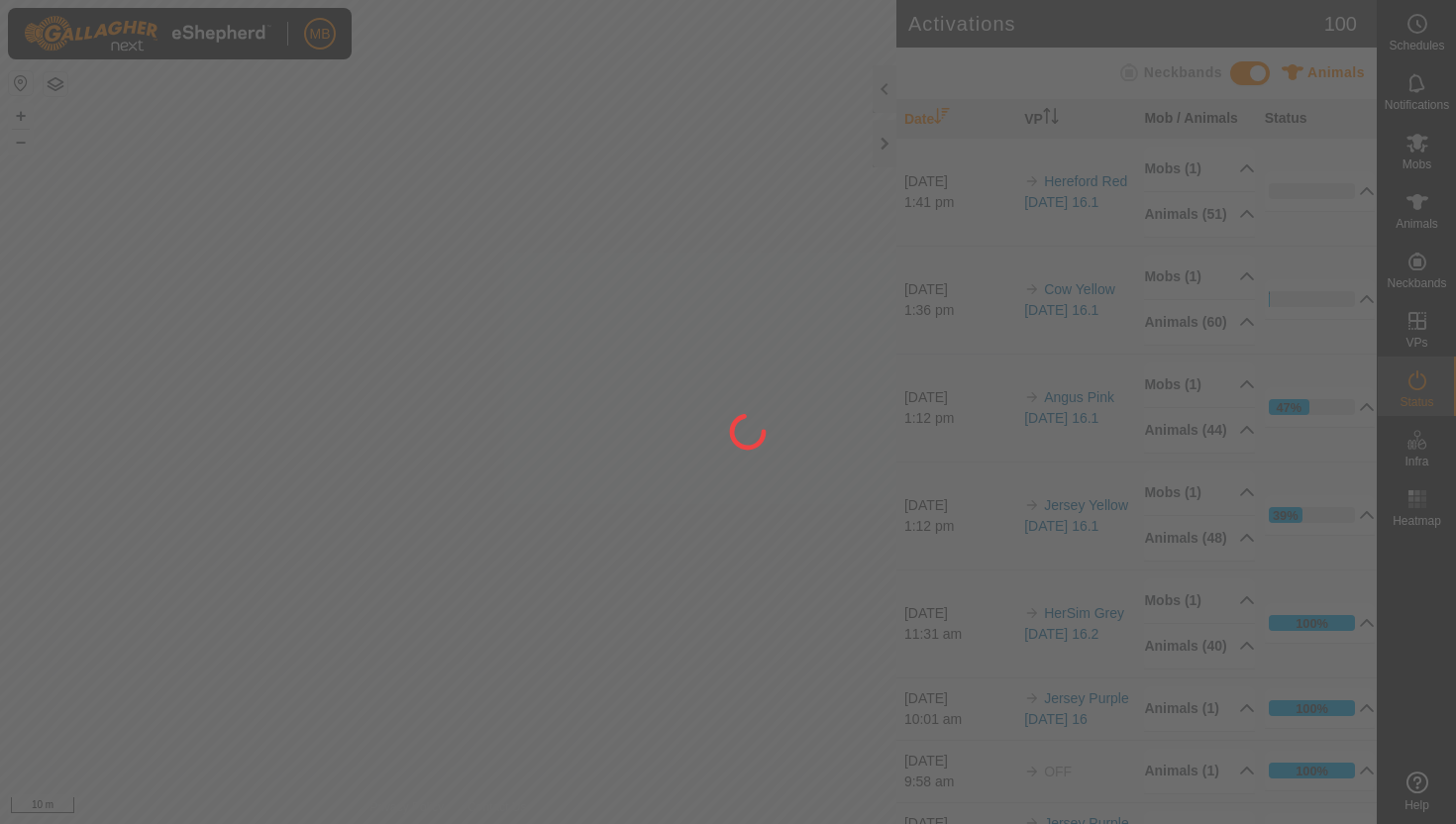scroll, scrollTop: 0, scrollLeft: 0, axis: both 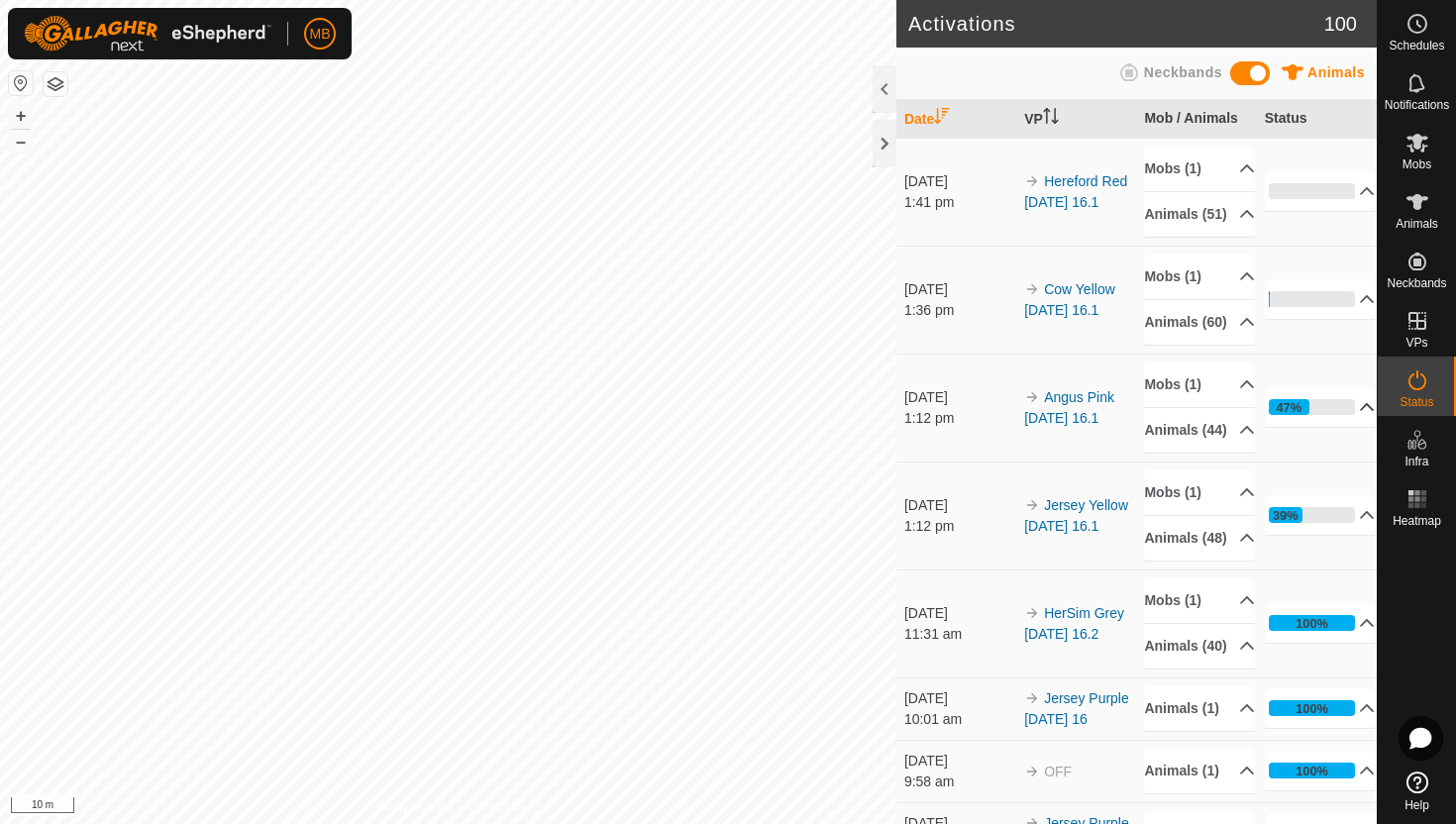 click on "47%" at bounding box center (1320, 407) 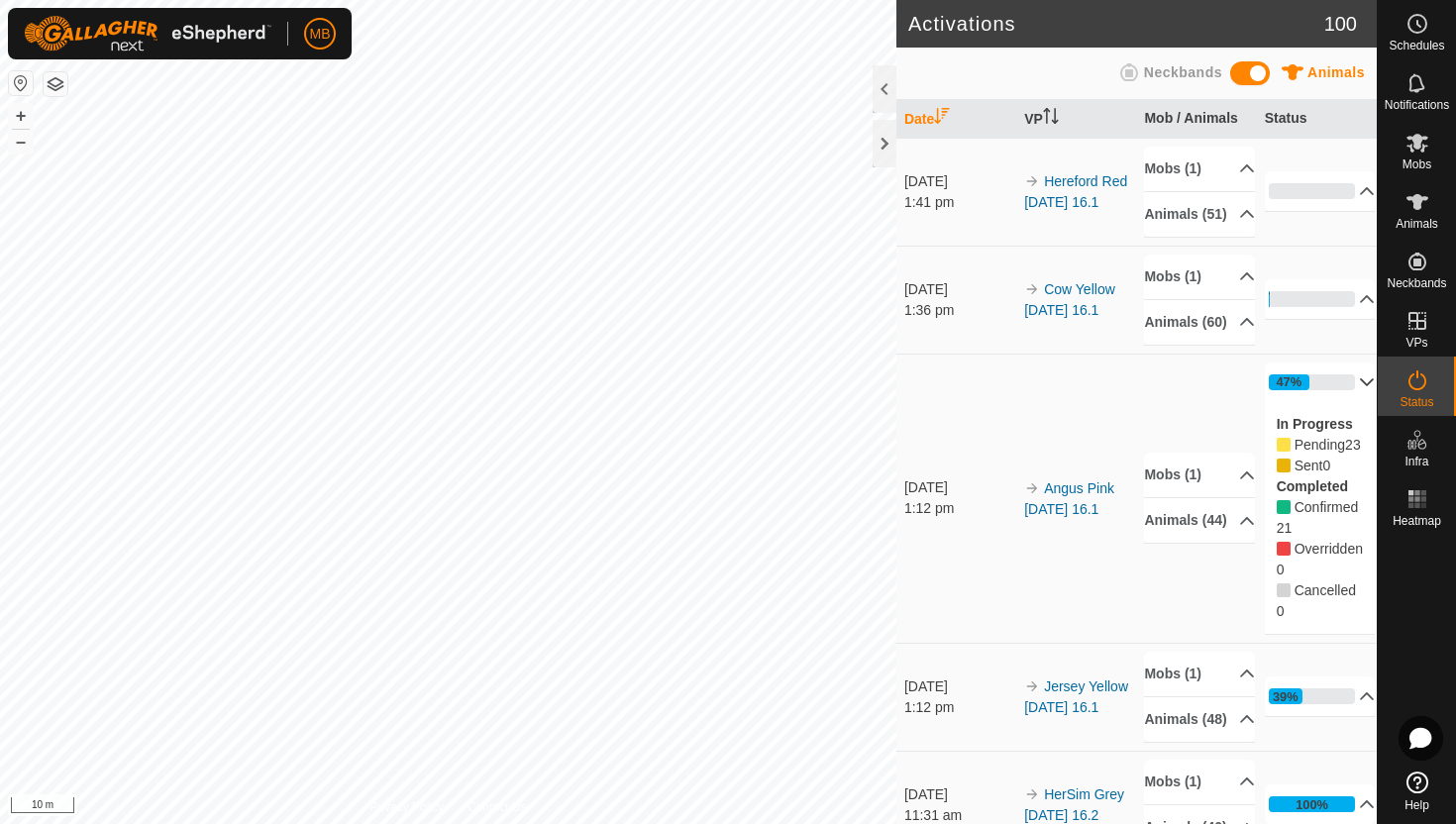 click on "47%" at bounding box center [1320, 382] 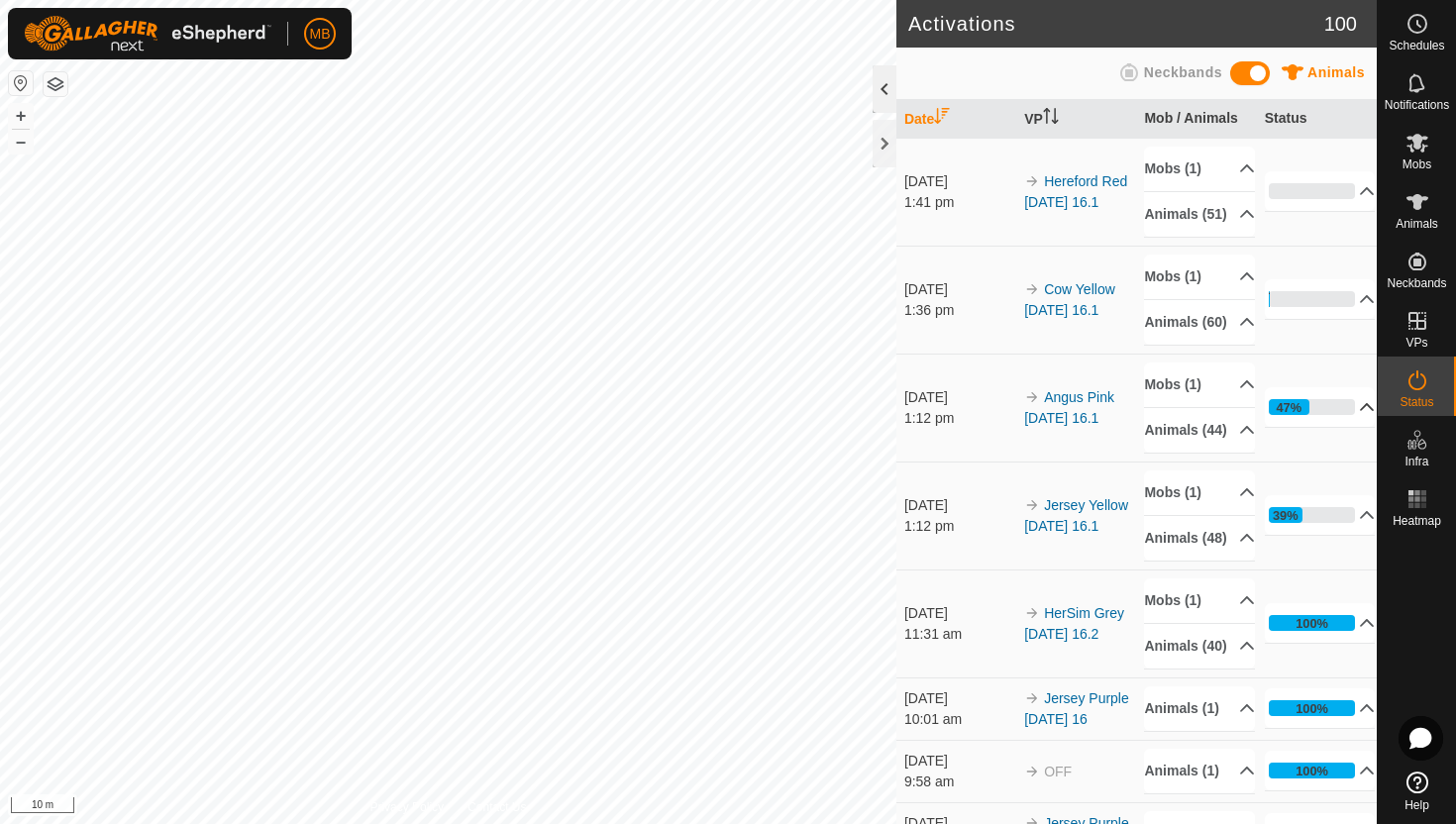 click 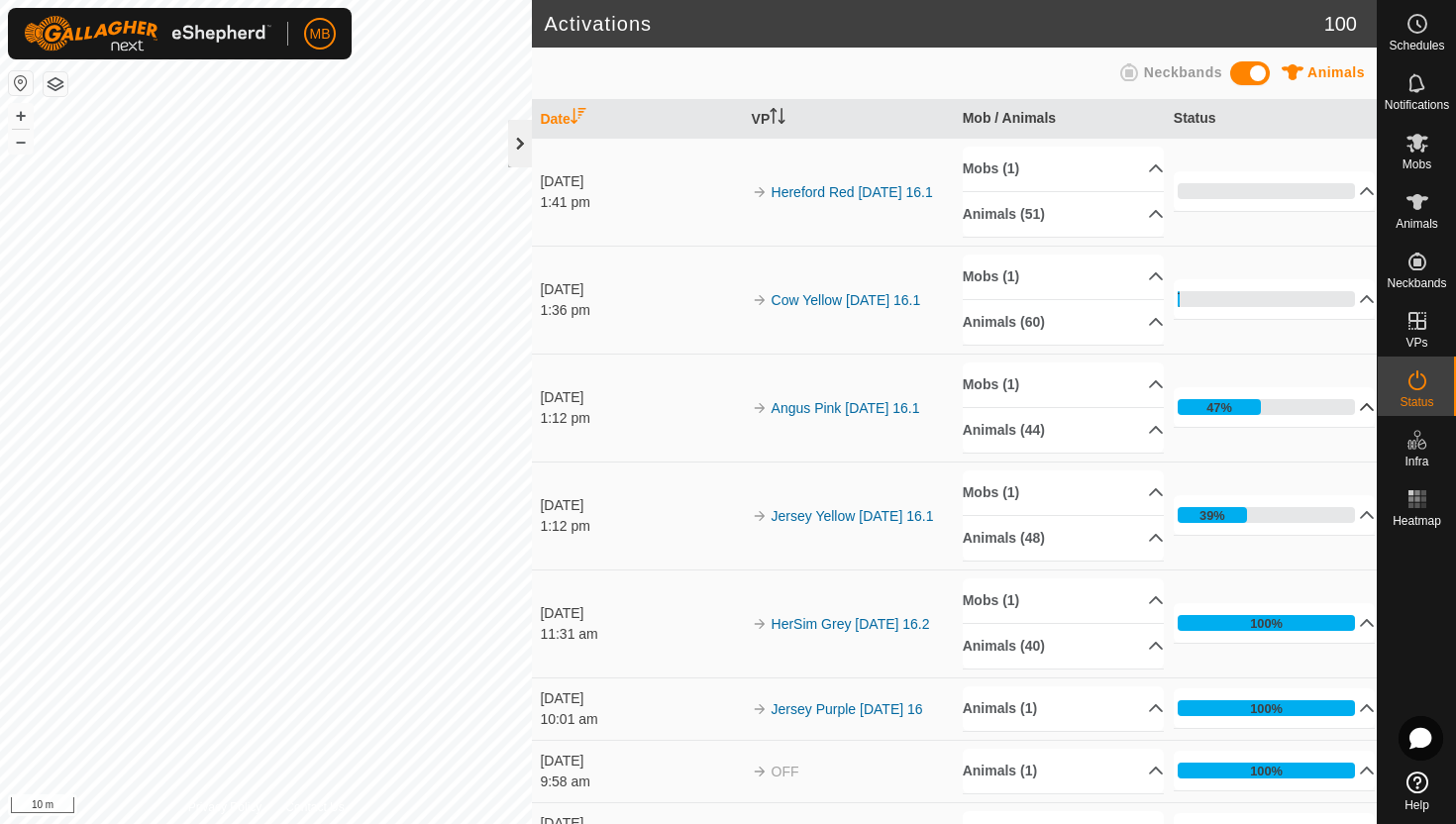 click 